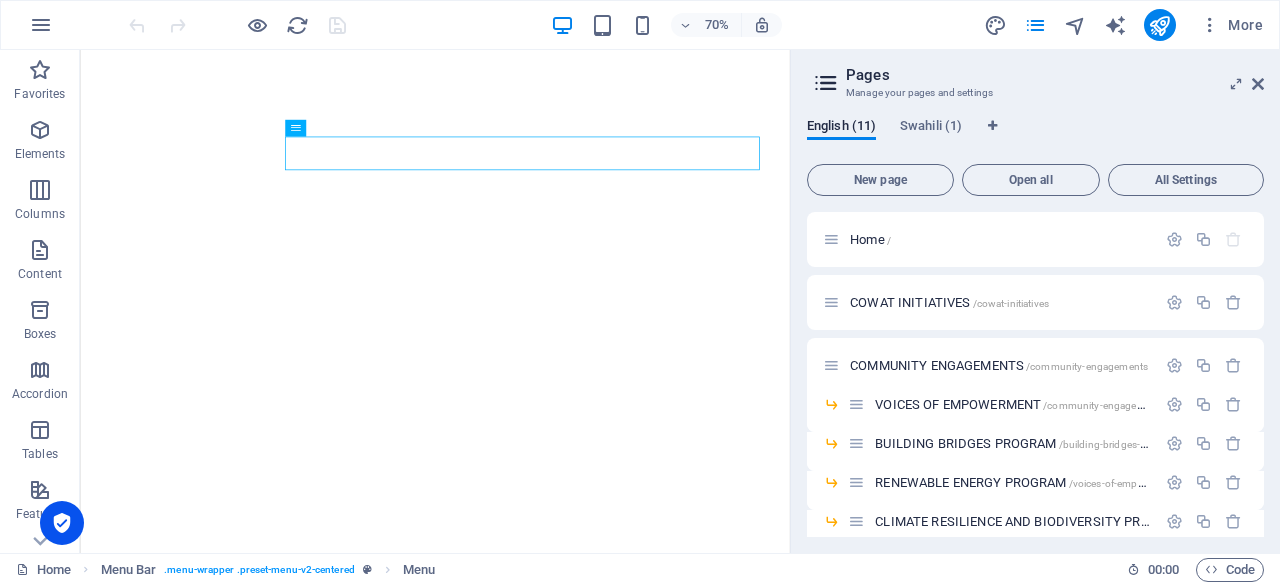 scroll, scrollTop: 0, scrollLeft: 0, axis: both 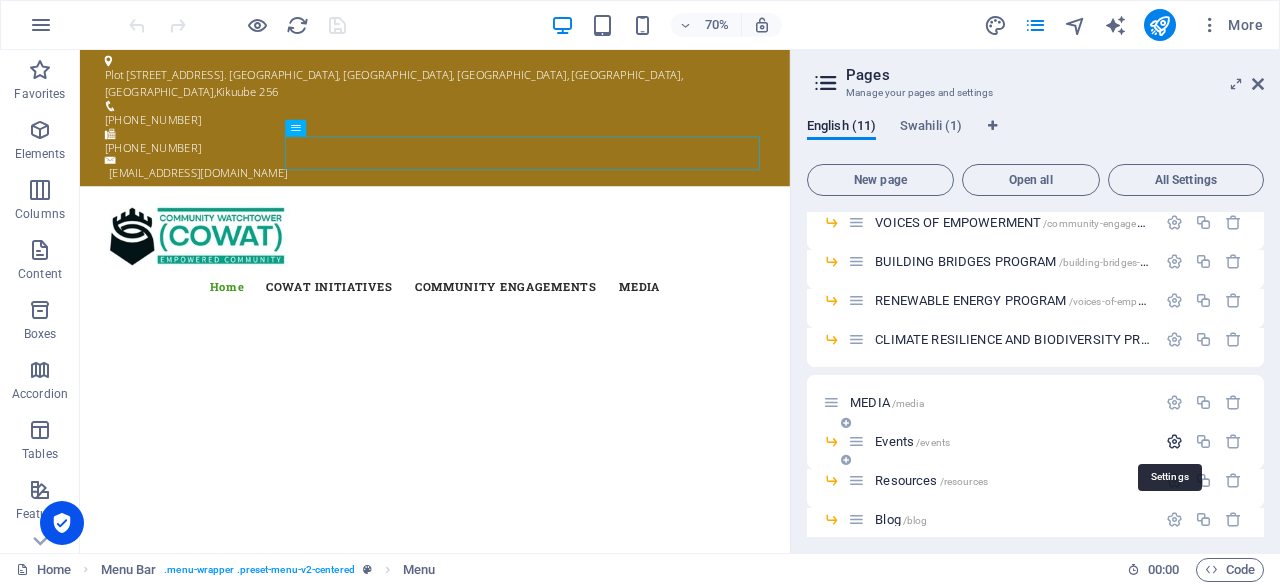 click at bounding box center (1174, 441) 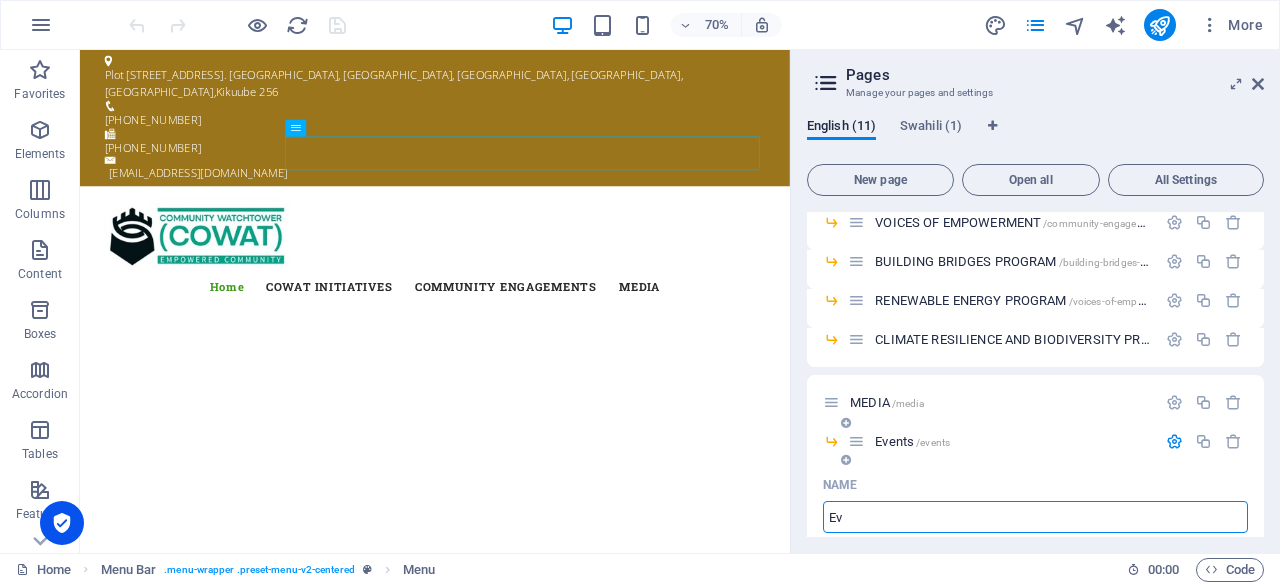 type on "E" 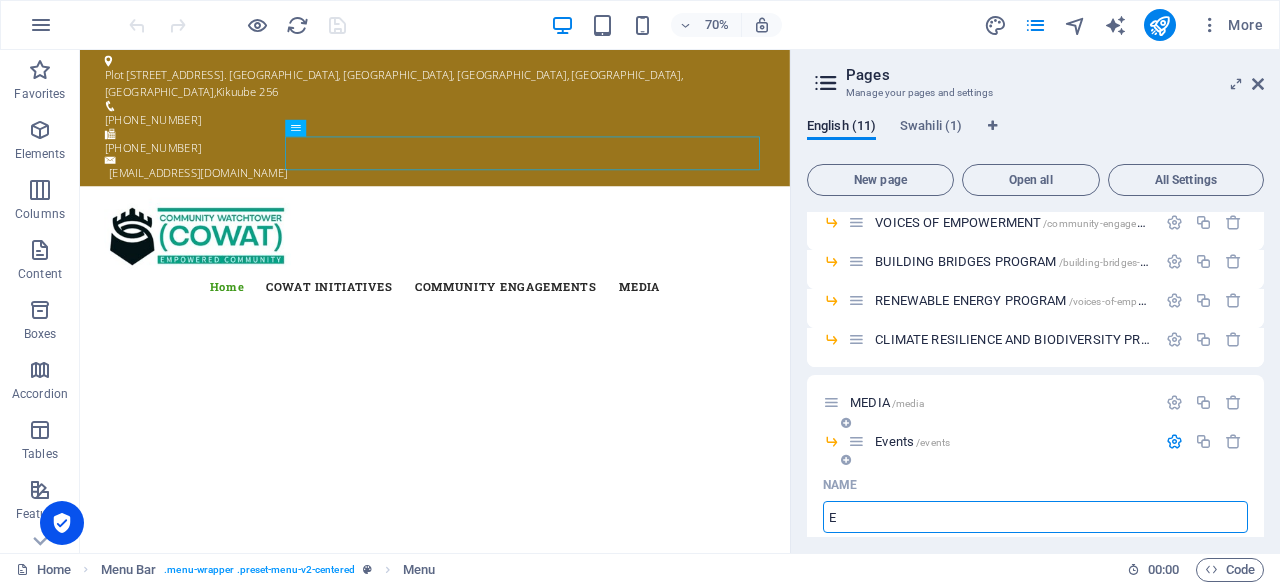 type 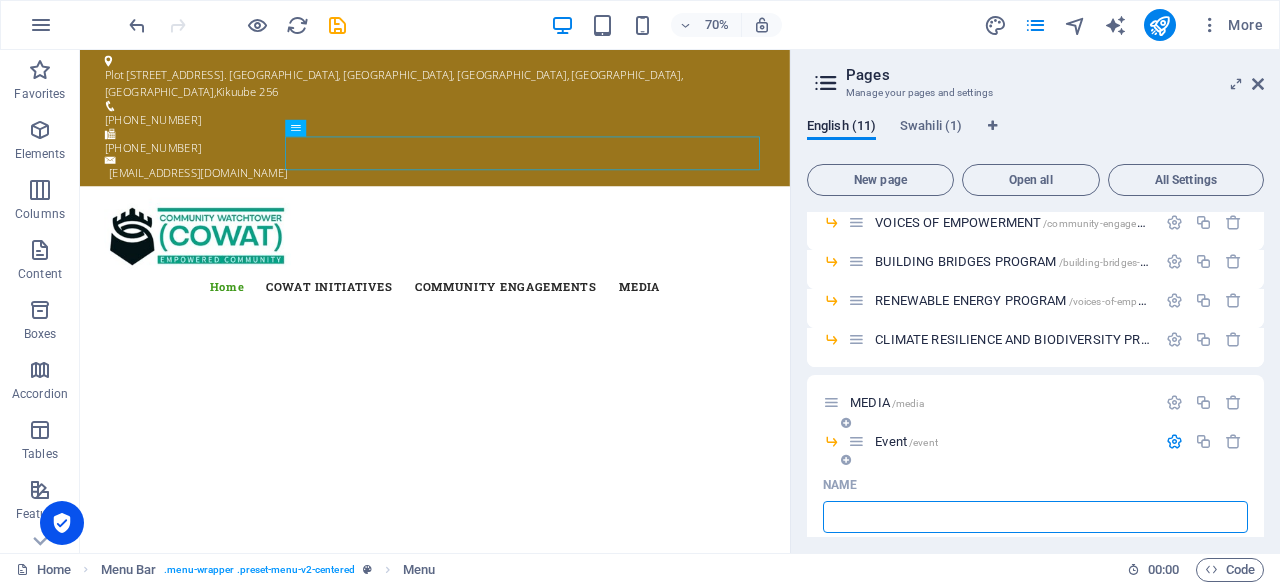 type on "/event" 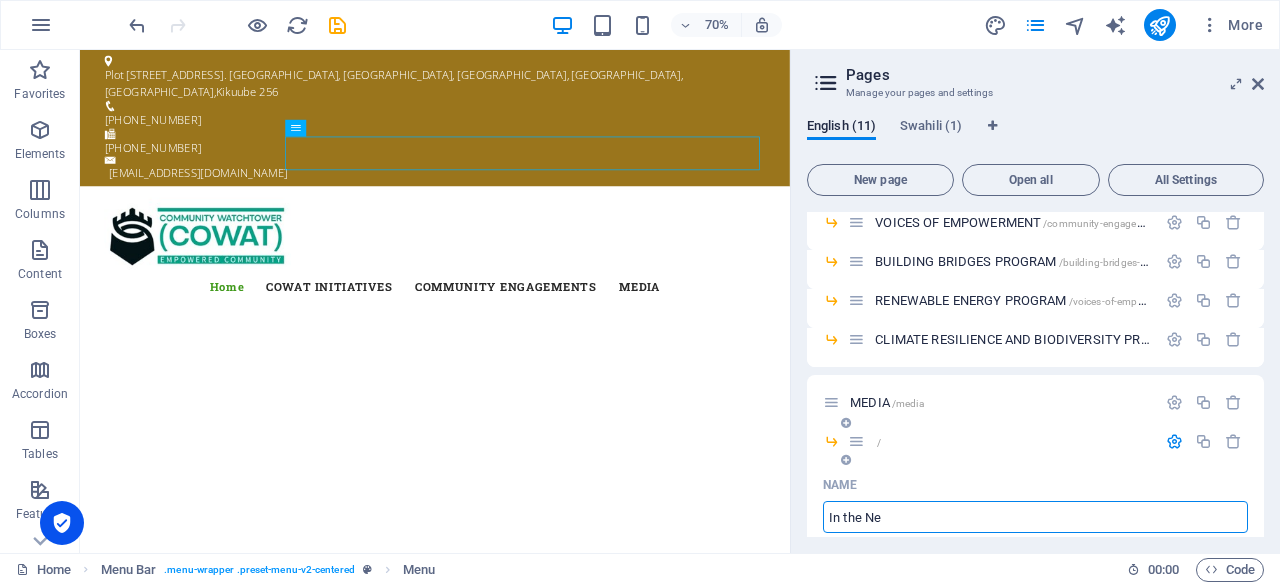 type on "In the New" 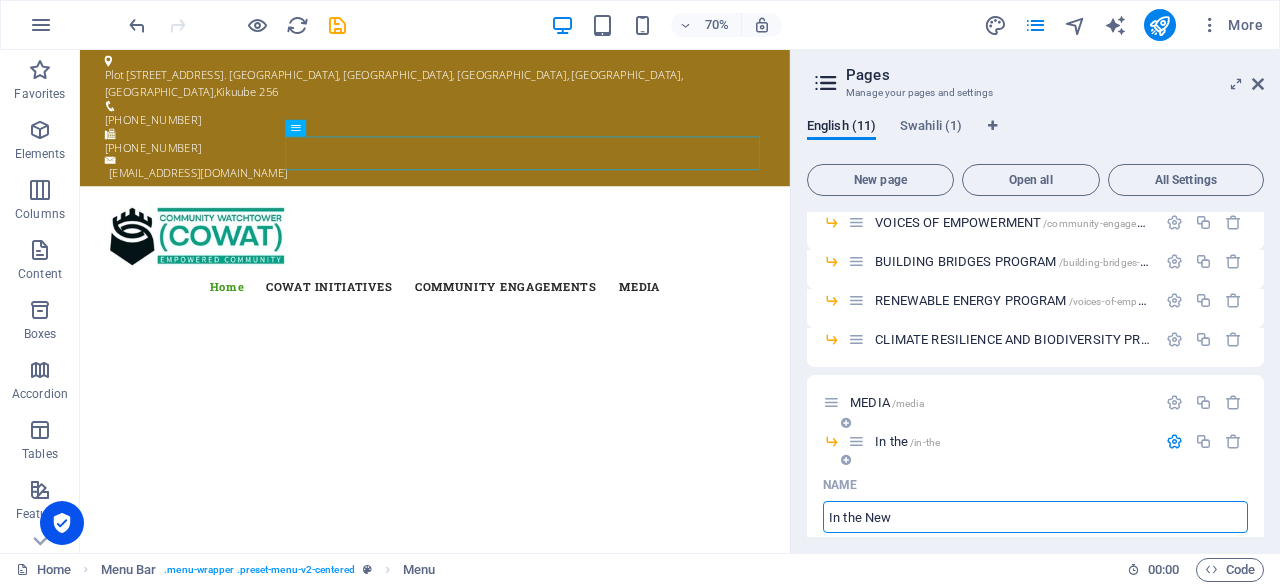type on "/in-the" 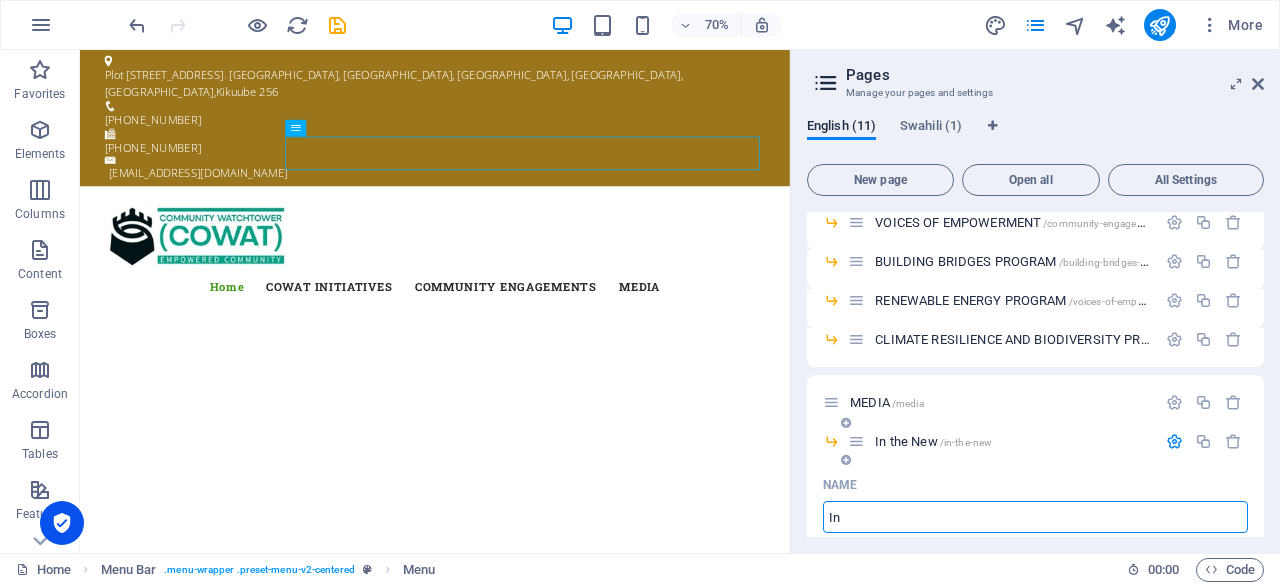 type on "I" 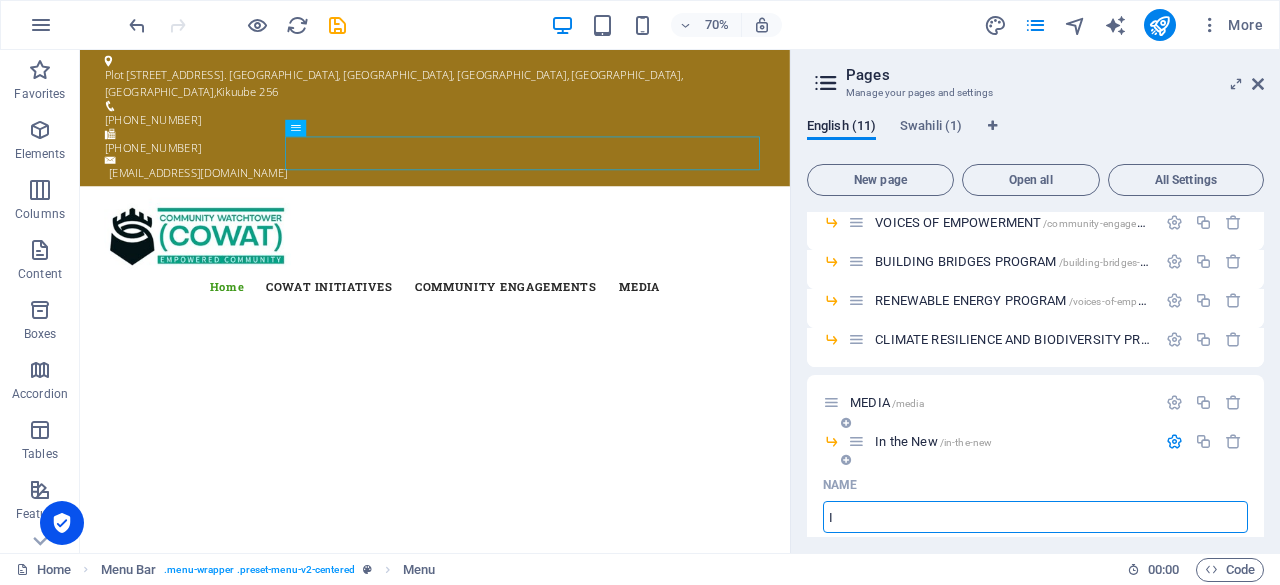 type 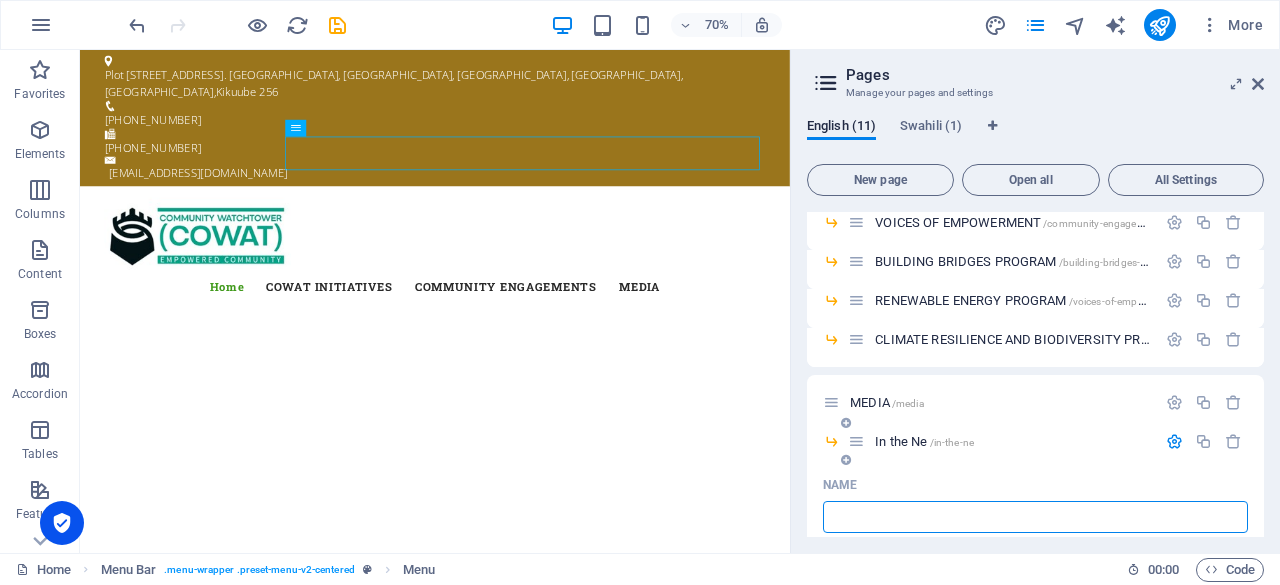 type on "/in-the-ne" 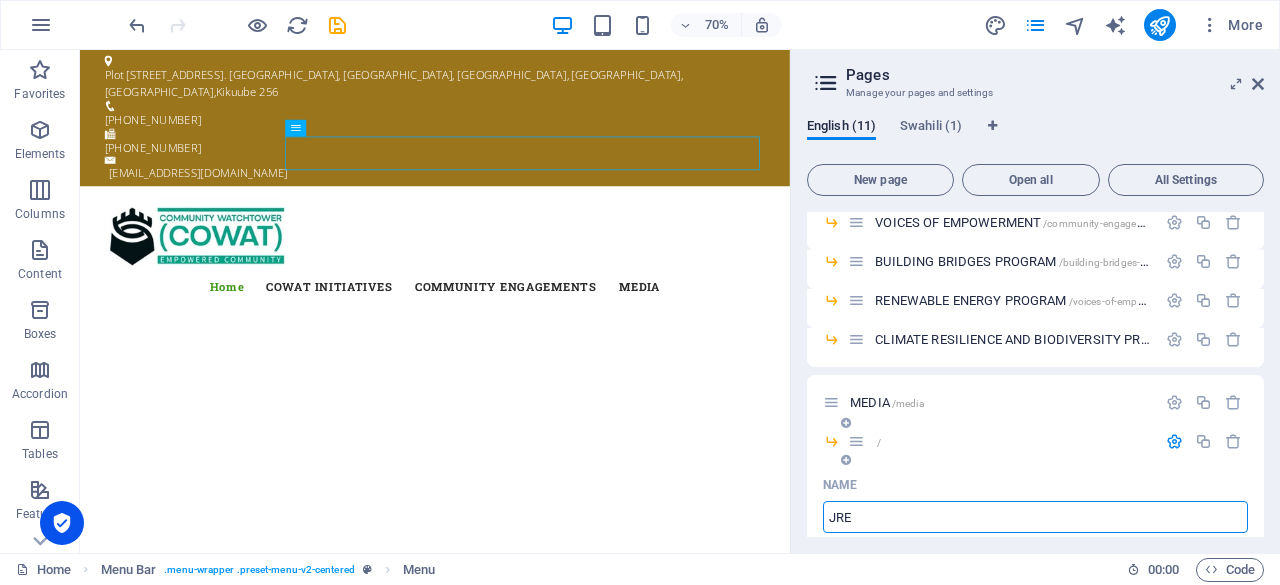 type on "JR" 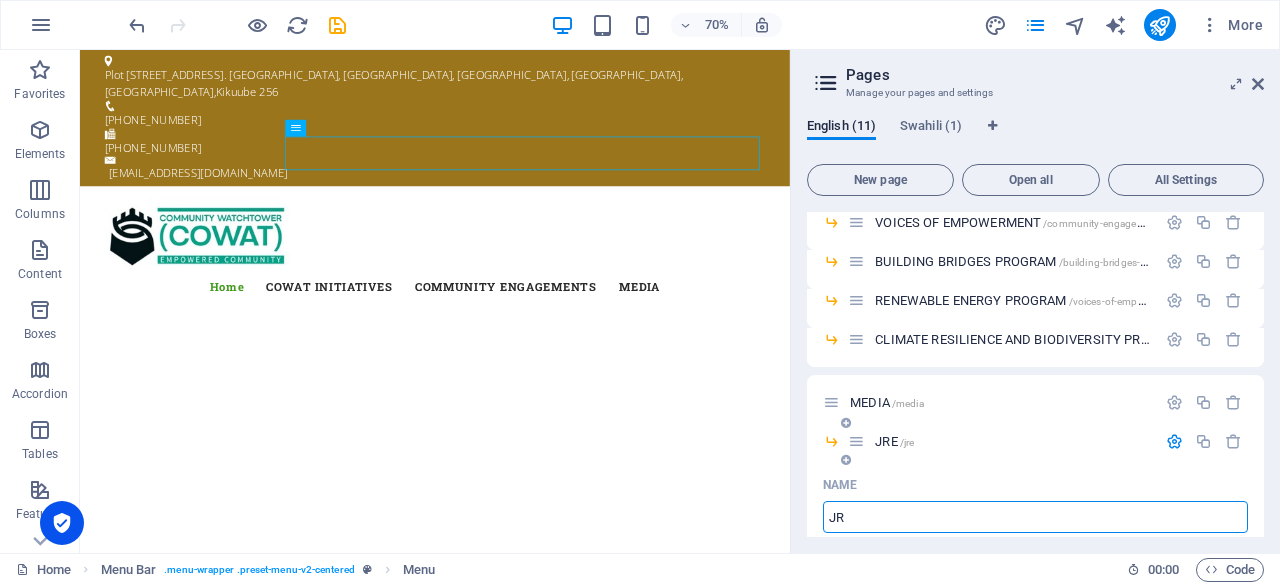 type on "/jre" 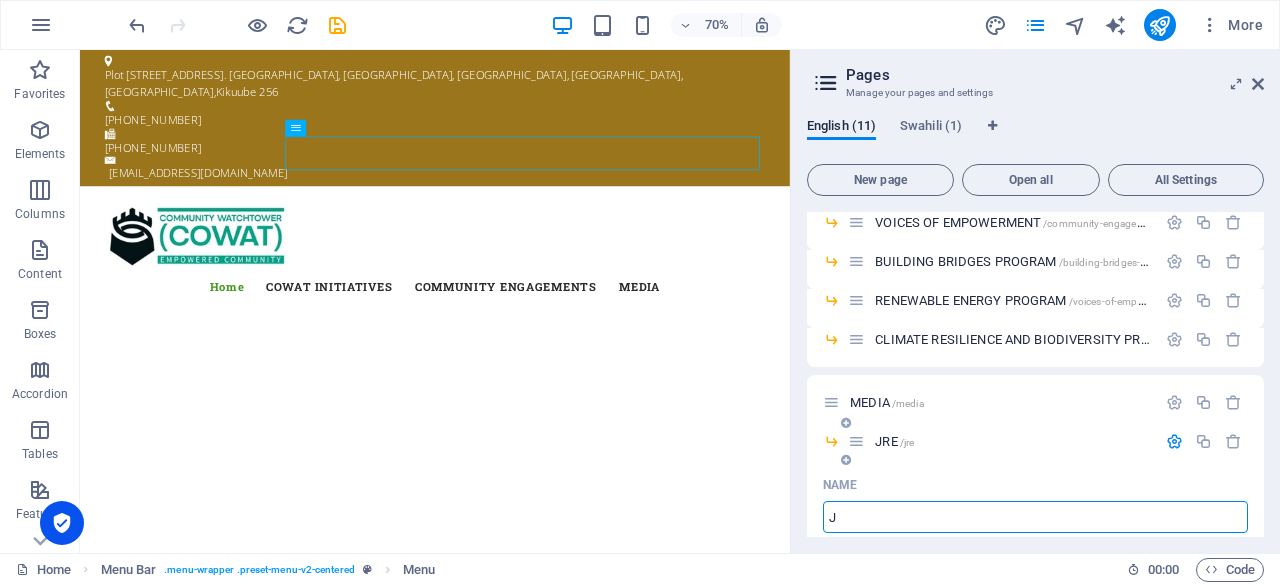 type 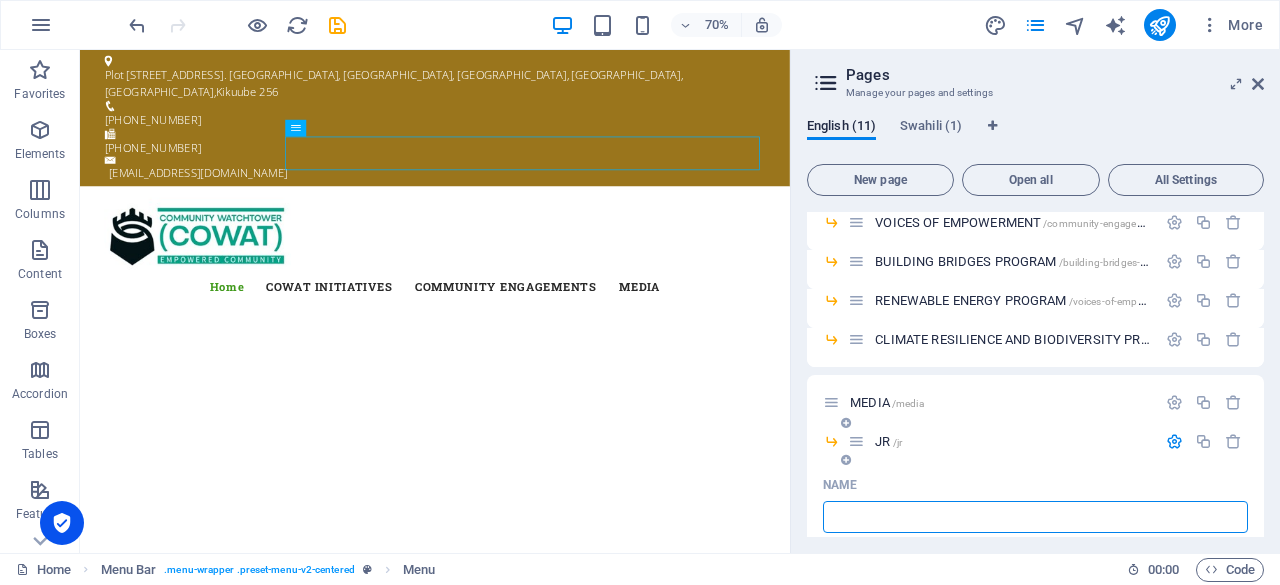 type on "/jr" 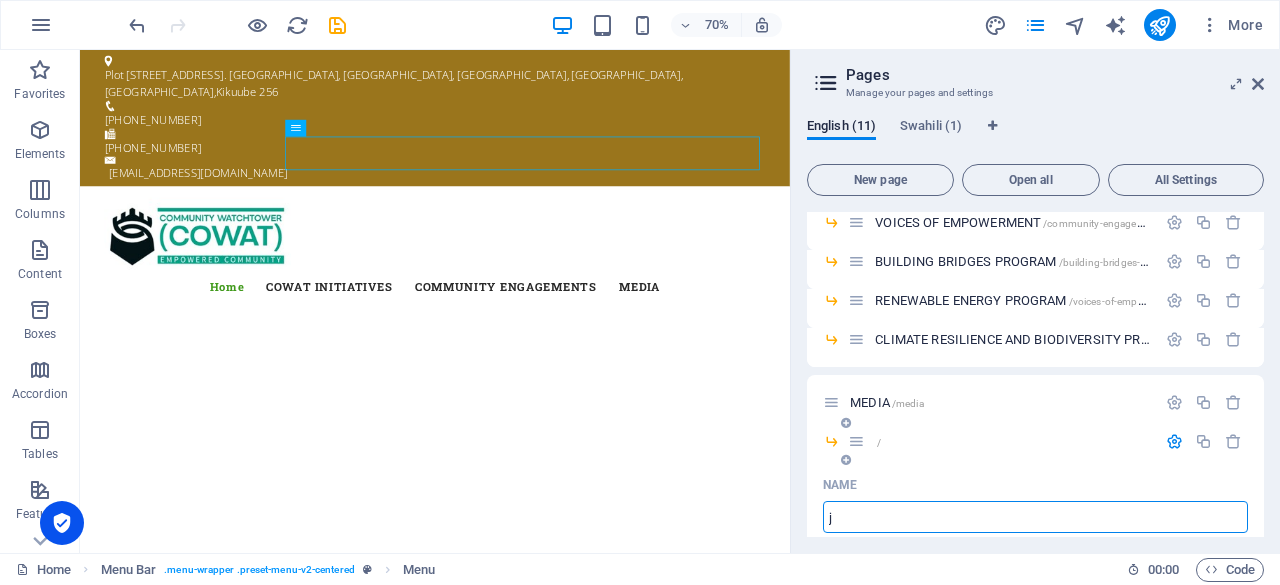 type on "jr" 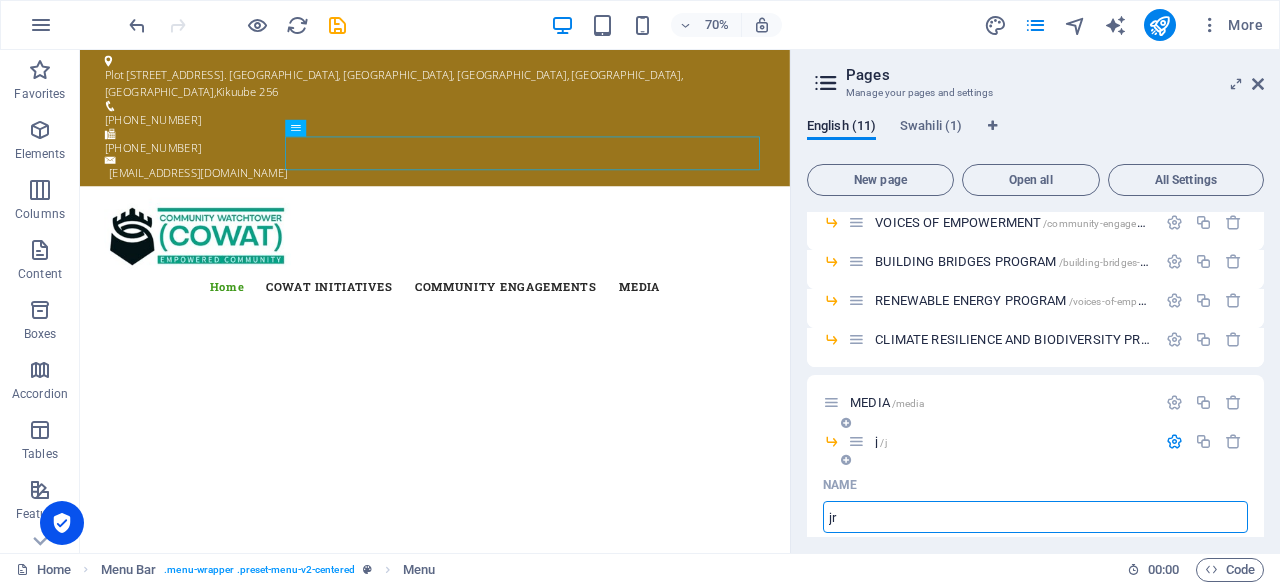 type on "/j" 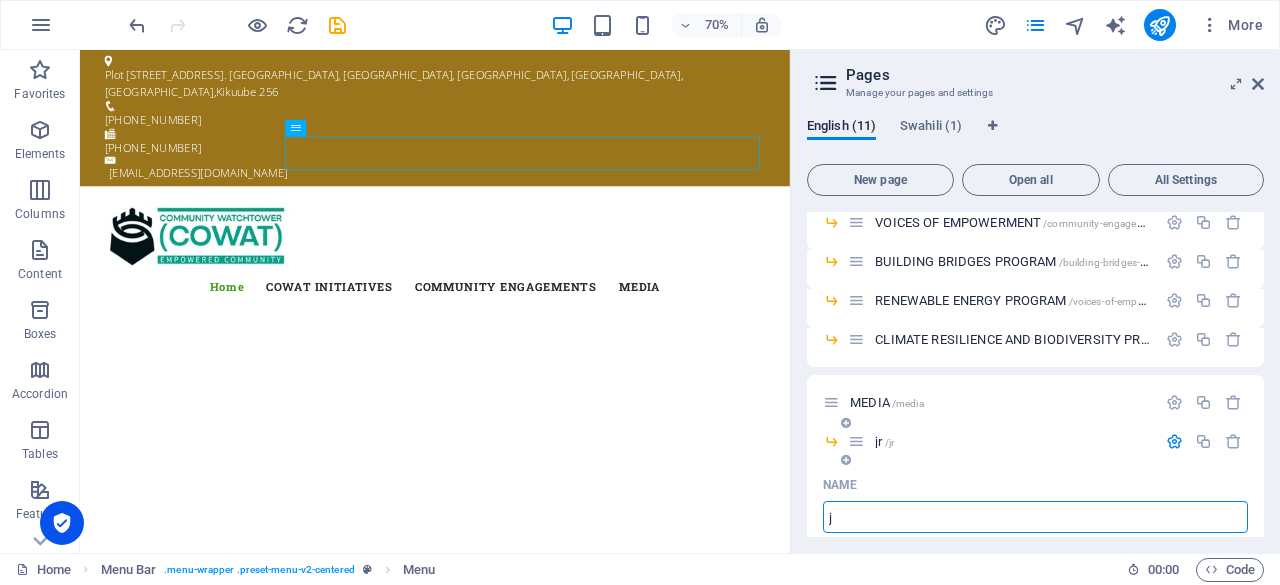 type on "/jr" 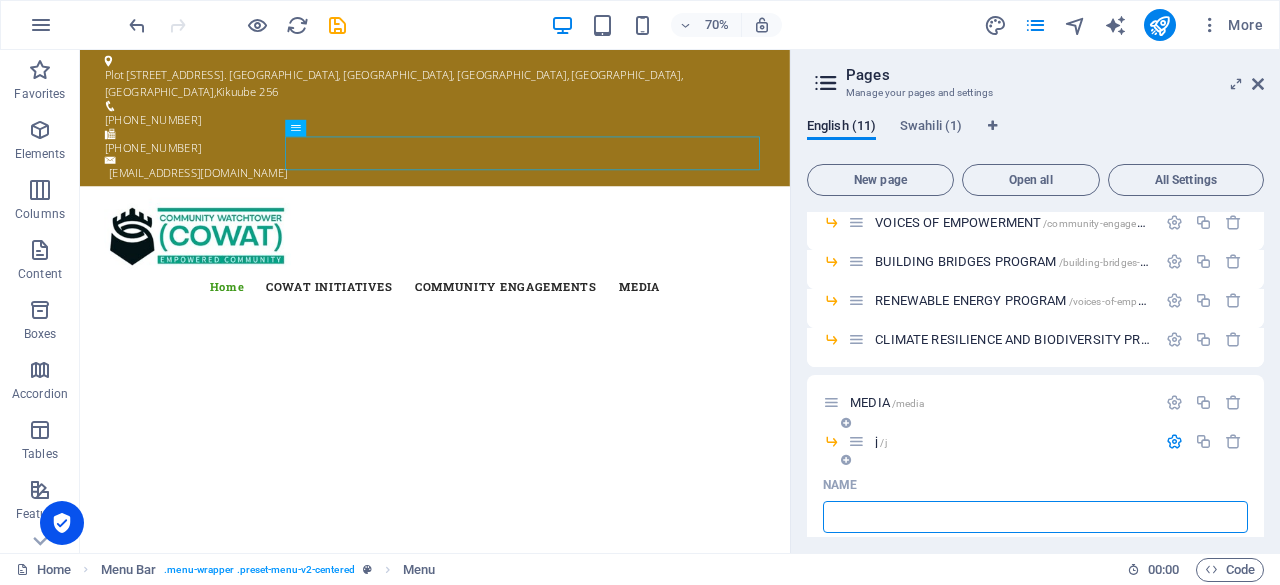 type on "/j" 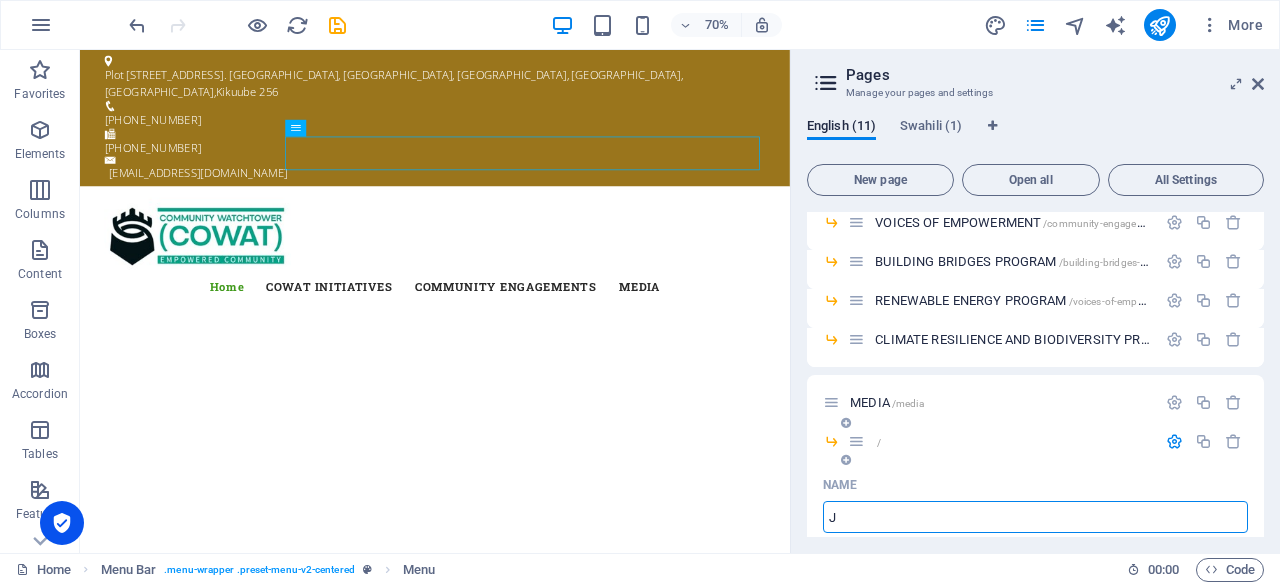 type on "/" 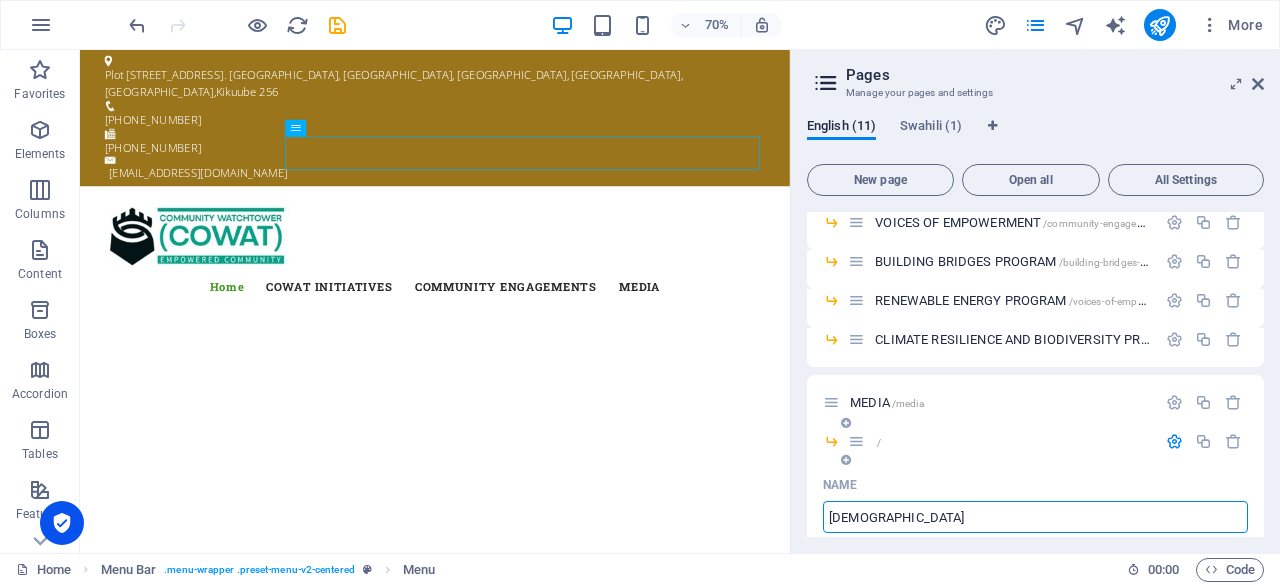 type on "[DEMOGRAPHIC_DATA]" 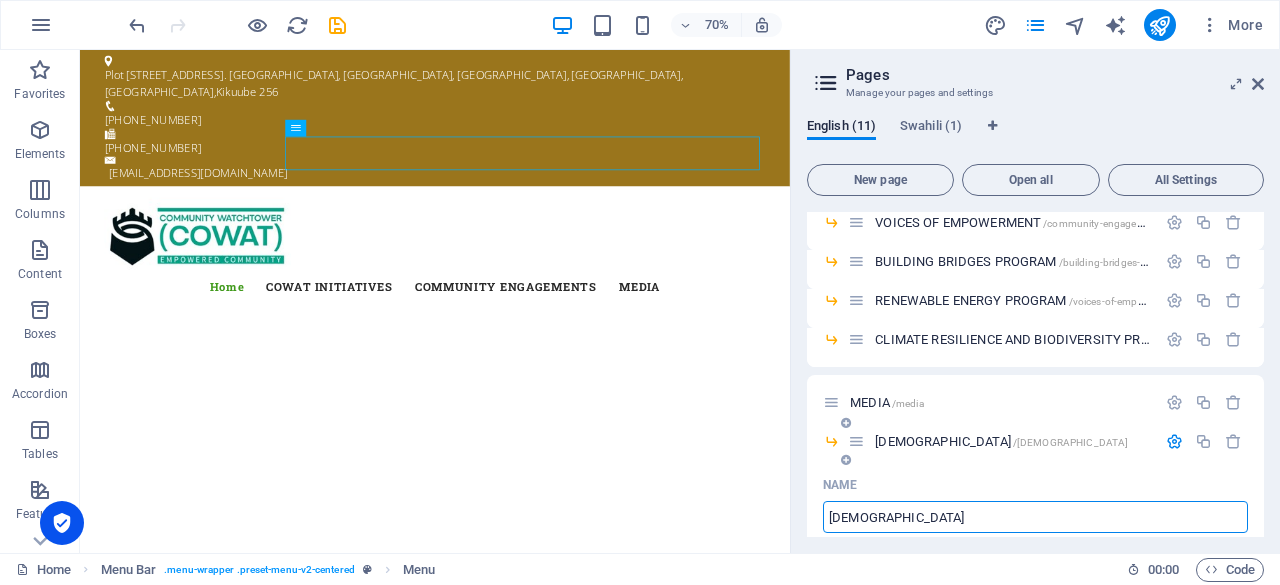 type on "/[DEMOGRAPHIC_DATA]" 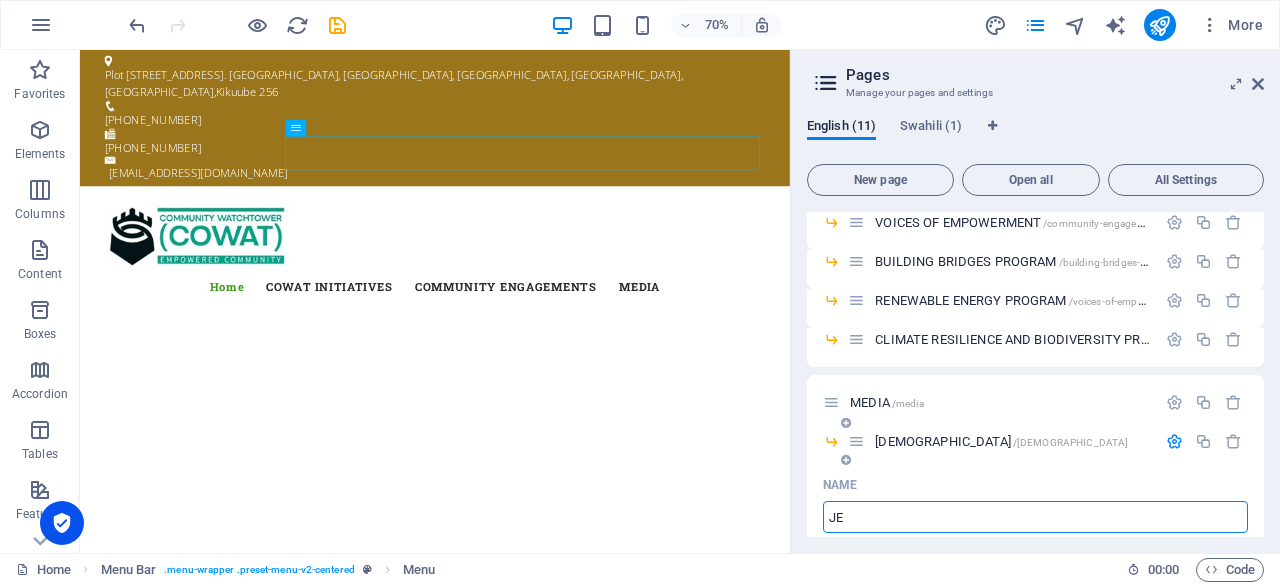 type on "J" 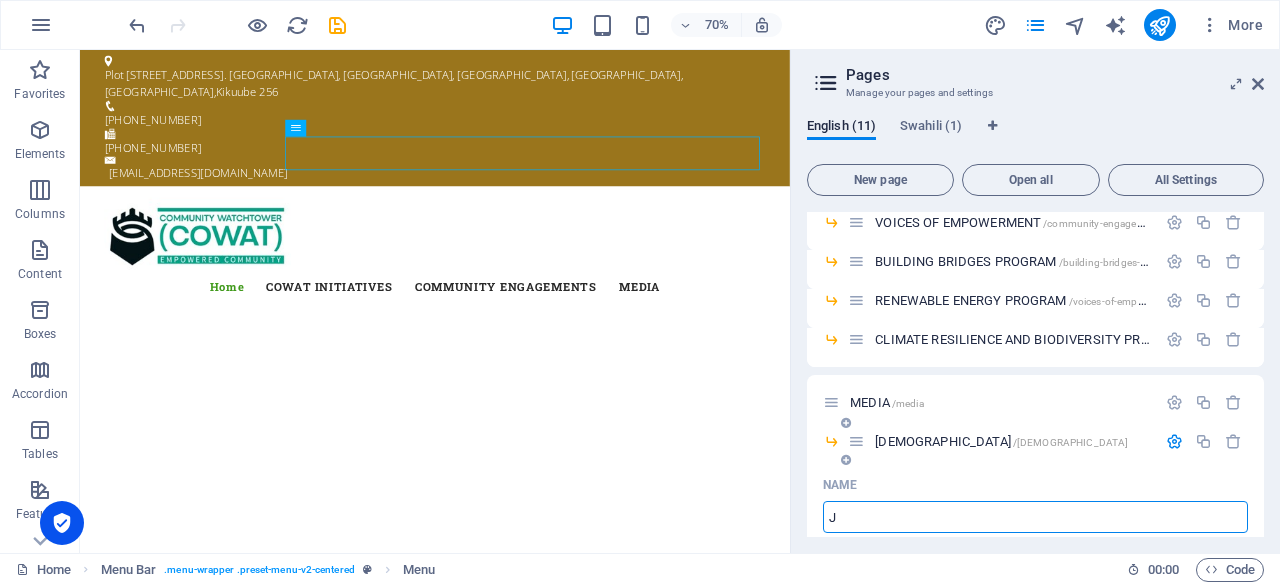 type 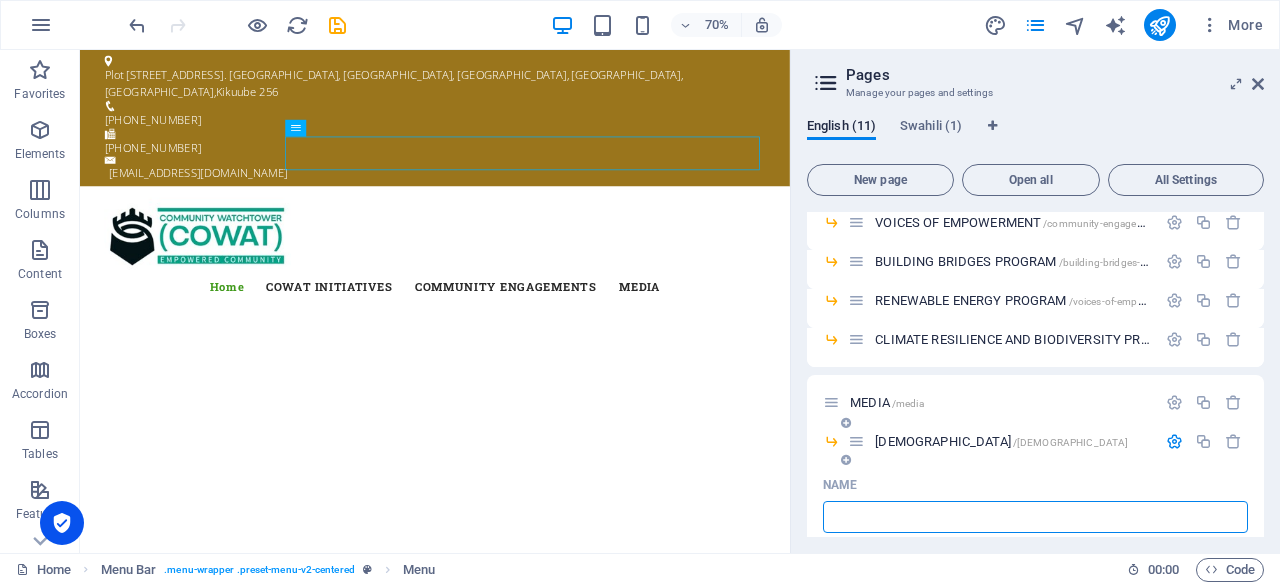 type 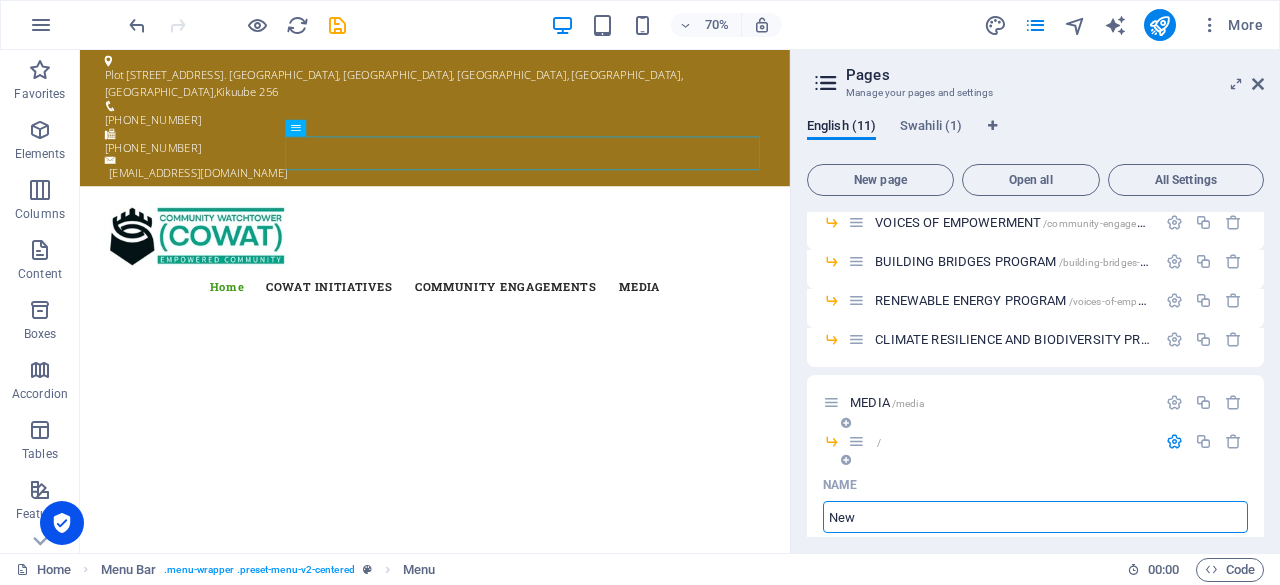 type on "News" 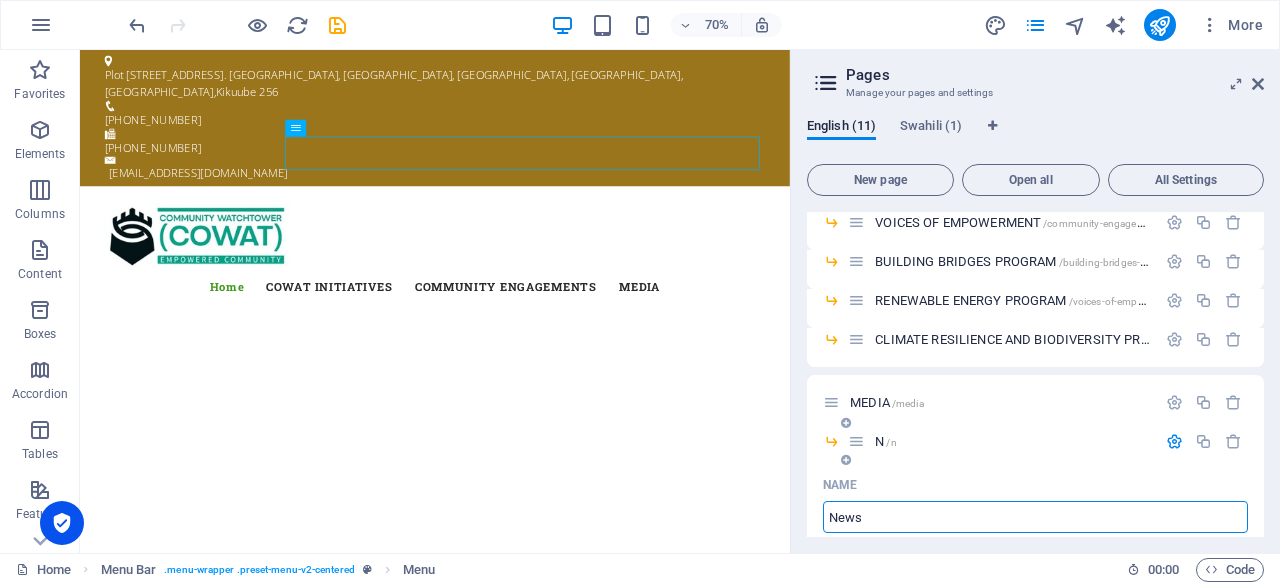 type on "/n" 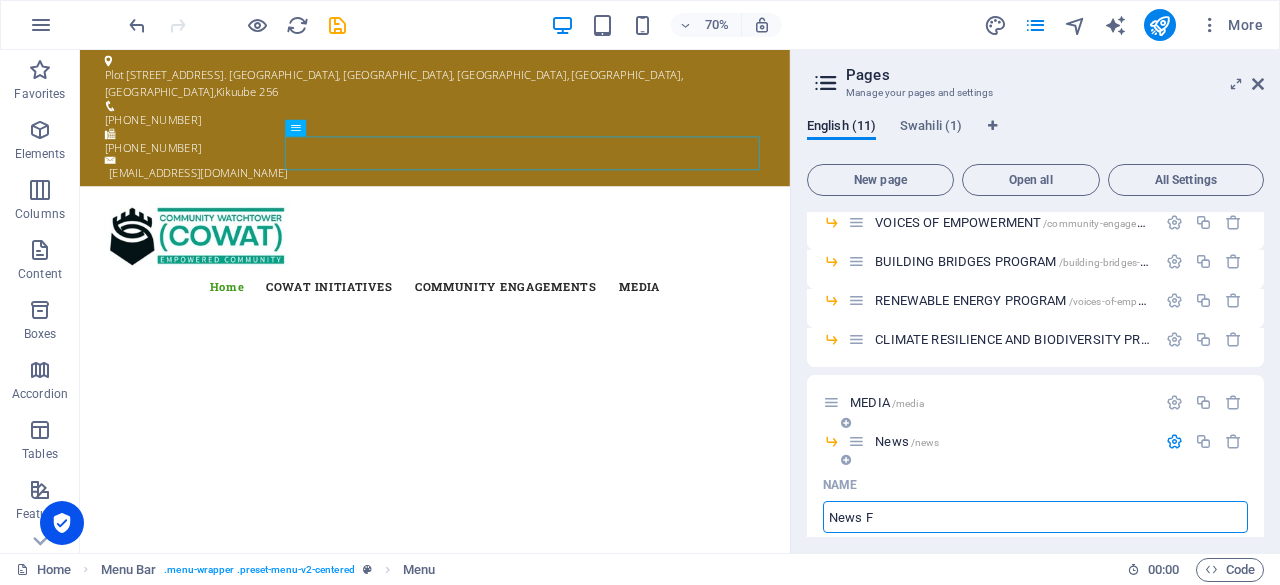 type on "/news" 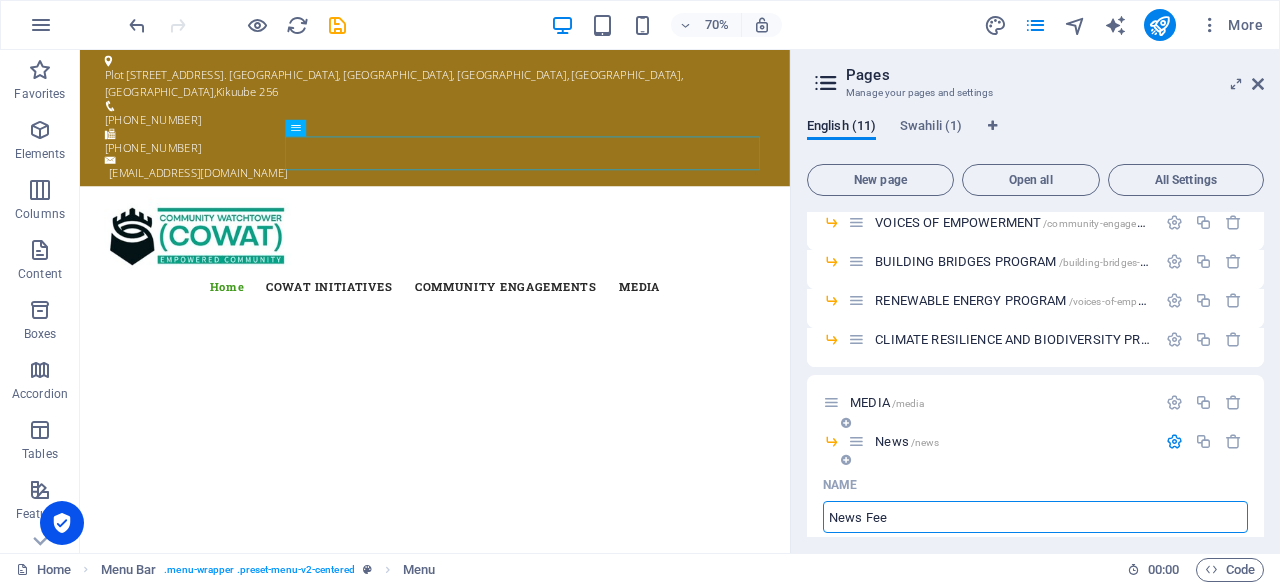 type on "News Feed" 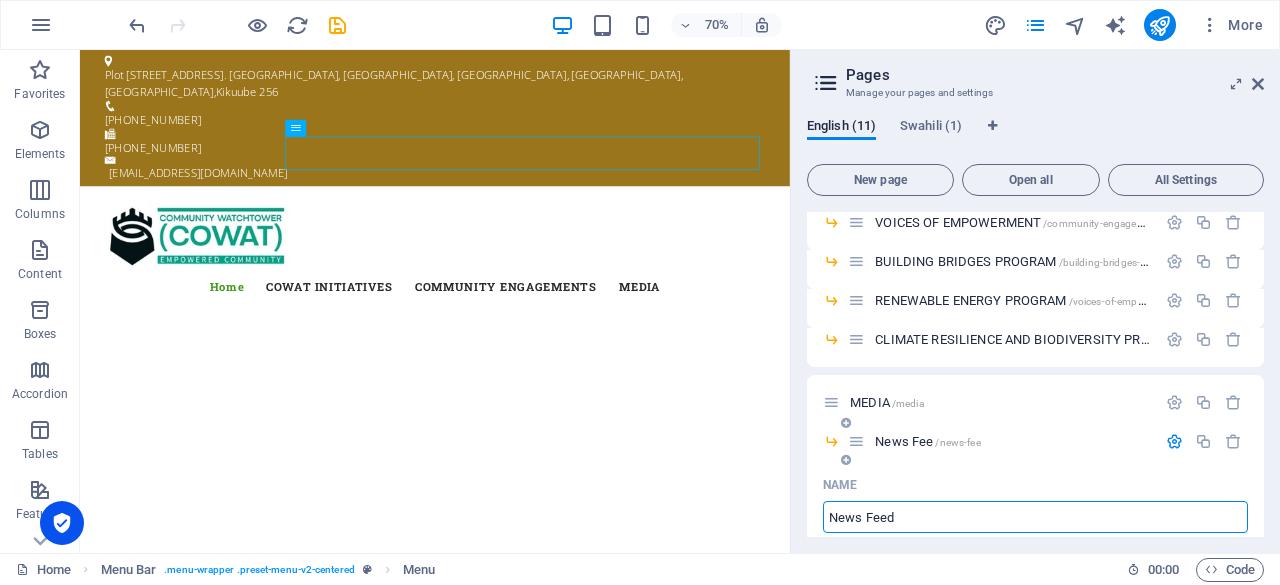 type on "/news-fee" 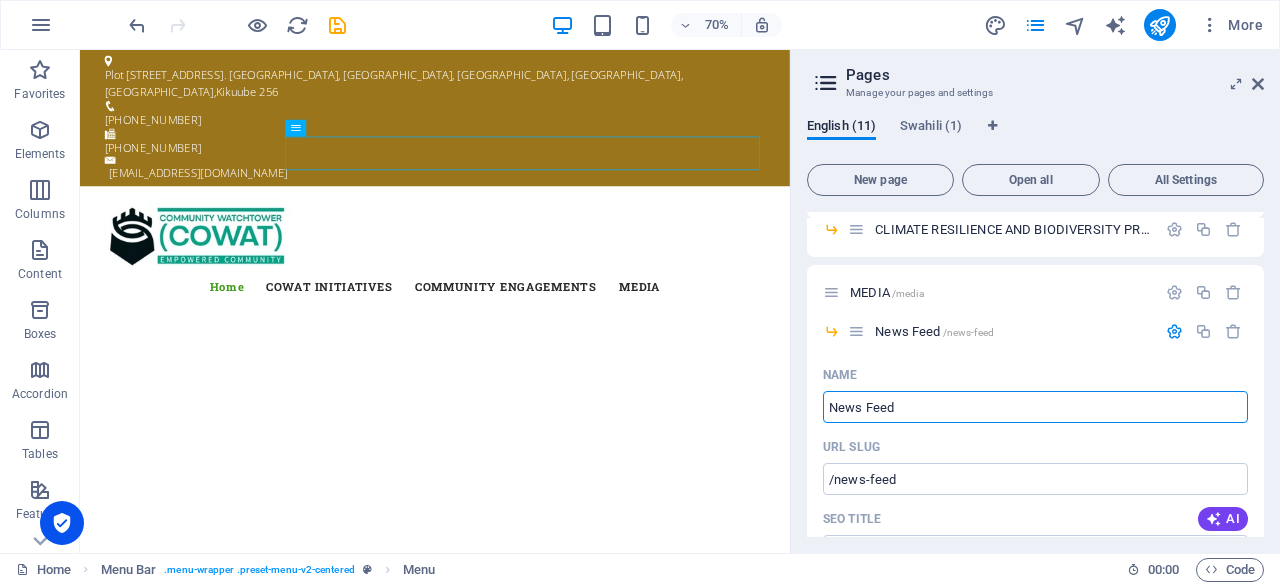 scroll, scrollTop: 307, scrollLeft: 0, axis: vertical 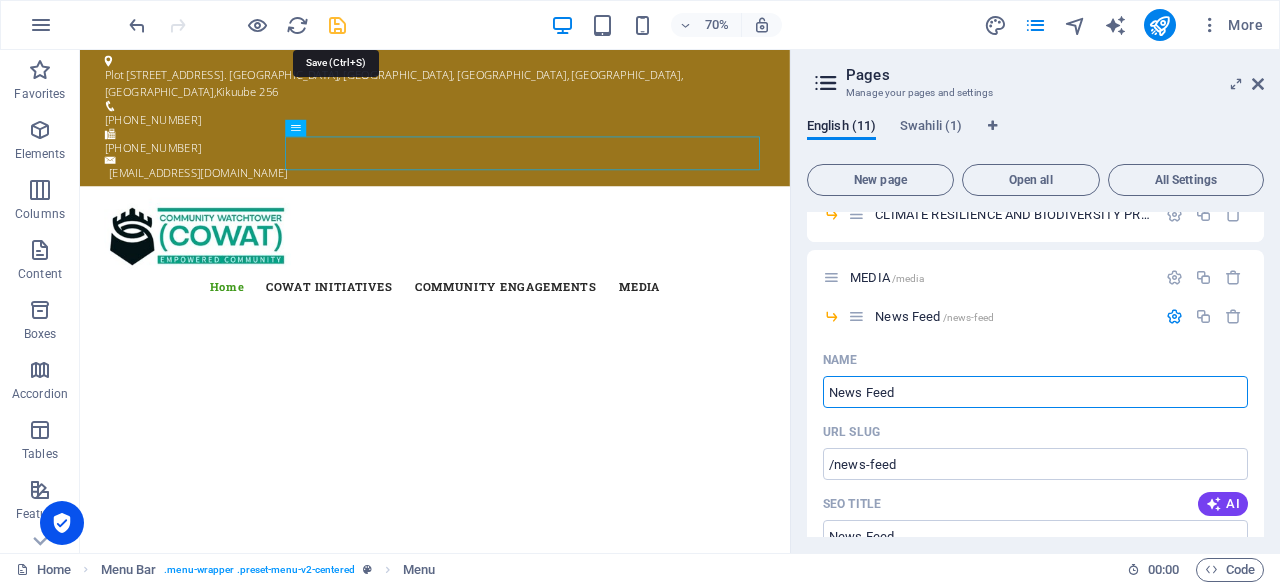 type on "News Feed" 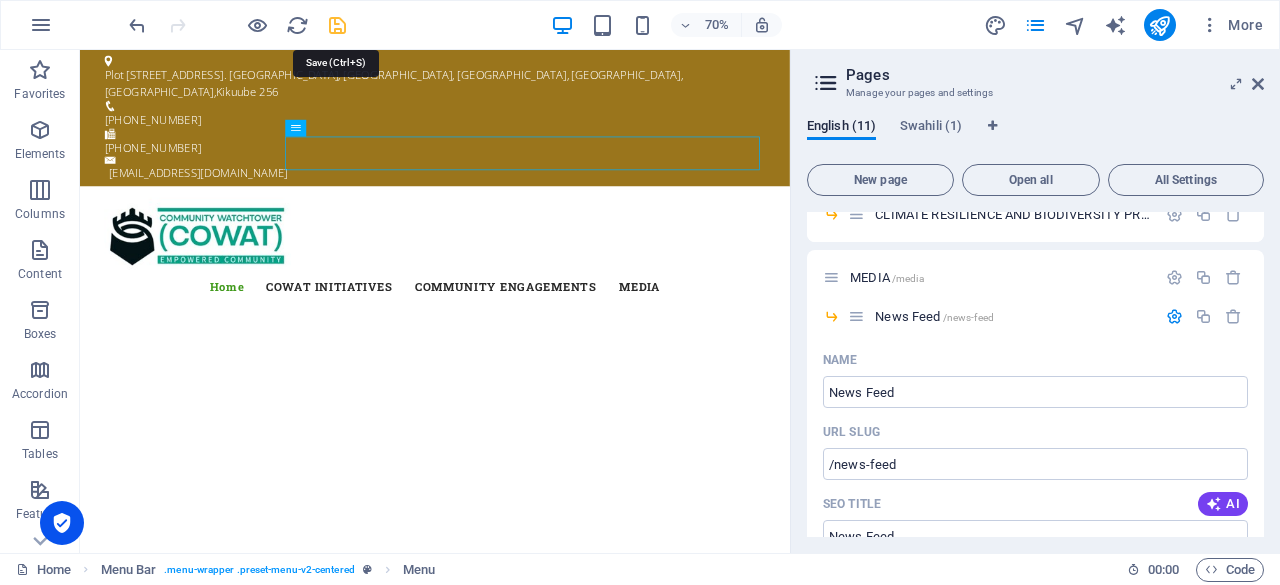 click at bounding box center [337, 25] 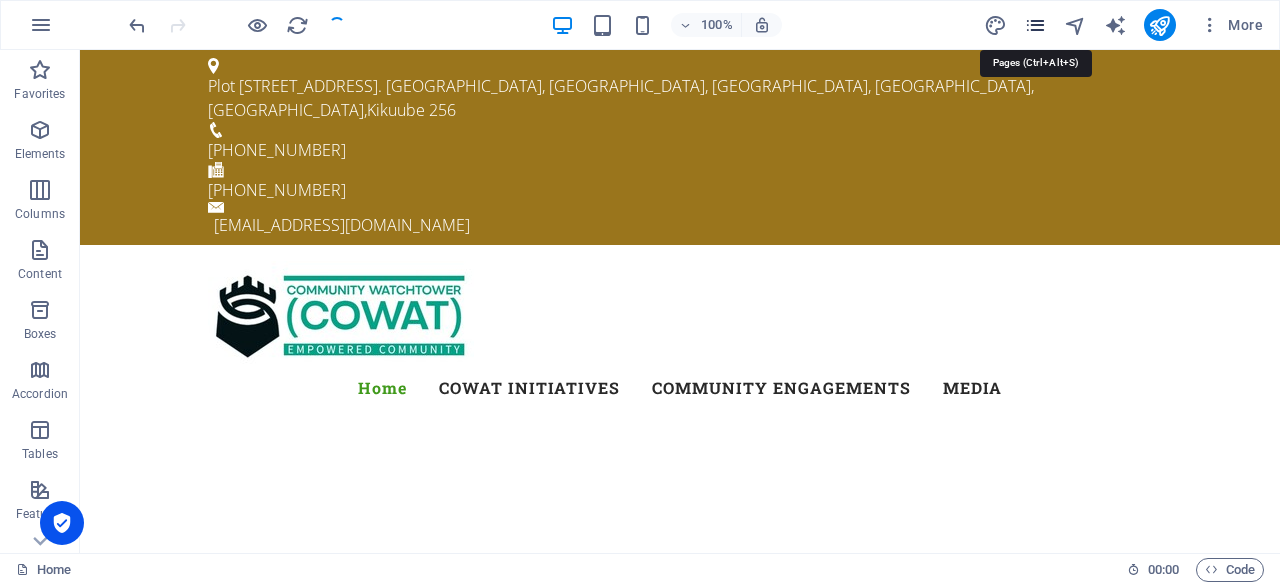 click at bounding box center [1035, 25] 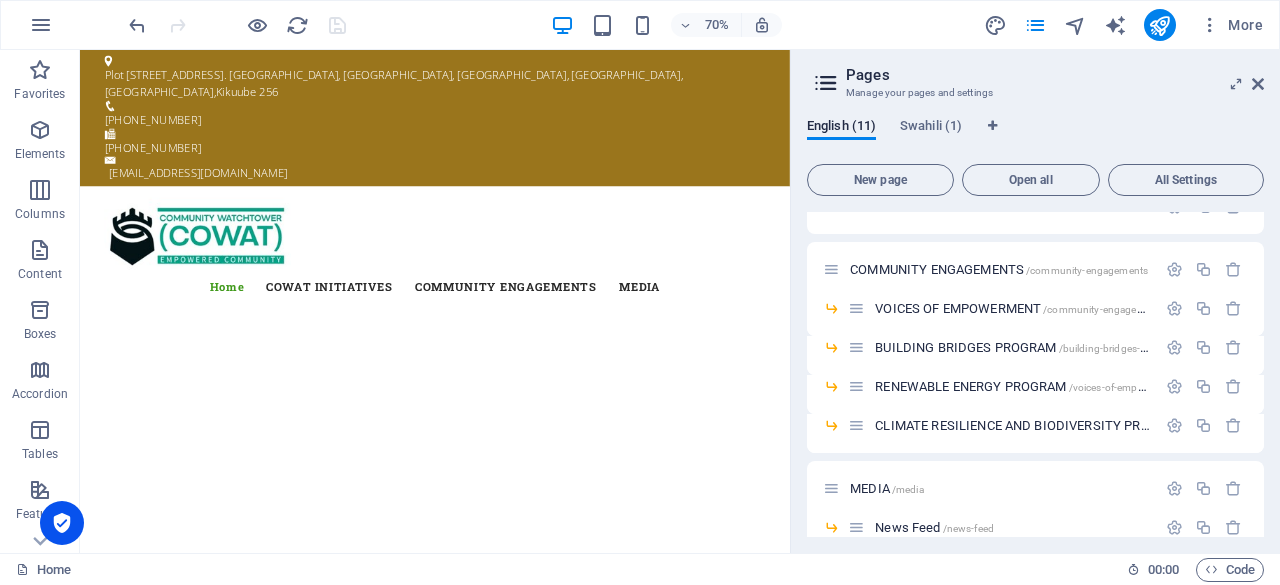 scroll, scrollTop: 98, scrollLeft: 0, axis: vertical 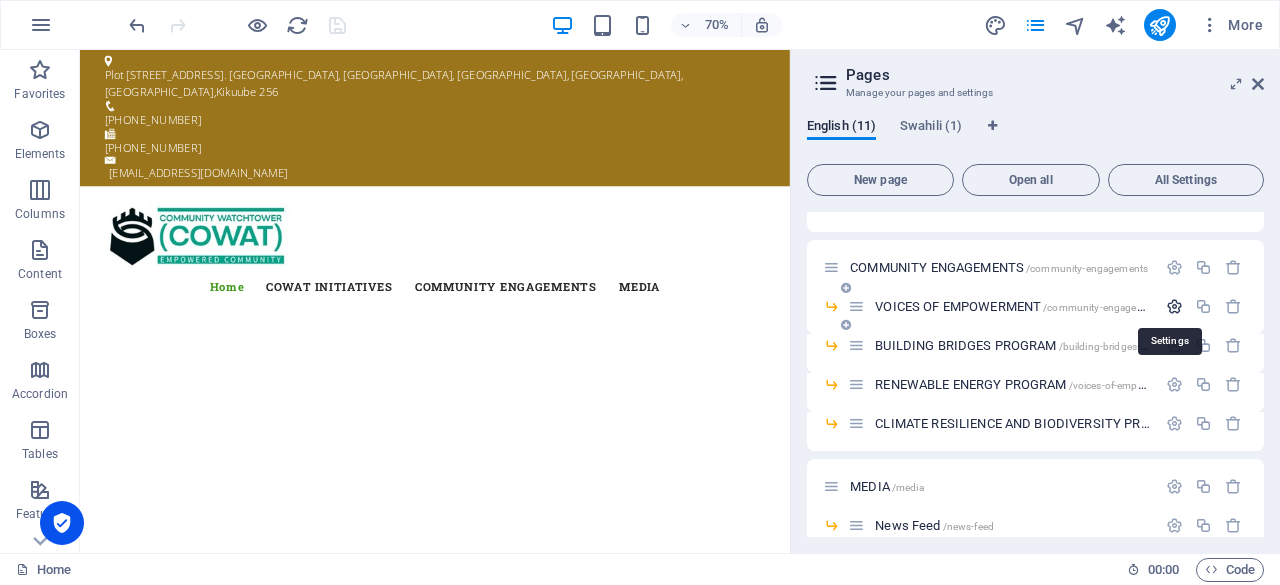 click at bounding box center (1174, 306) 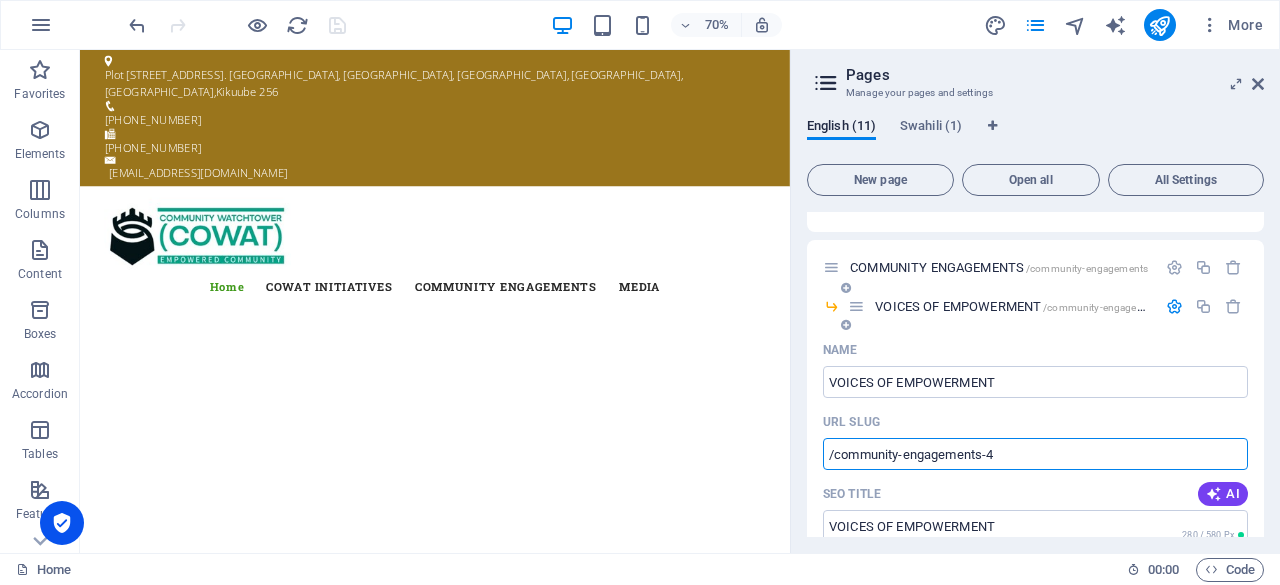 click on "/community-engagements-4" at bounding box center [1035, 454] 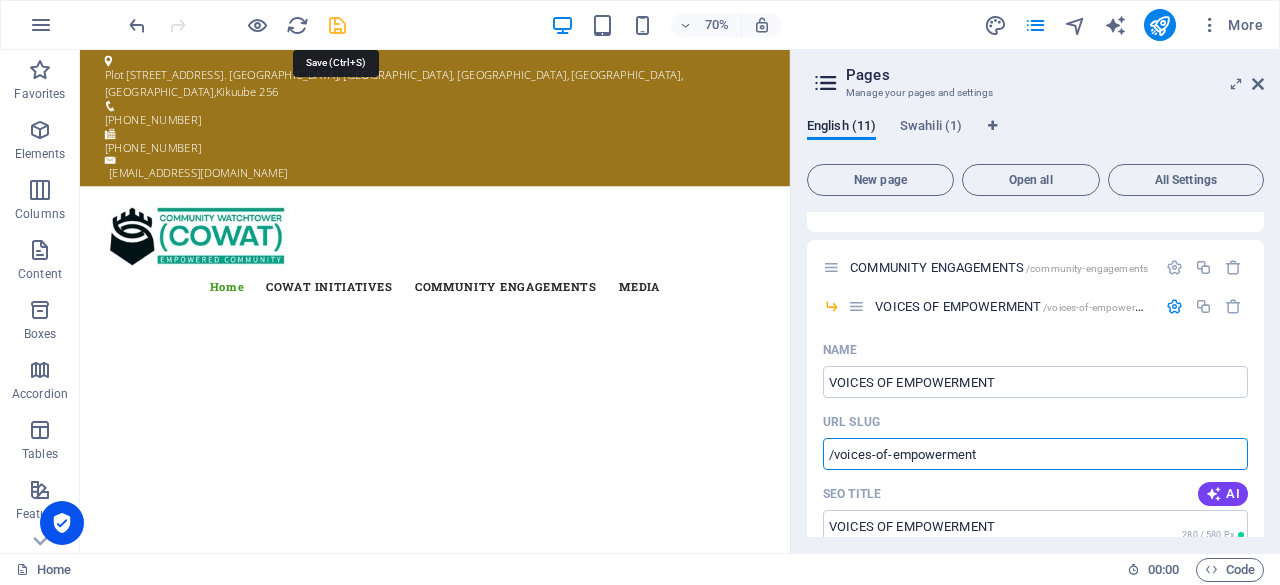 type on "/voices-of-empowerment" 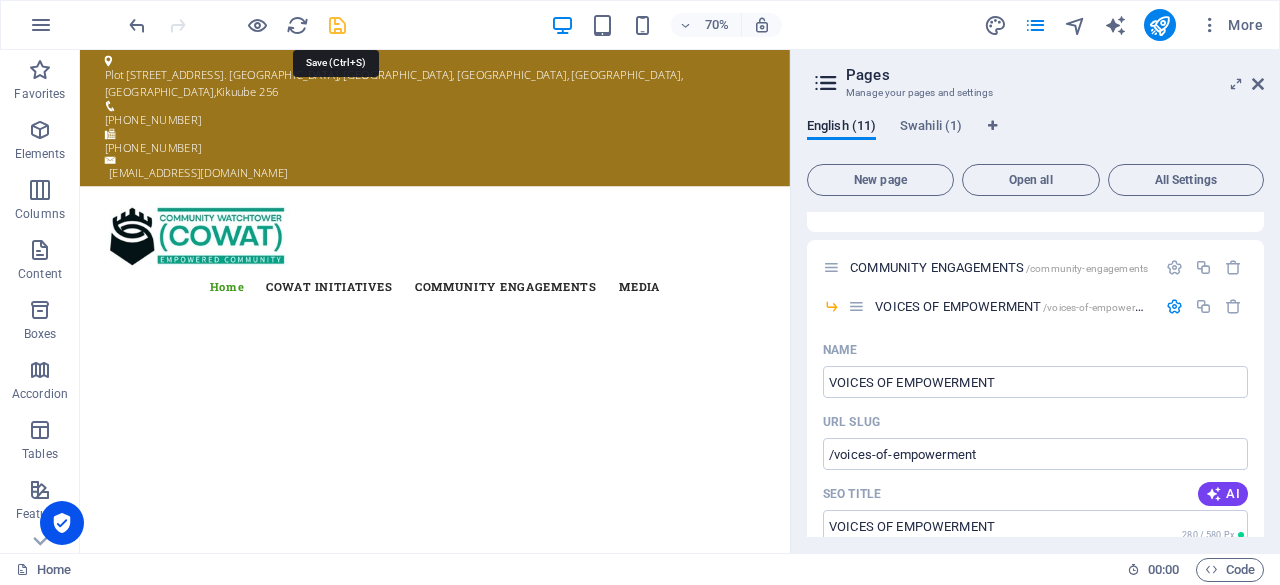 click at bounding box center [337, 25] 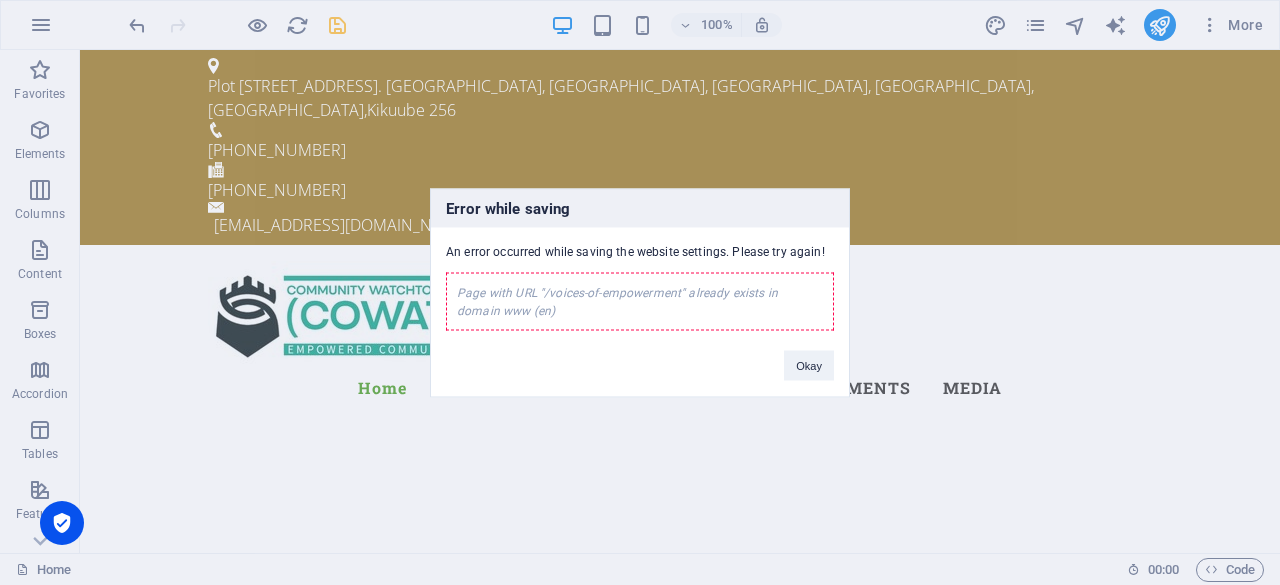 click on "Error while saving An error occurred while saving the website settings. Please try again! Page with URL "/voices-of-empowerment" already exists in domain www (en) Okay" at bounding box center (640, 292) 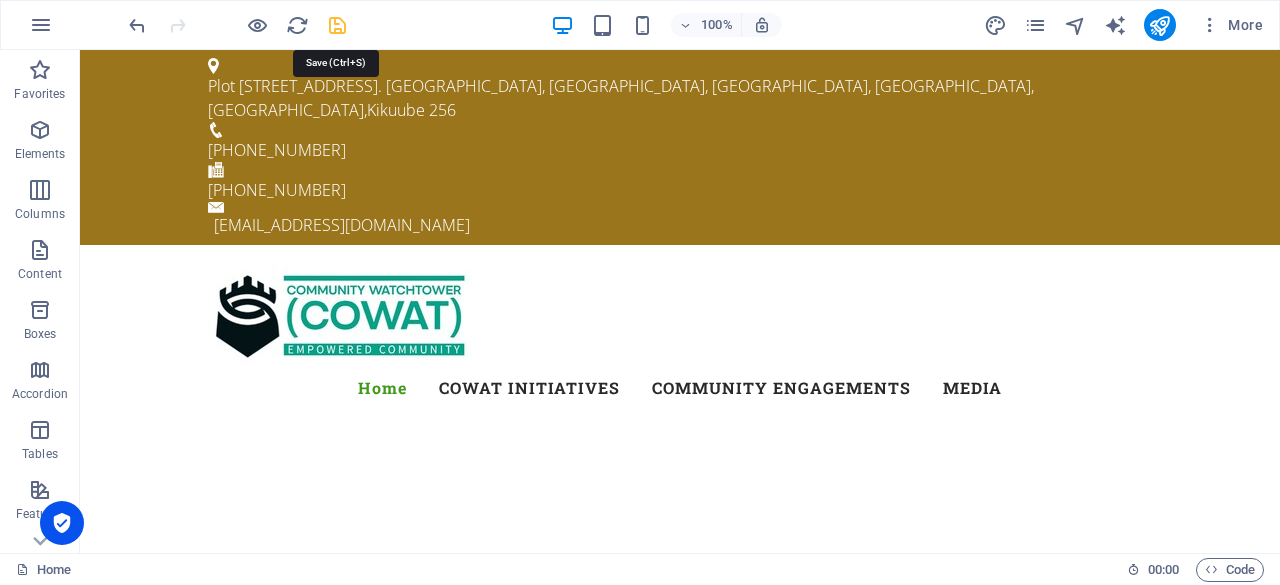 click at bounding box center (337, 25) 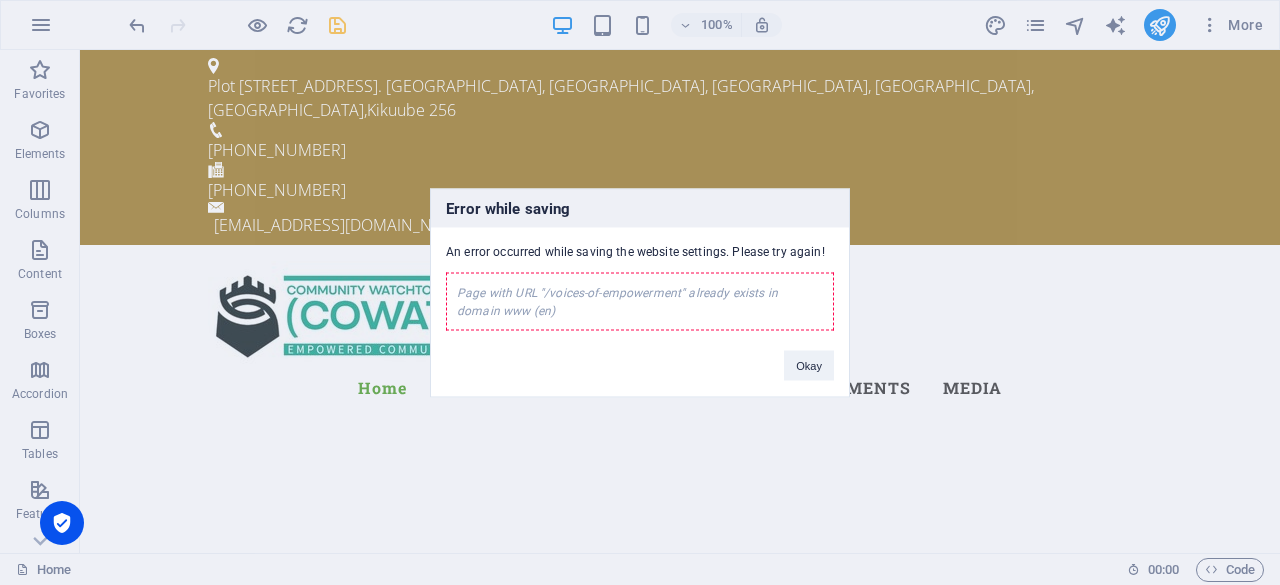 click on "Error while saving An error occurred while saving the website settings. Please try again! Page with URL "/voices-of-empowerment" already exists in domain www (en) Okay" at bounding box center (640, 292) 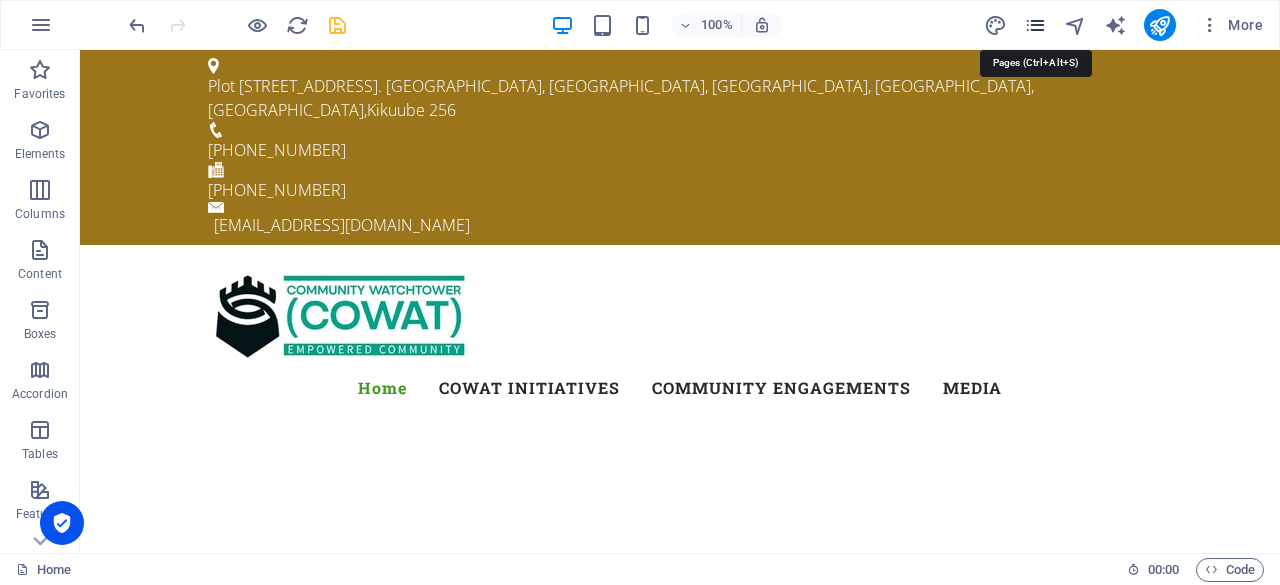 click at bounding box center (1035, 25) 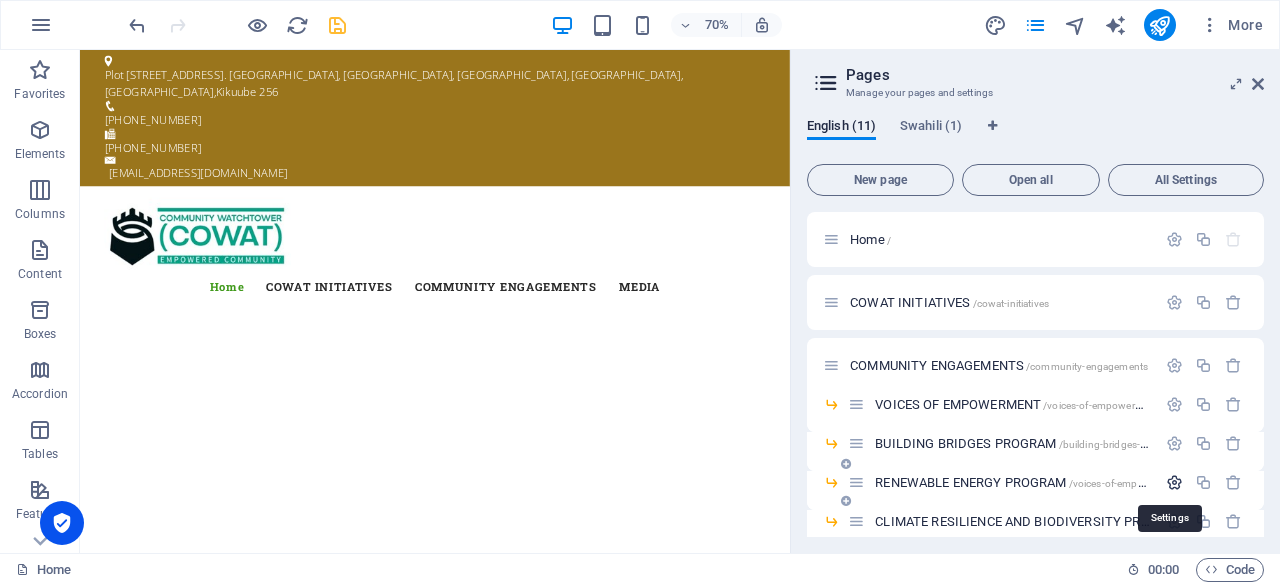 click at bounding box center [1174, 482] 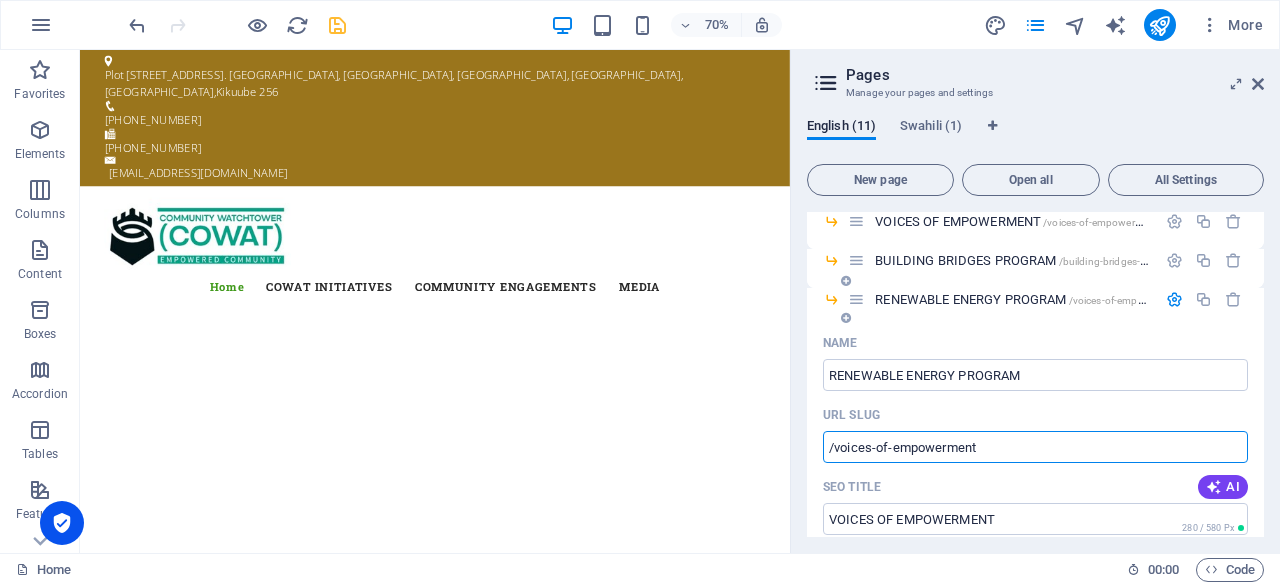 click on "/voices-of-empowerment" at bounding box center (1035, 447) 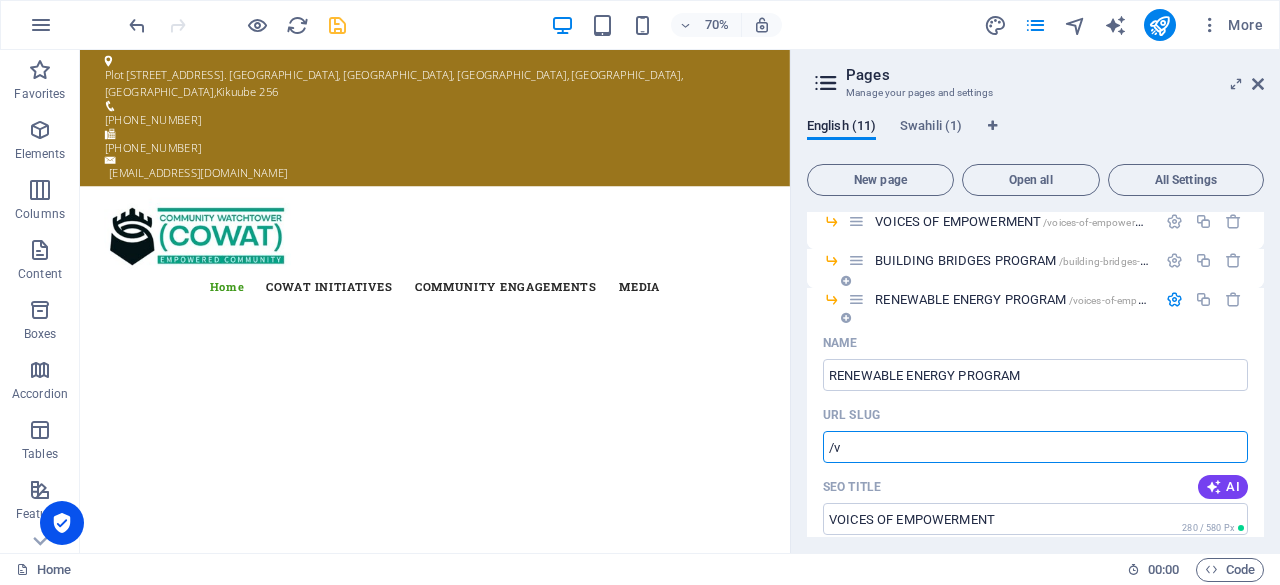 type on "/" 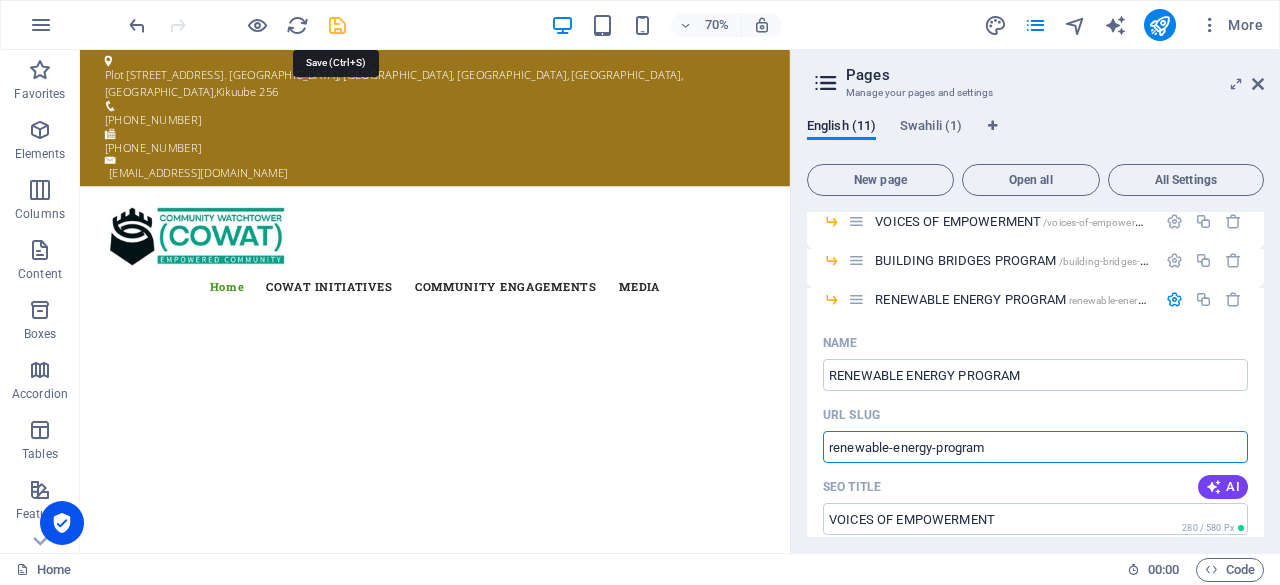type on "renewable-energy-program" 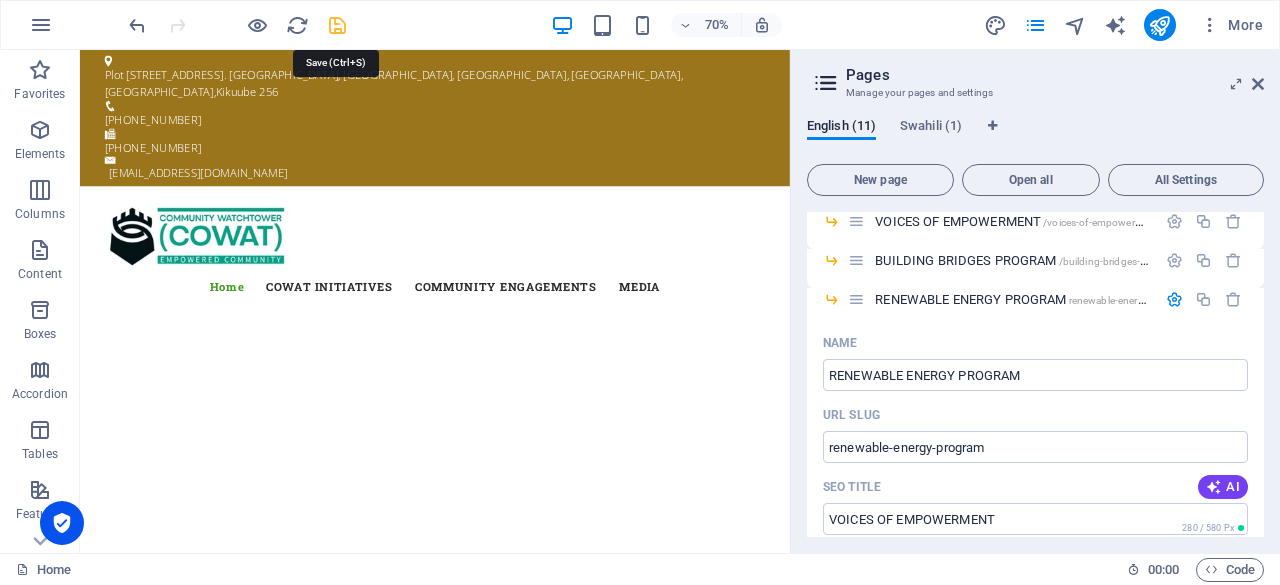 click at bounding box center (337, 25) 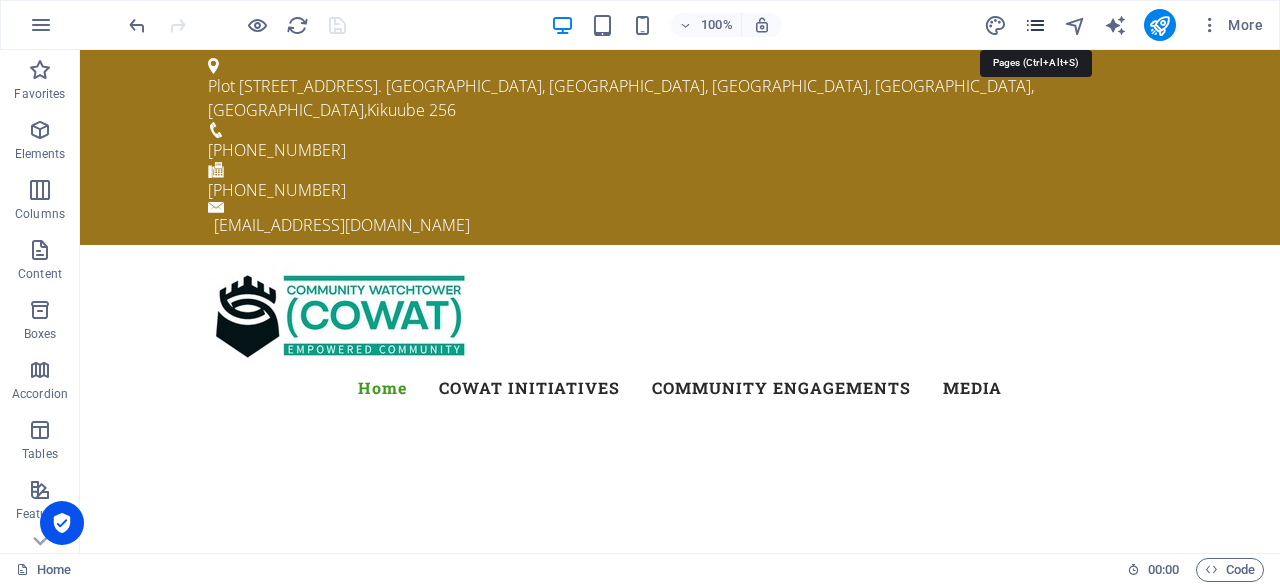 click at bounding box center (1035, 25) 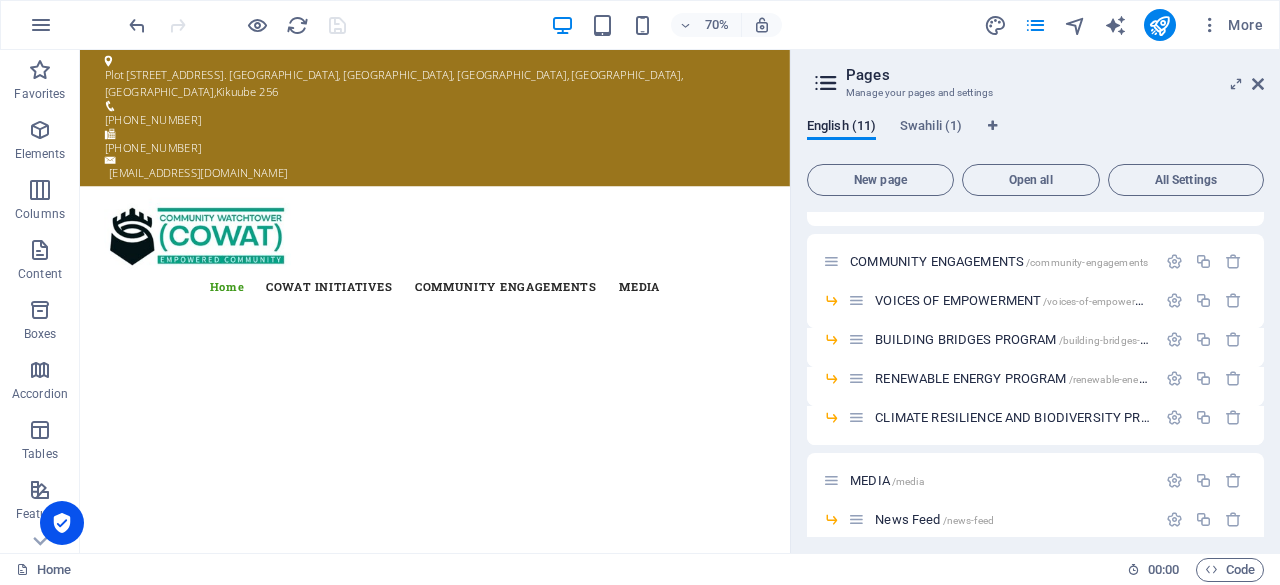 scroll, scrollTop: 109, scrollLeft: 0, axis: vertical 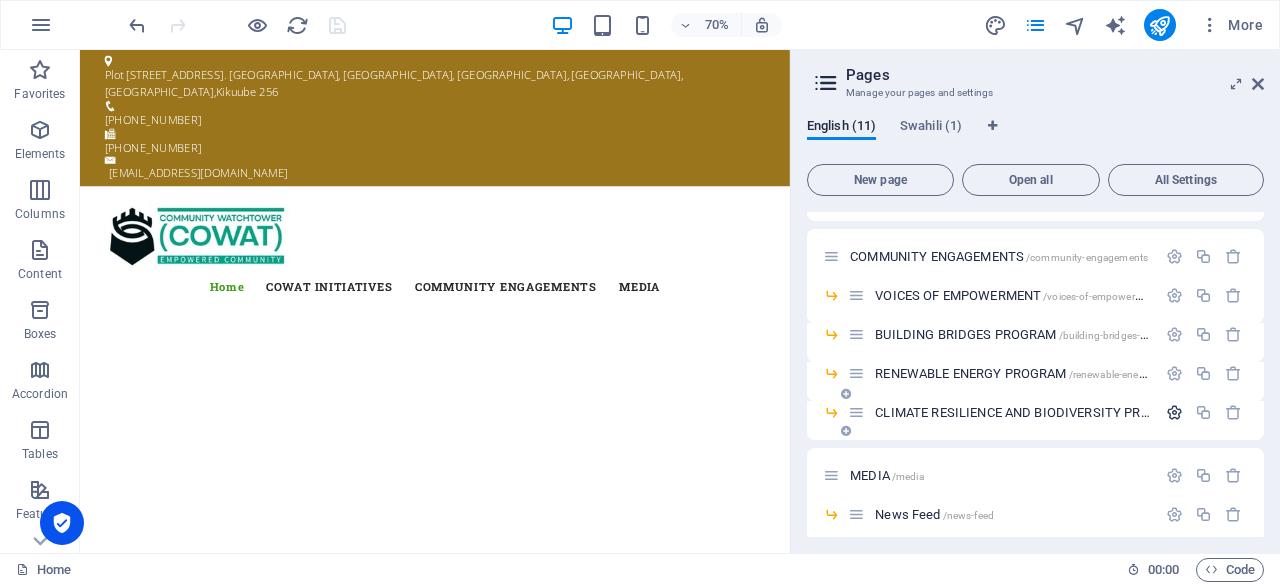 click at bounding box center [1174, 412] 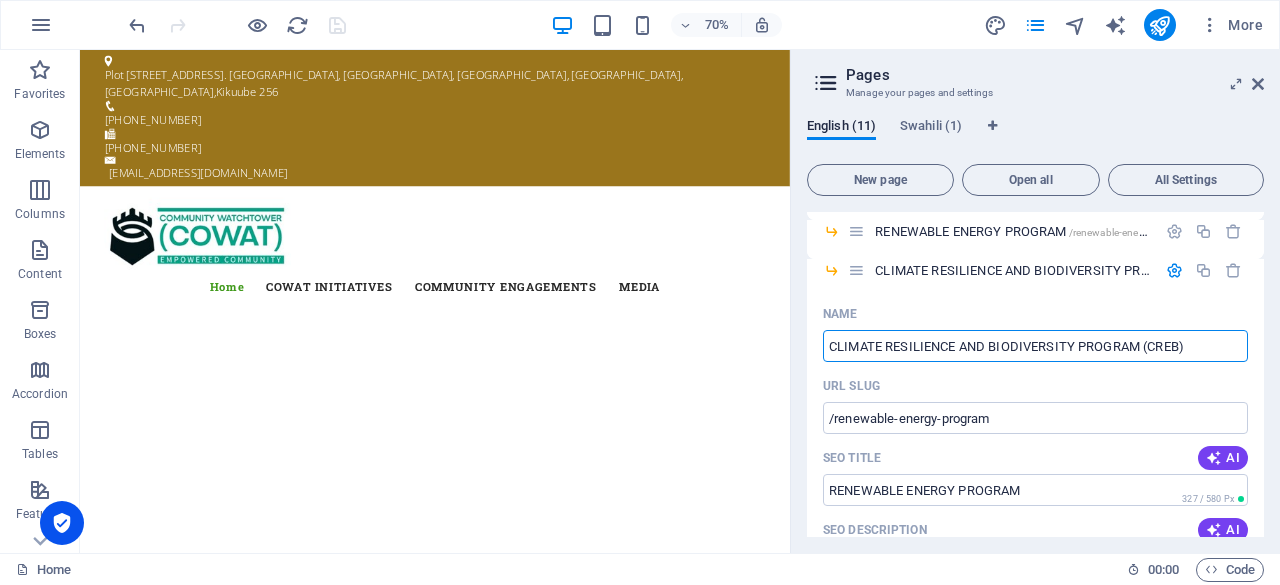 scroll, scrollTop: 254, scrollLeft: 0, axis: vertical 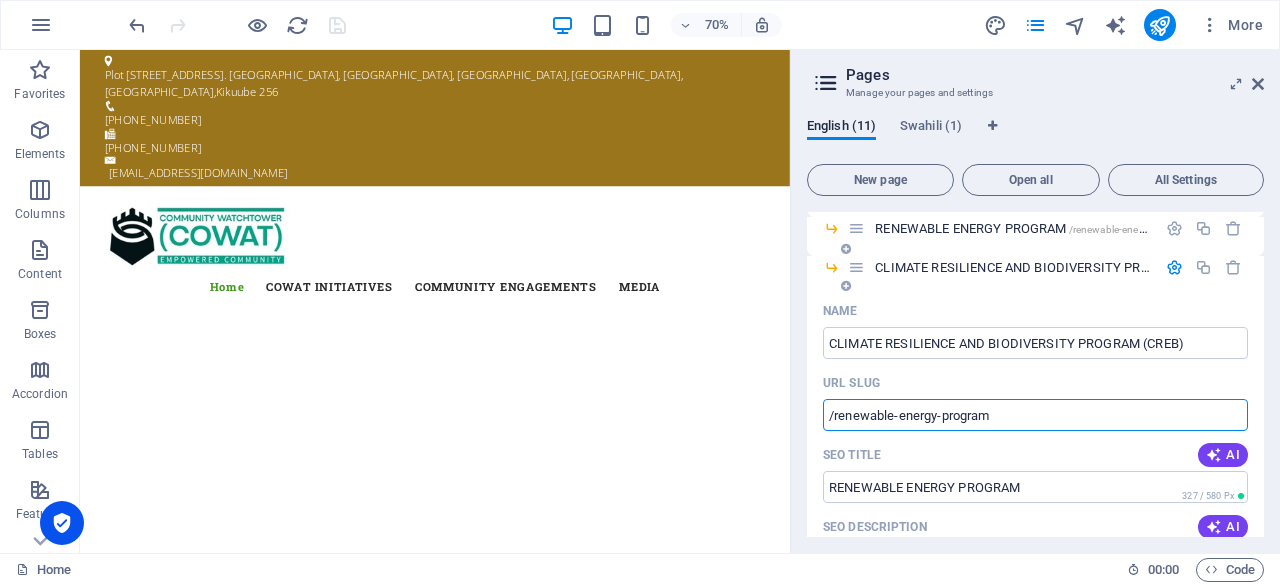click on "/renewable-energy-program" at bounding box center (1035, 415) 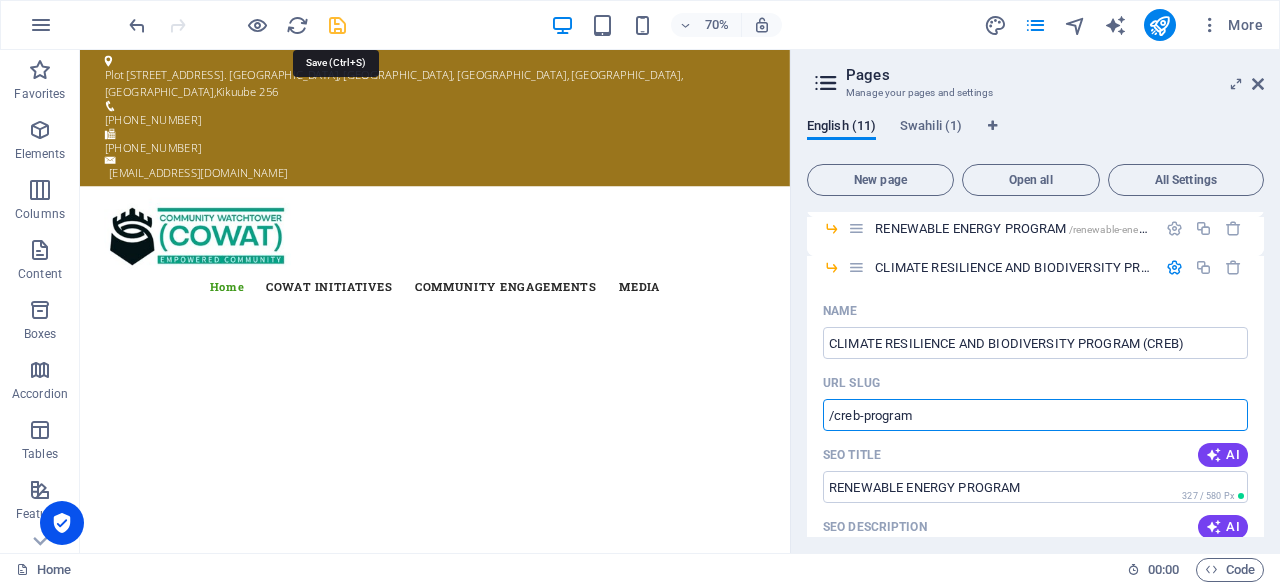 type on "/creb-program" 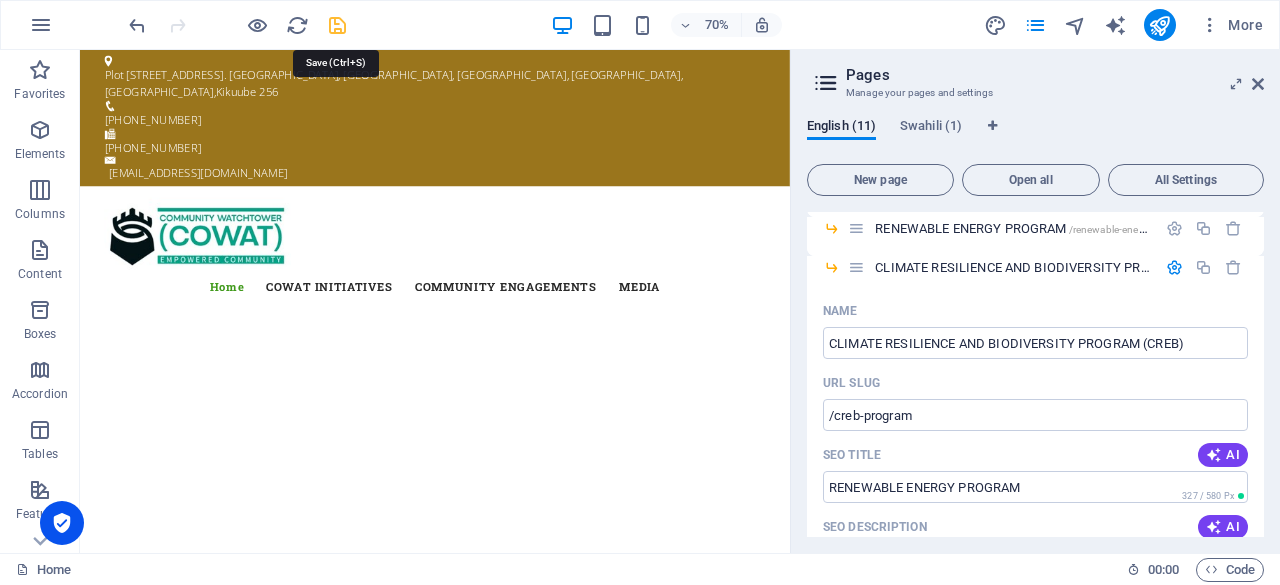 click at bounding box center [337, 25] 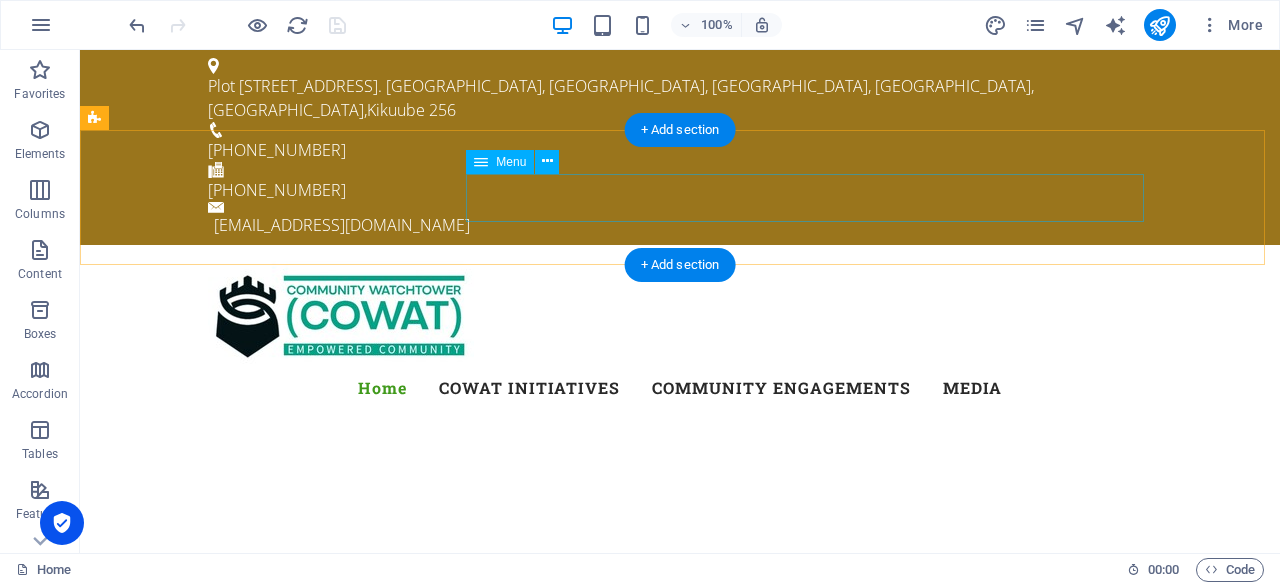 click on "Home COWAT INITIATIVES COMMUNITY ENGAGEMENTS VOICES OF EMPOWERMENT BUILDING BRIDGES PROGRAM RENEWABLE ENERGY PROGRAM CLIMATE RESILIENCE AND BIODIVERSITY PROGRAM (CREB) MEDIA News Feed Resources Blog" at bounding box center (680, 388) 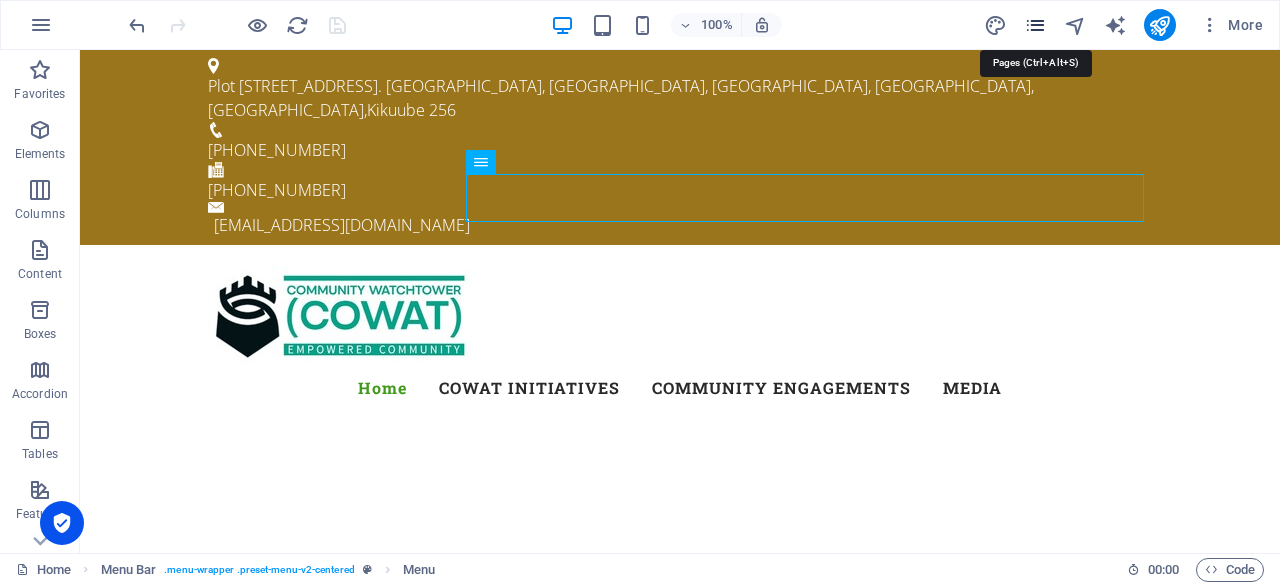 click at bounding box center [1035, 25] 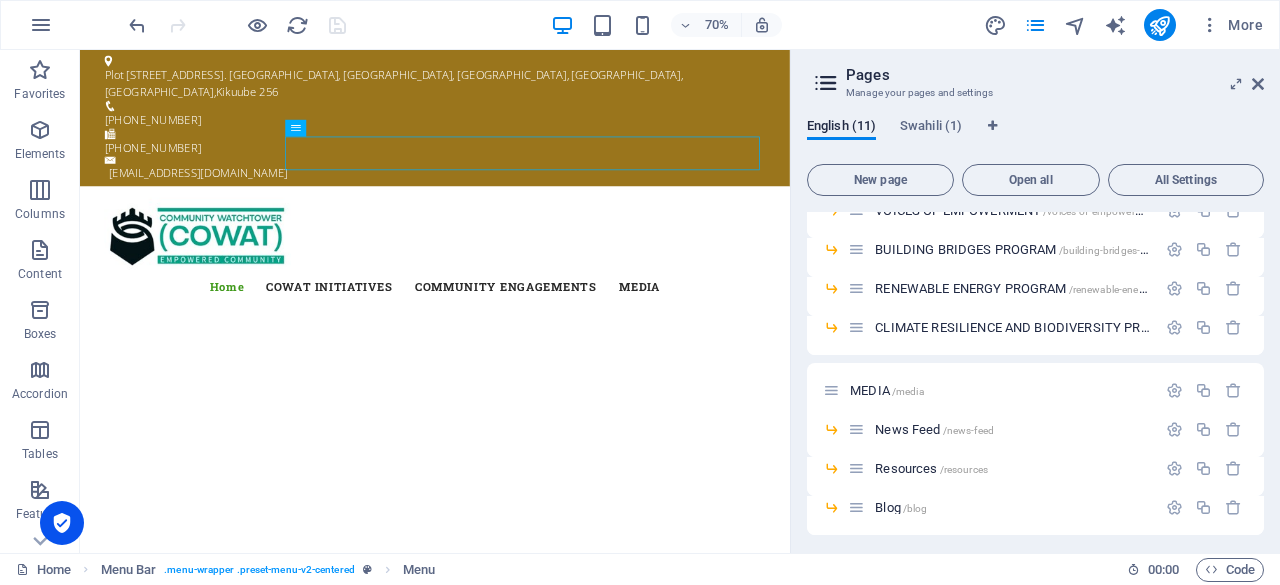 scroll, scrollTop: 200, scrollLeft: 0, axis: vertical 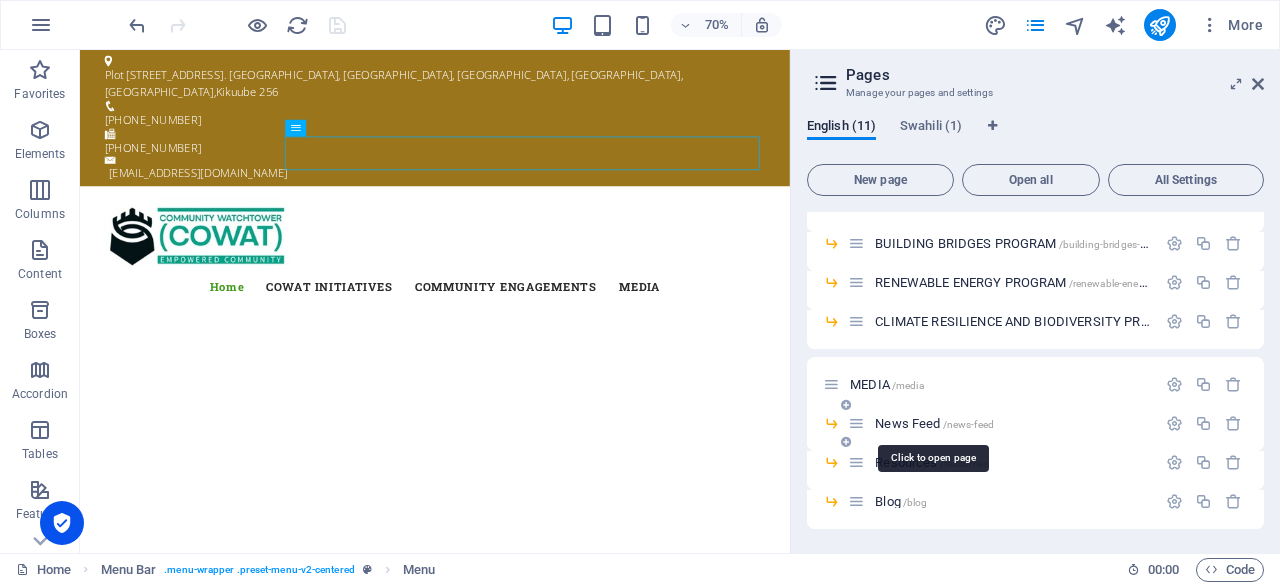 click on "News Feed /news-feed" at bounding box center (934, 423) 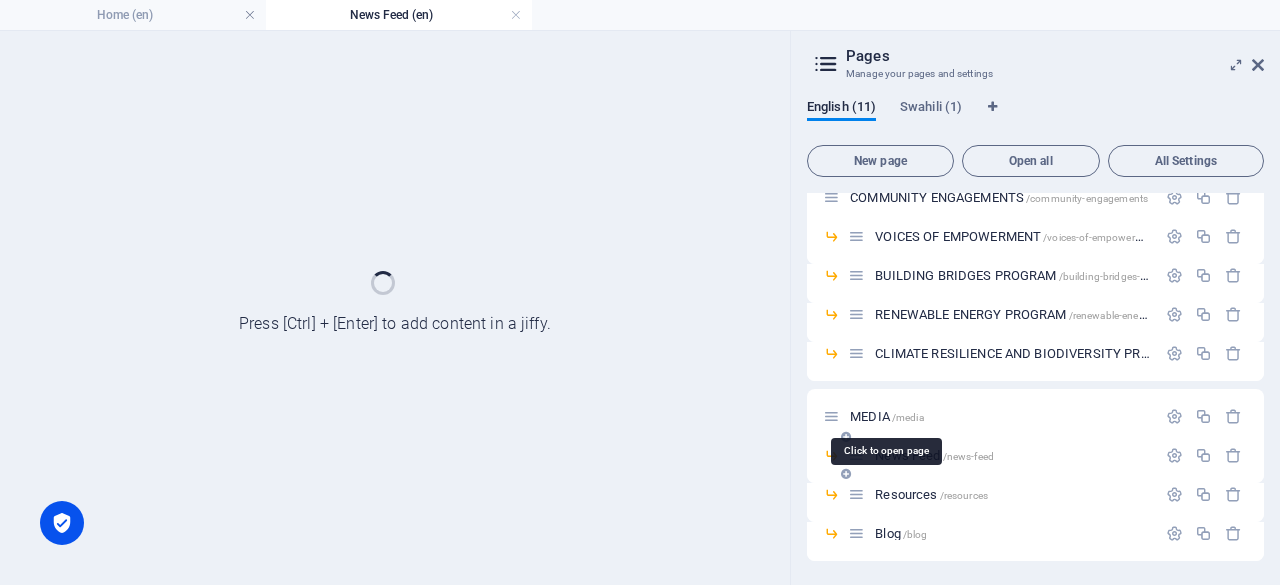 scroll, scrollTop: 148, scrollLeft: 0, axis: vertical 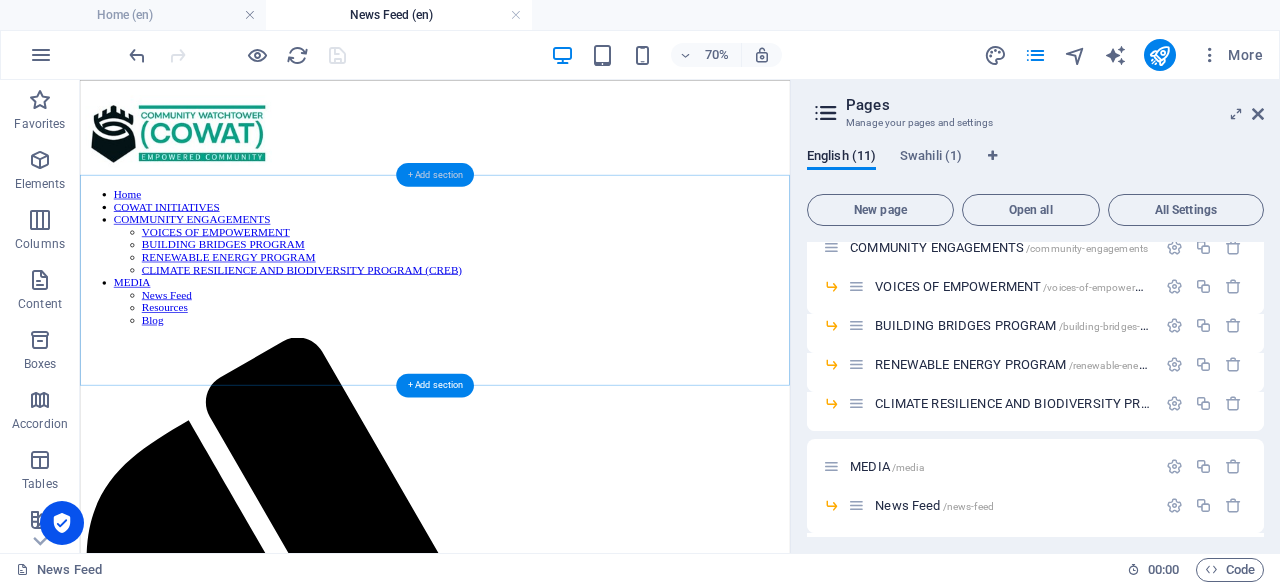 click on "+ Add section" at bounding box center [435, 175] 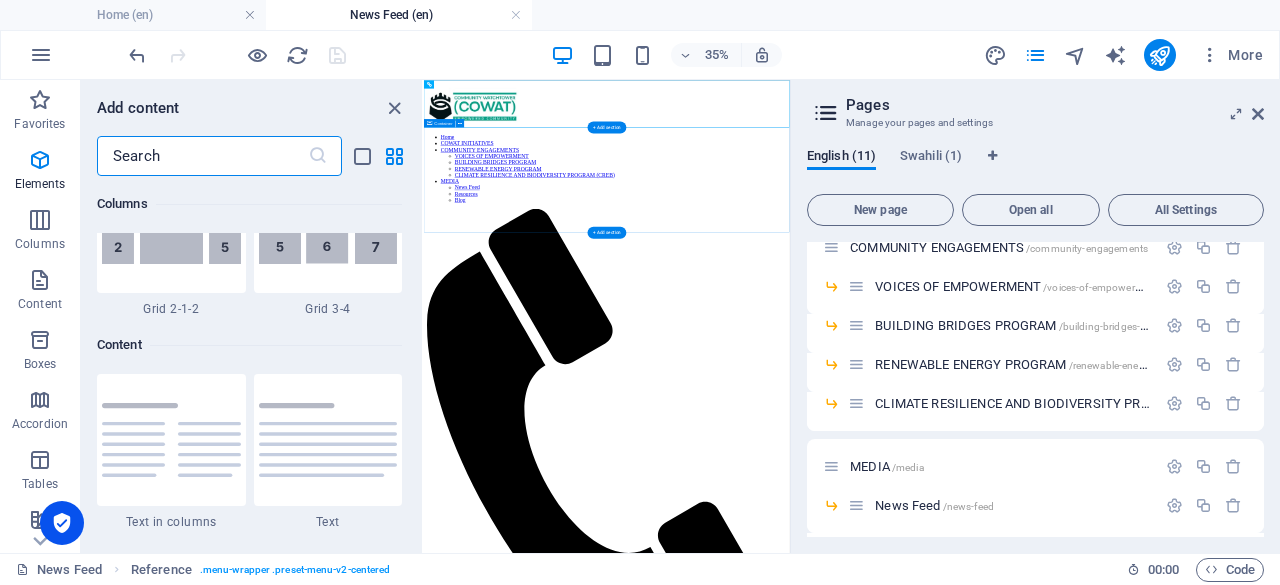 scroll, scrollTop: 3499, scrollLeft: 0, axis: vertical 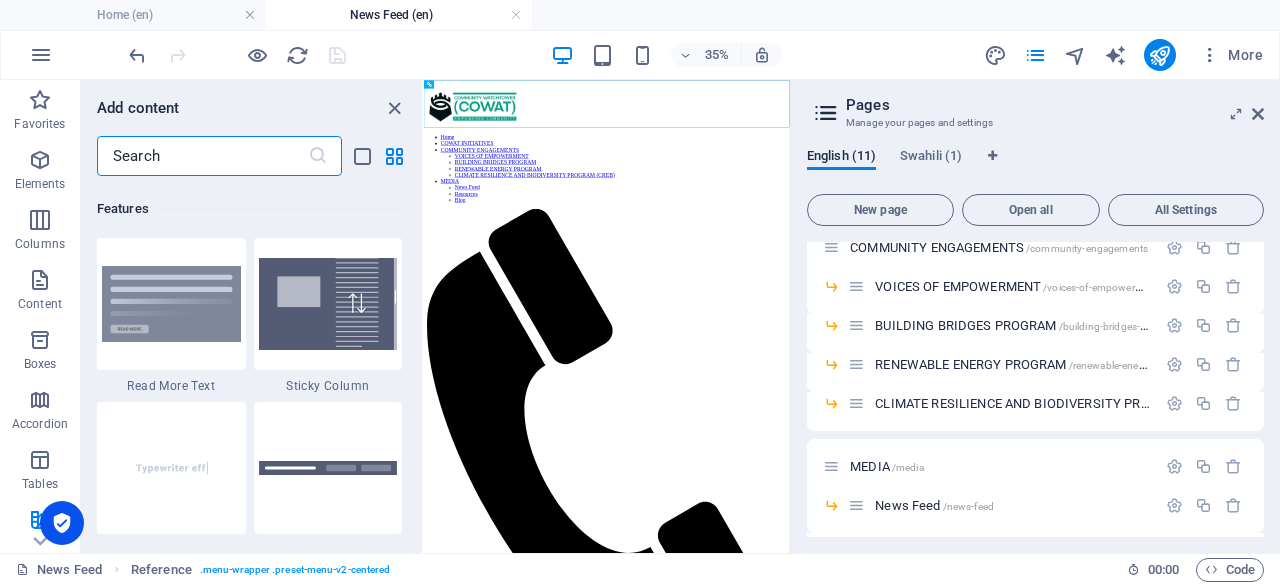drag, startPoint x: 418, startPoint y: 247, endPoint x: 34, endPoint y: 692, distance: 587.7763 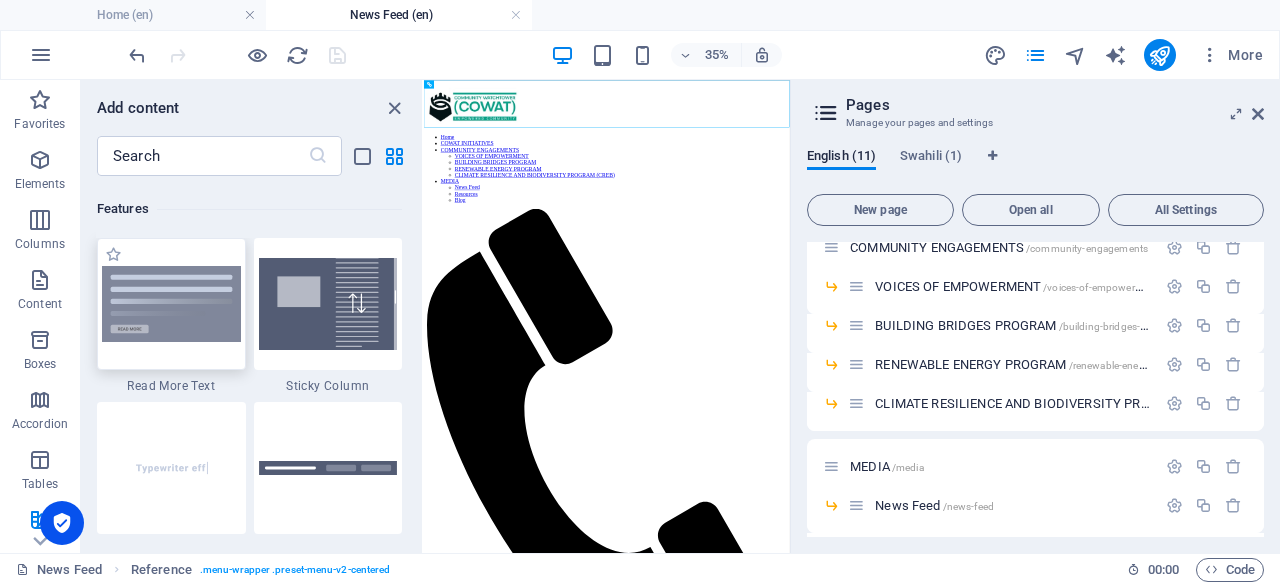 click at bounding box center (171, 304) 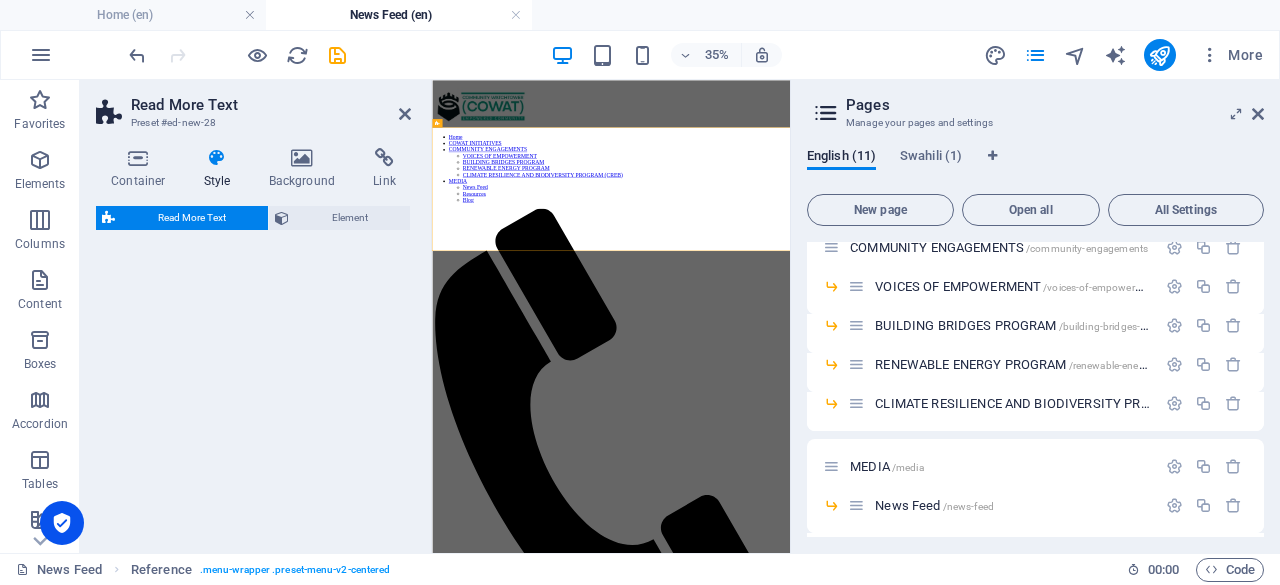 select on "px" 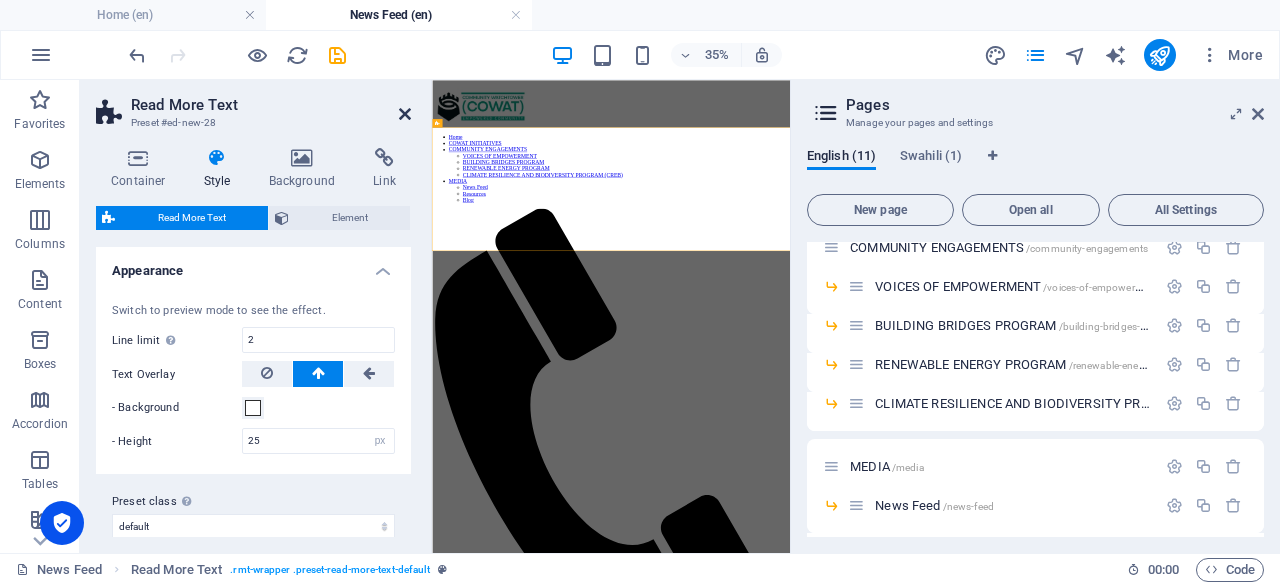 click at bounding box center (405, 114) 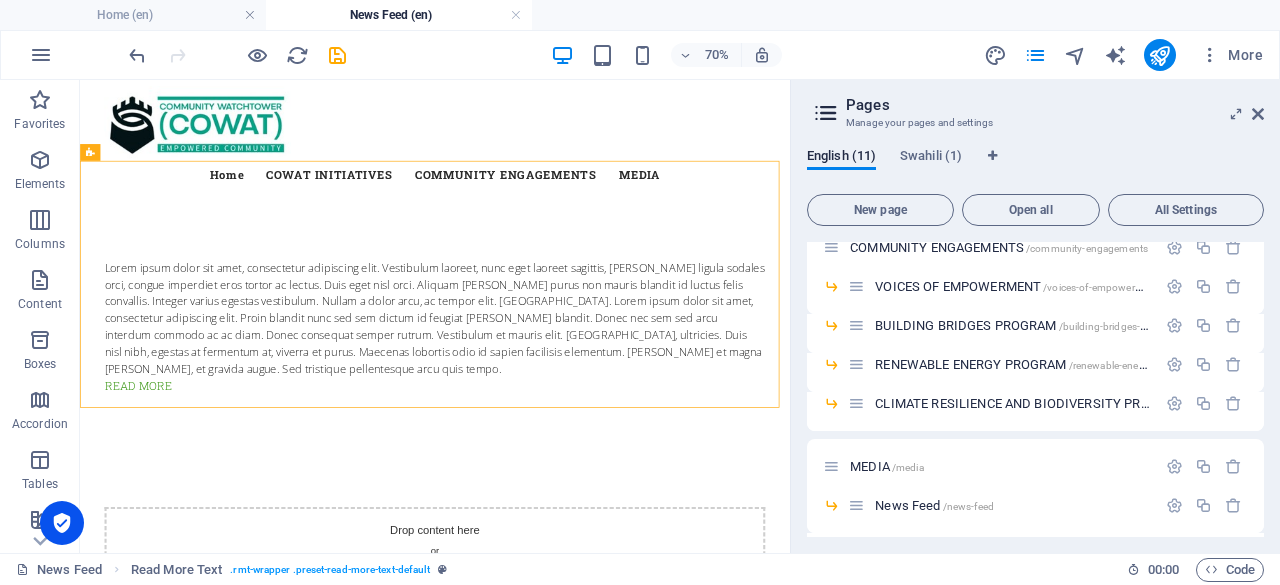 scroll, scrollTop: 0, scrollLeft: 0, axis: both 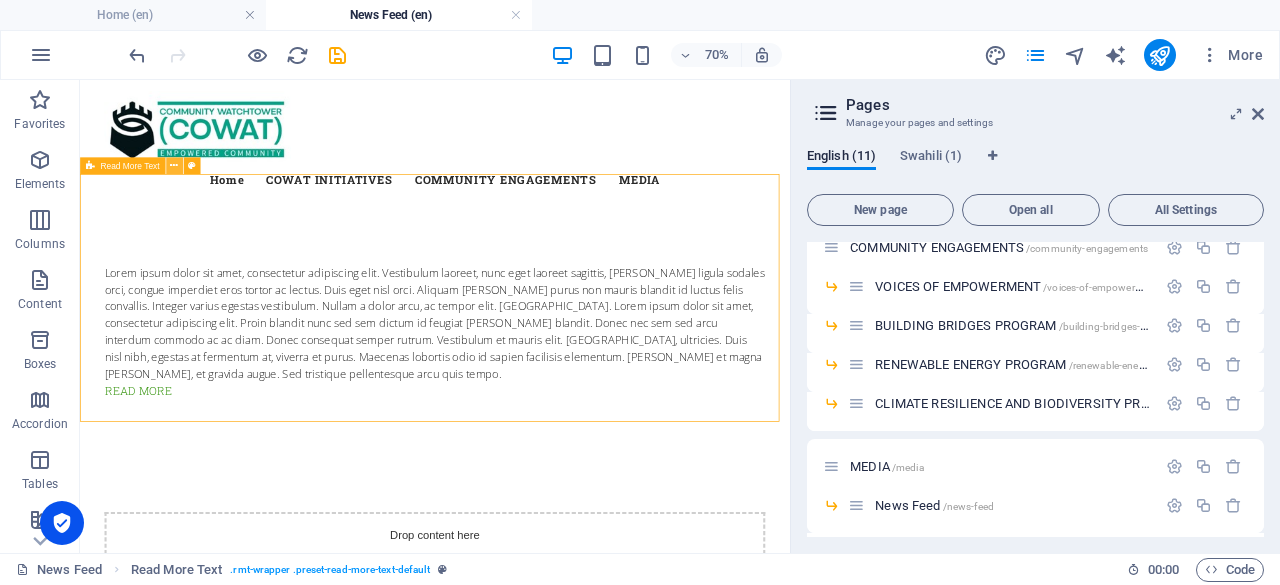 click at bounding box center [174, 165] 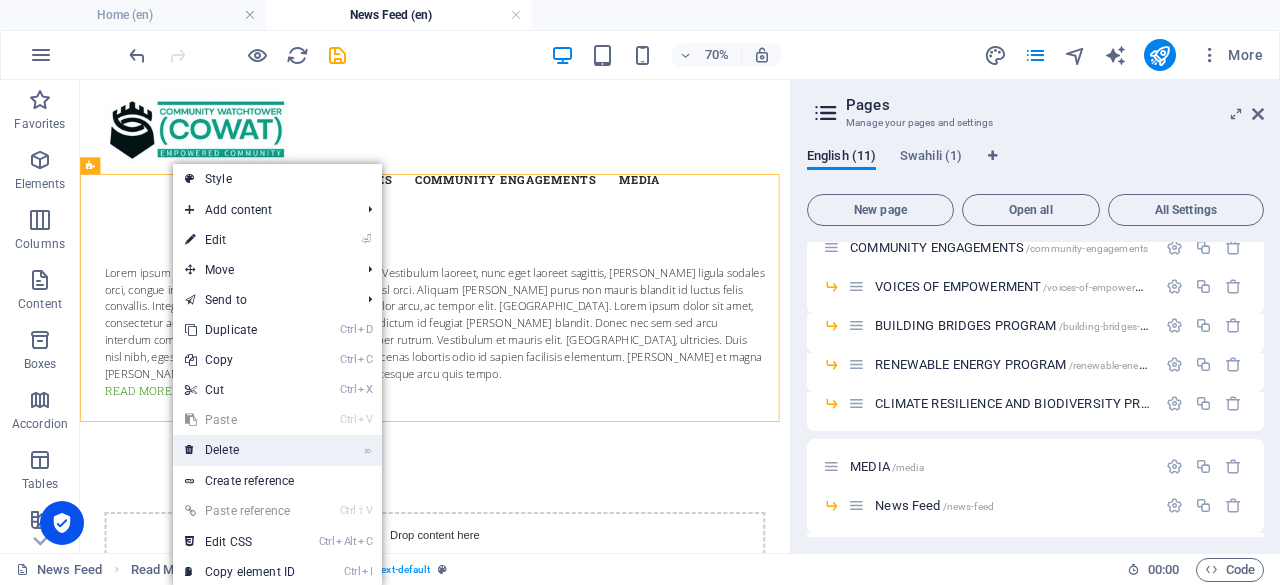 click on "⌦  Delete" at bounding box center [240, 450] 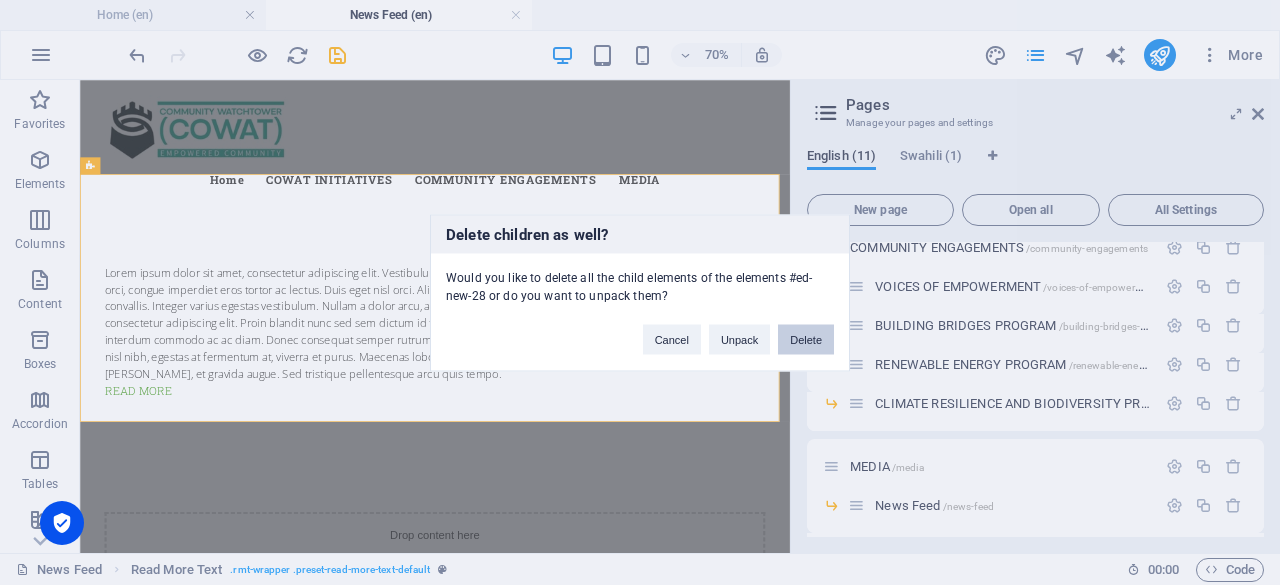 click on "Delete" at bounding box center [806, 339] 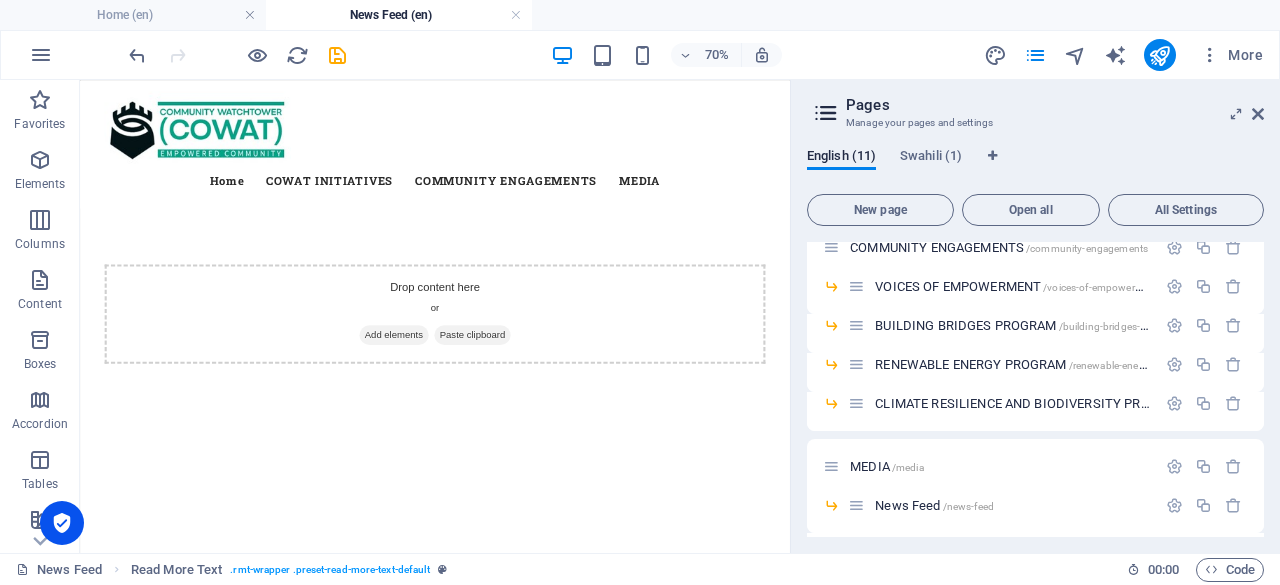 scroll, scrollTop: 0, scrollLeft: 0, axis: both 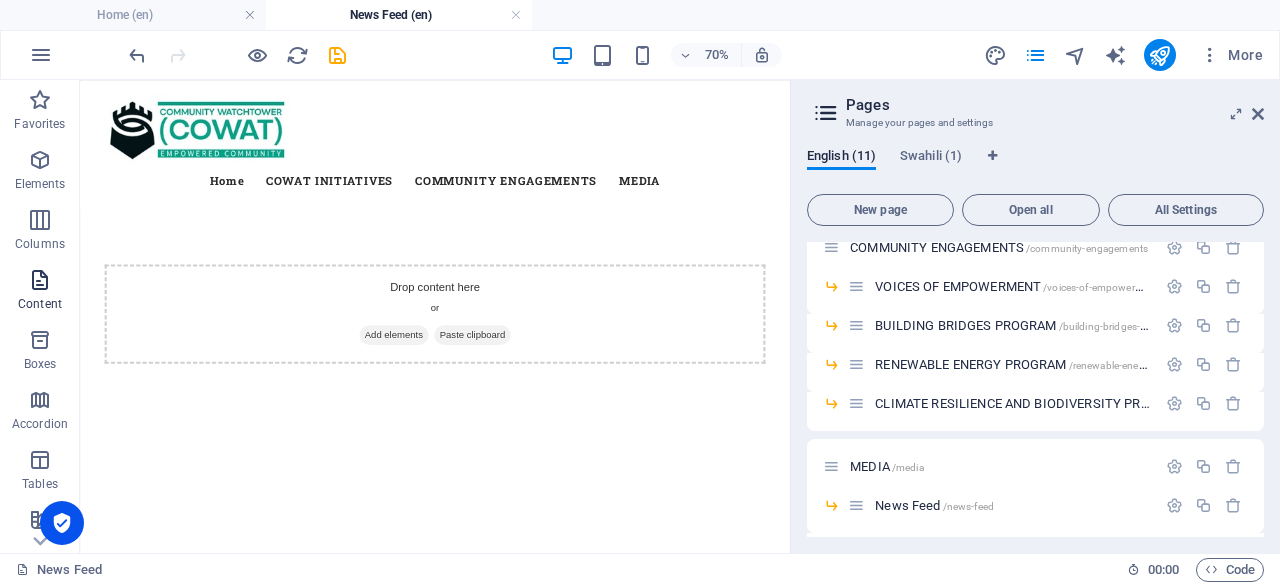 click on "Content" at bounding box center [40, 304] 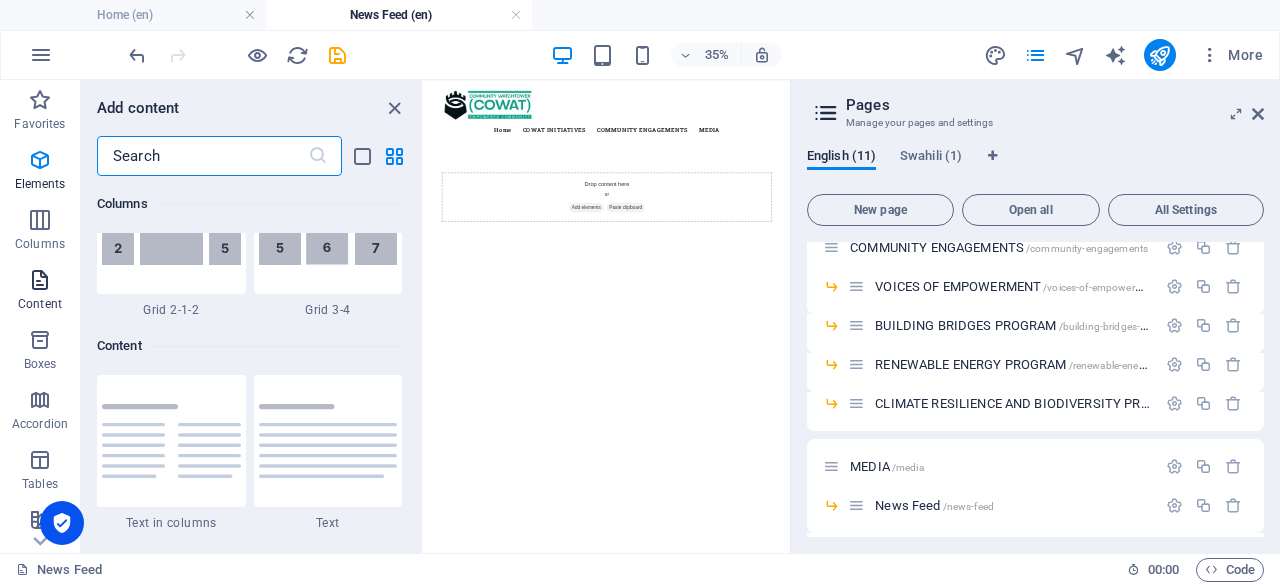 scroll, scrollTop: 3499, scrollLeft: 0, axis: vertical 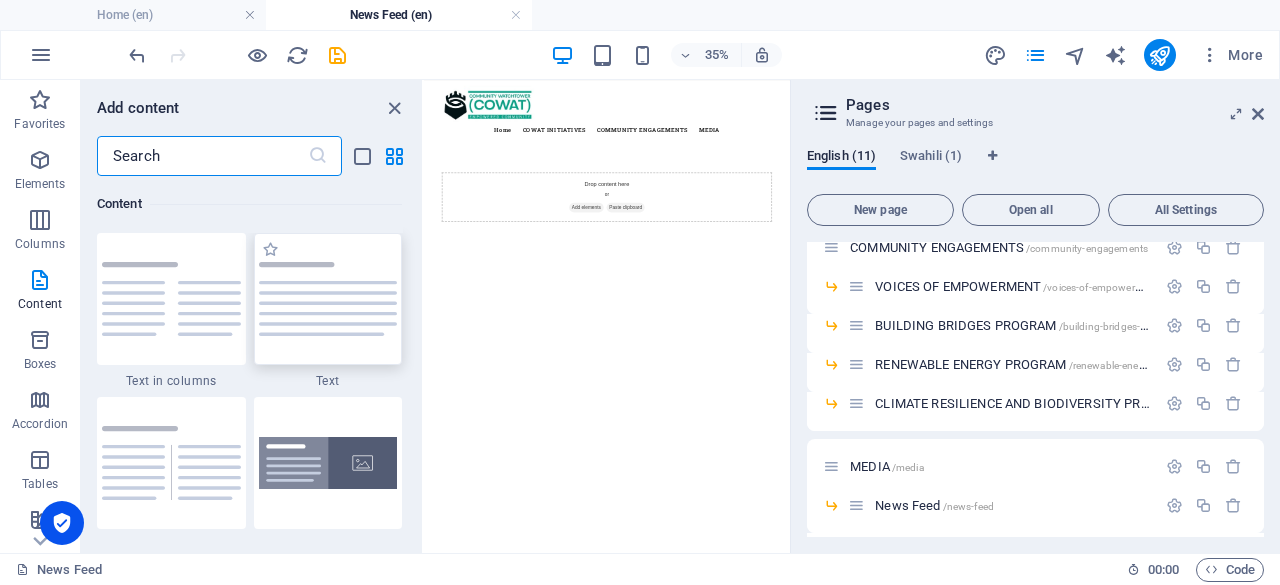 click at bounding box center (328, 299) 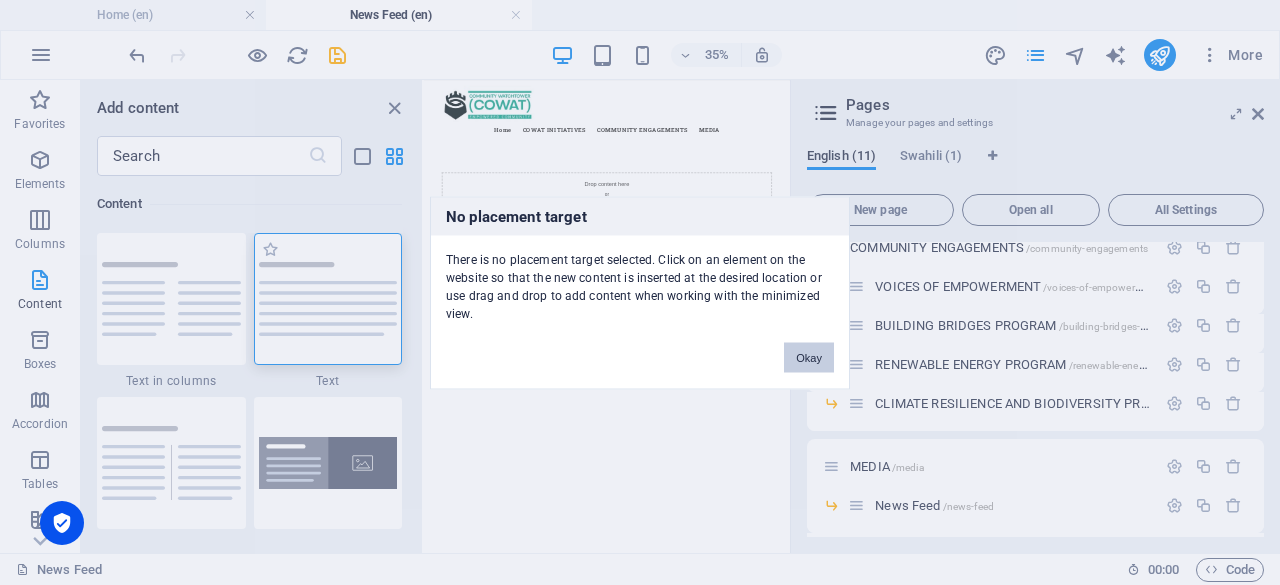 click on "No placement target There is no placement target selected. Click on an element on the website so that the new content is inserted at the desired location or use drag and drop to add content when working with the minimized view. Okay" at bounding box center [640, 292] 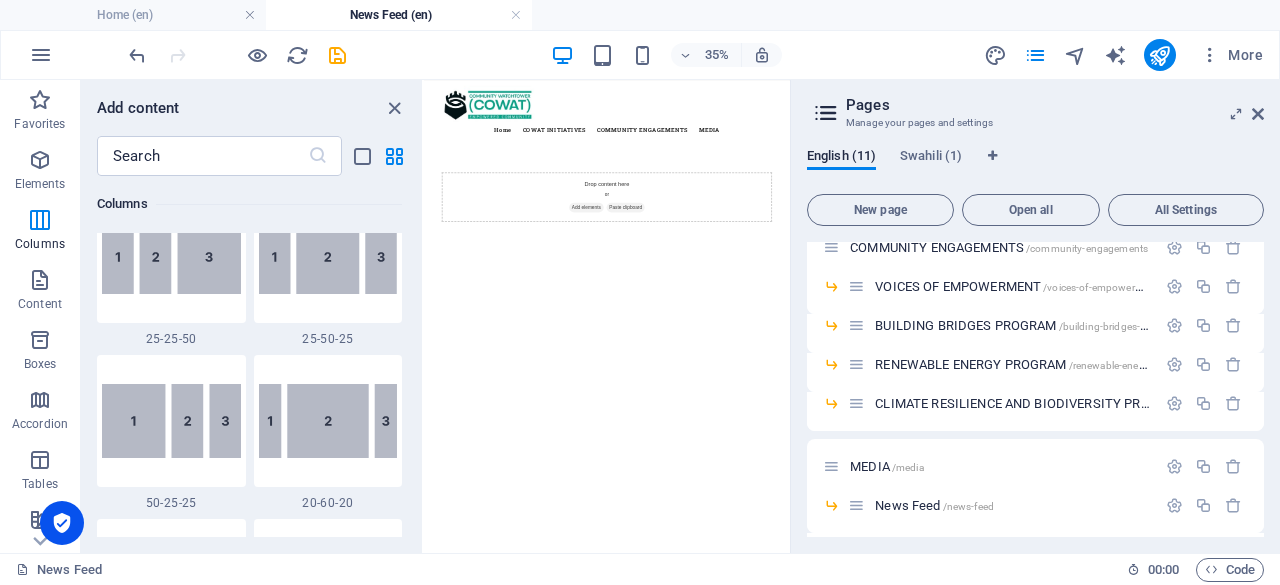 scroll, scrollTop: 1943, scrollLeft: 0, axis: vertical 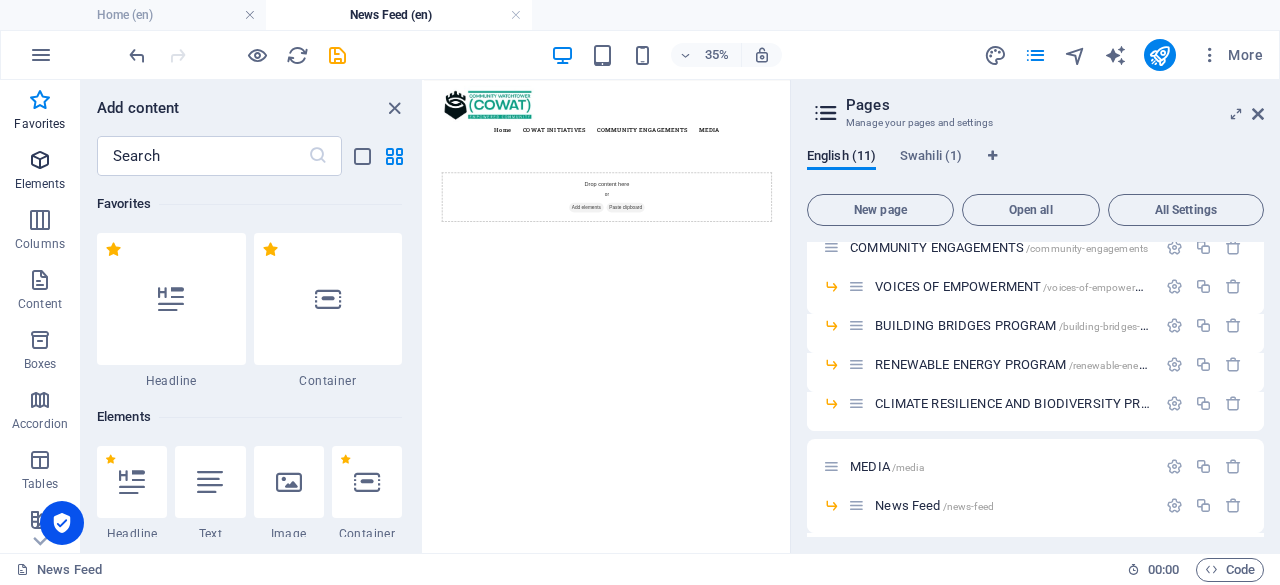 click at bounding box center [40, 160] 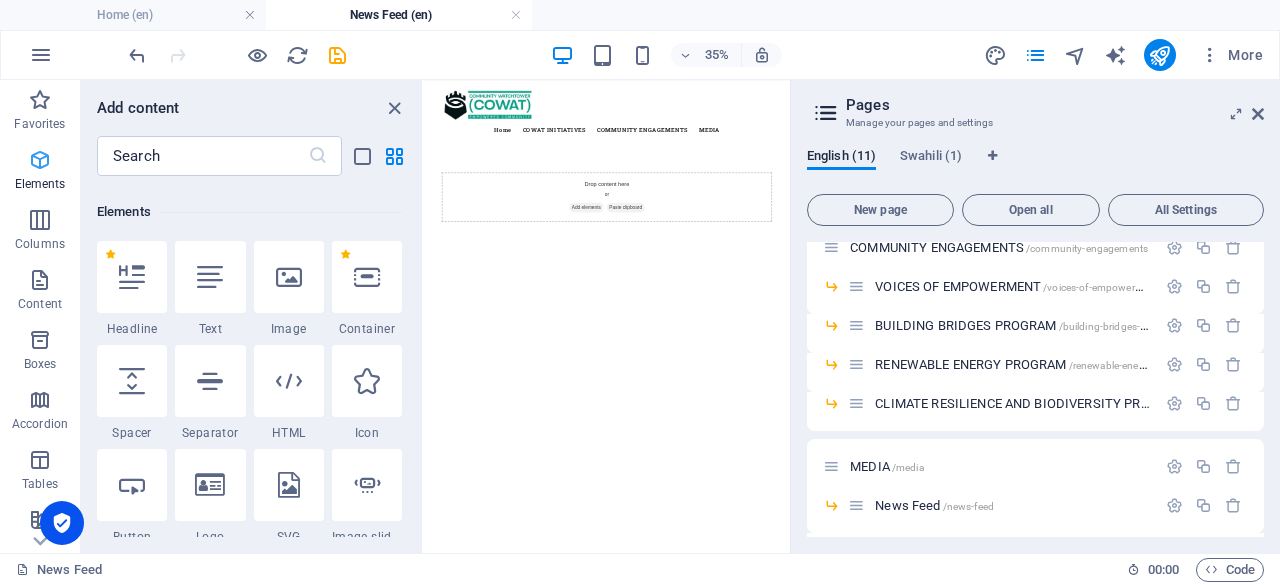 scroll, scrollTop: 213, scrollLeft: 0, axis: vertical 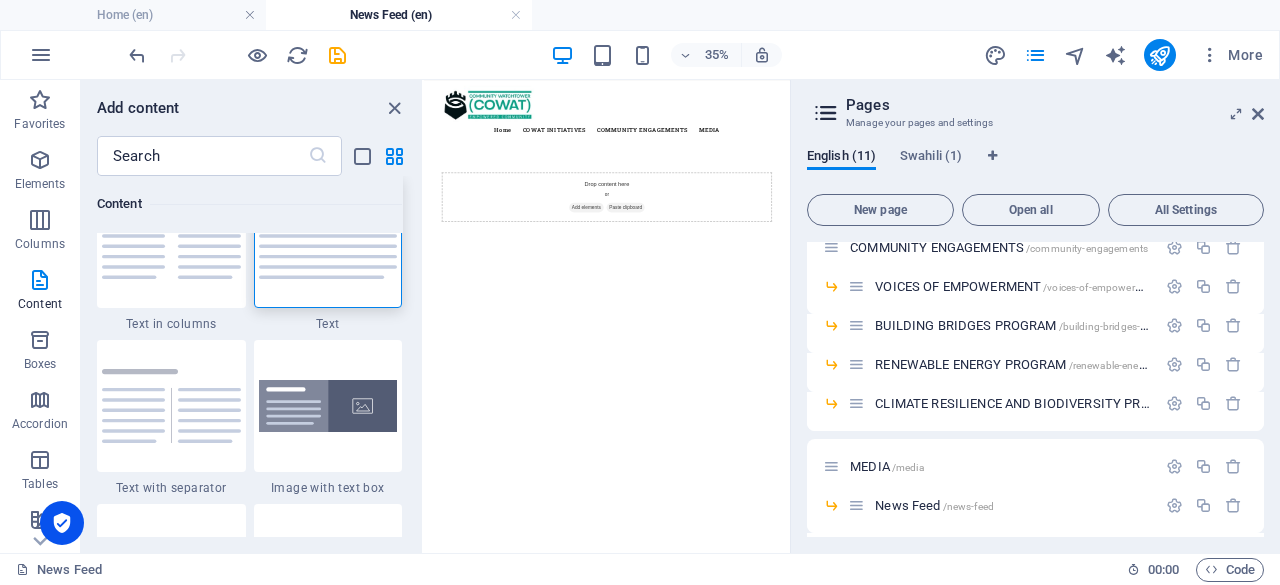 click at bounding box center [328, 242] 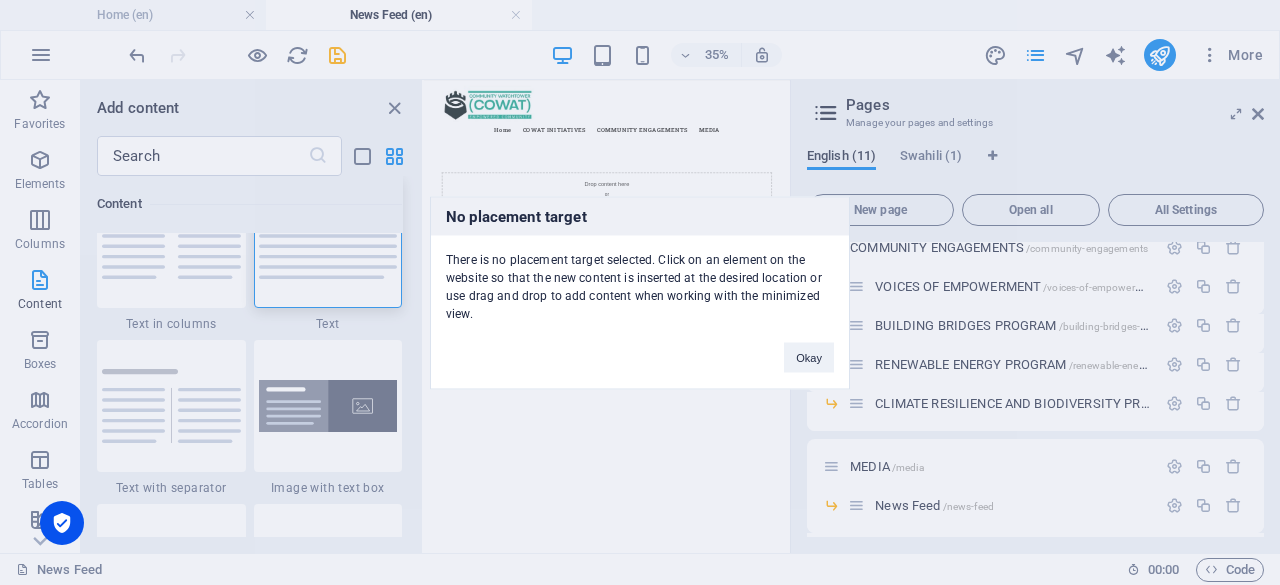 click on "No placement target There is no placement target selected. Click on an element on the website so that the new content is inserted at the desired location or use drag and drop to add content when working with the minimized view. Okay" at bounding box center [640, 292] 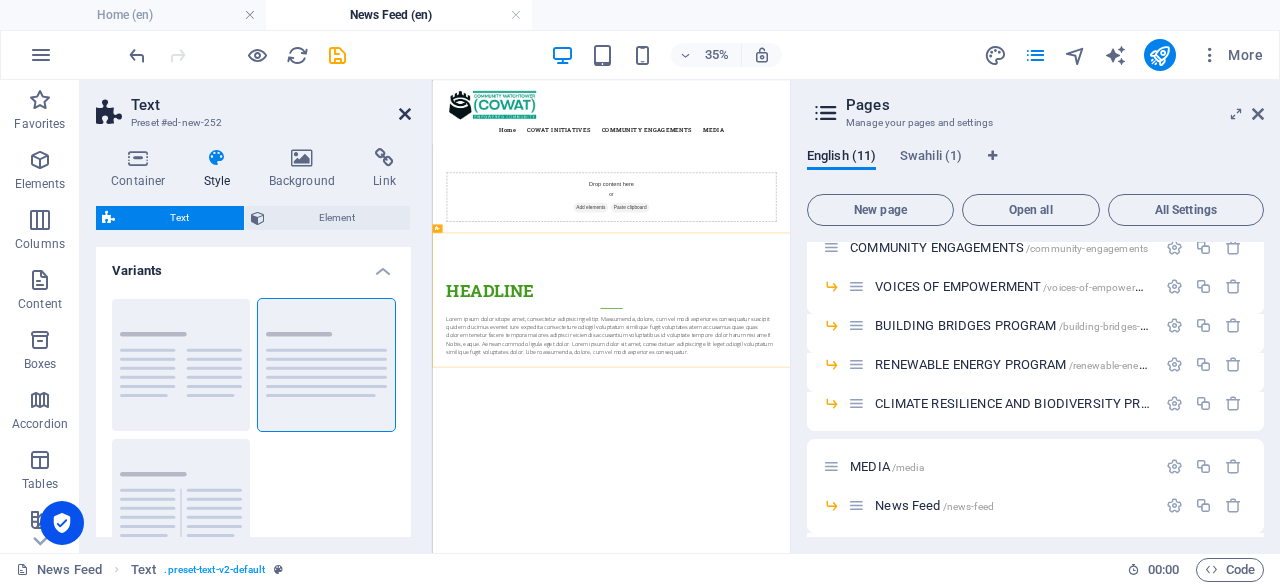 click at bounding box center (405, 114) 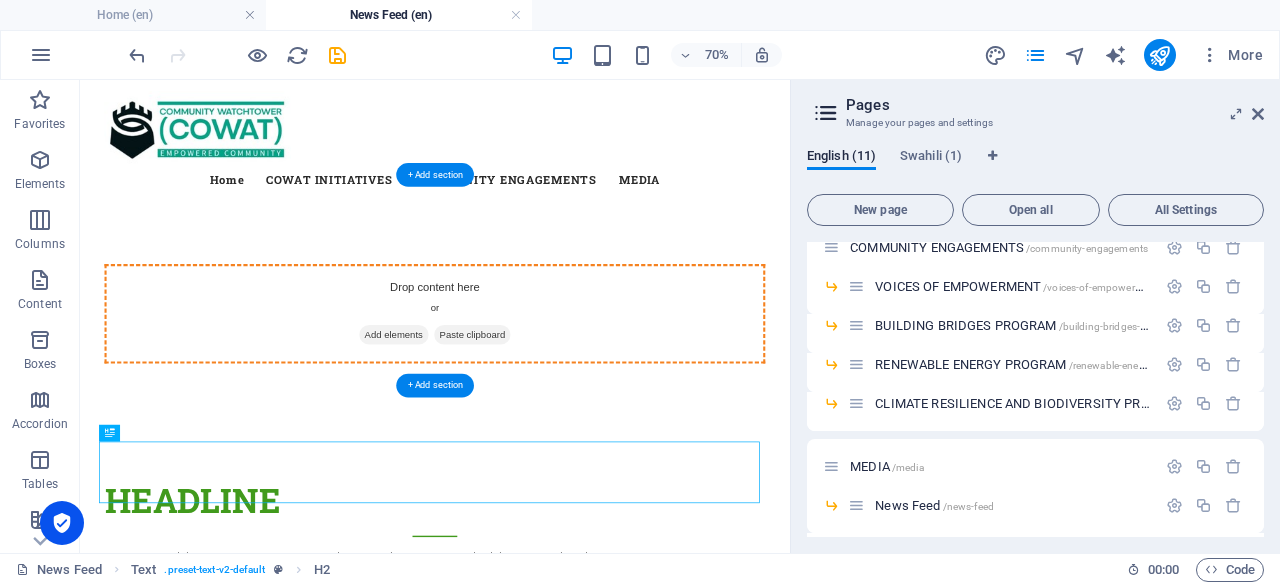 drag, startPoint x: 465, startPoint y: 633, endPoint x: 525, endPoint y: 369, distance: 270.73233 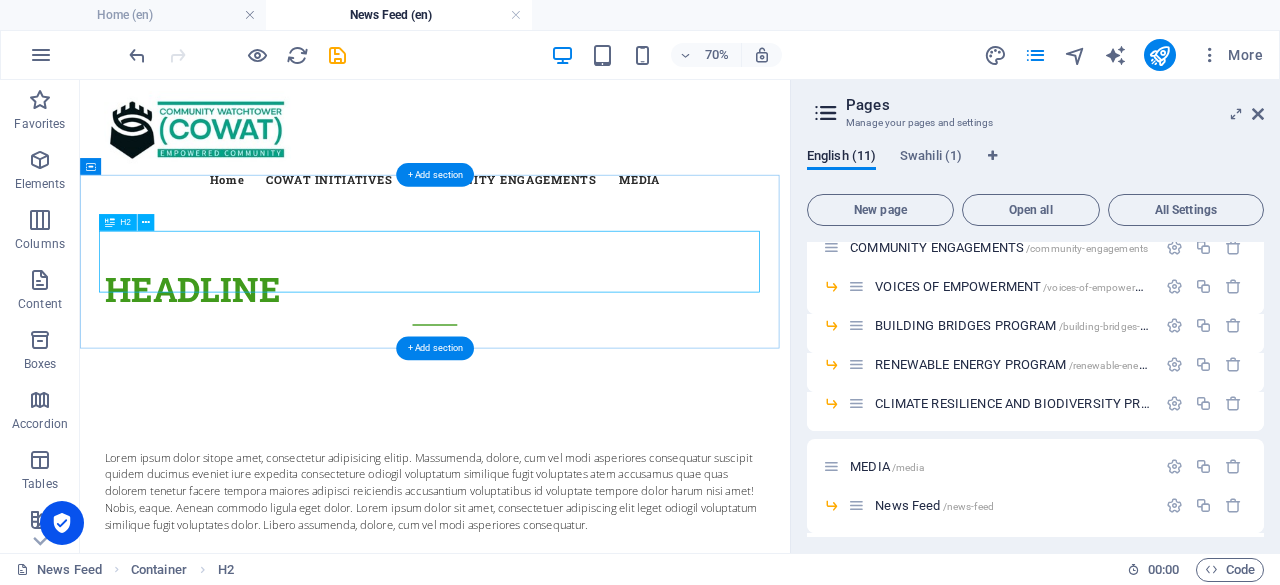 click on "Headline" at bounding box center [587, 387] 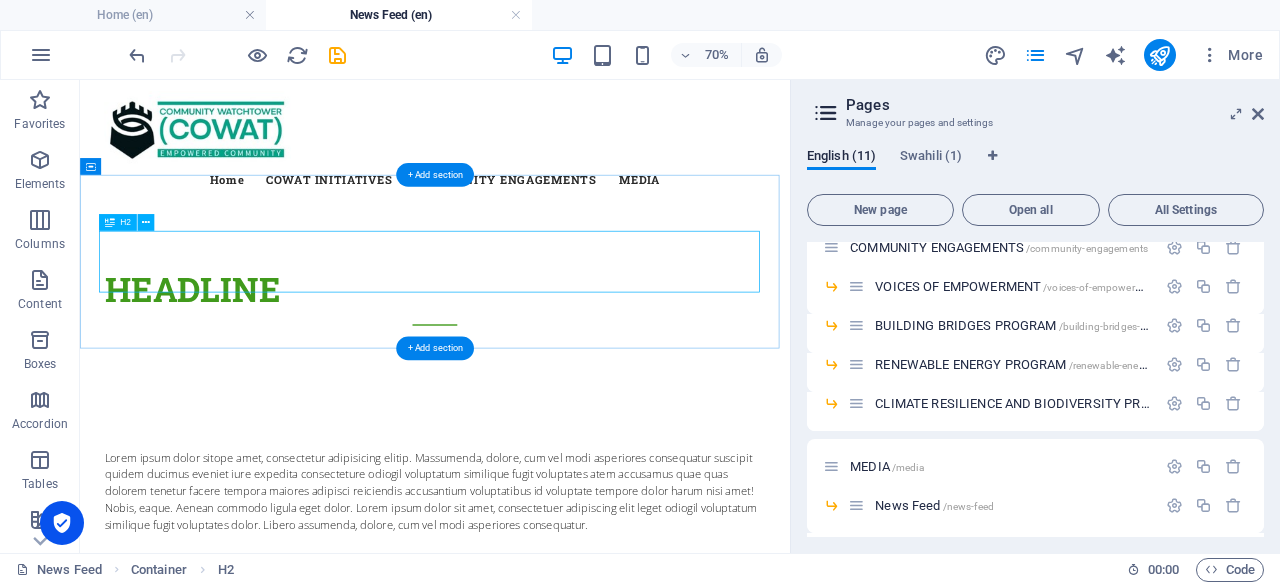 click on "Headline" at bounding box center [587, 387] 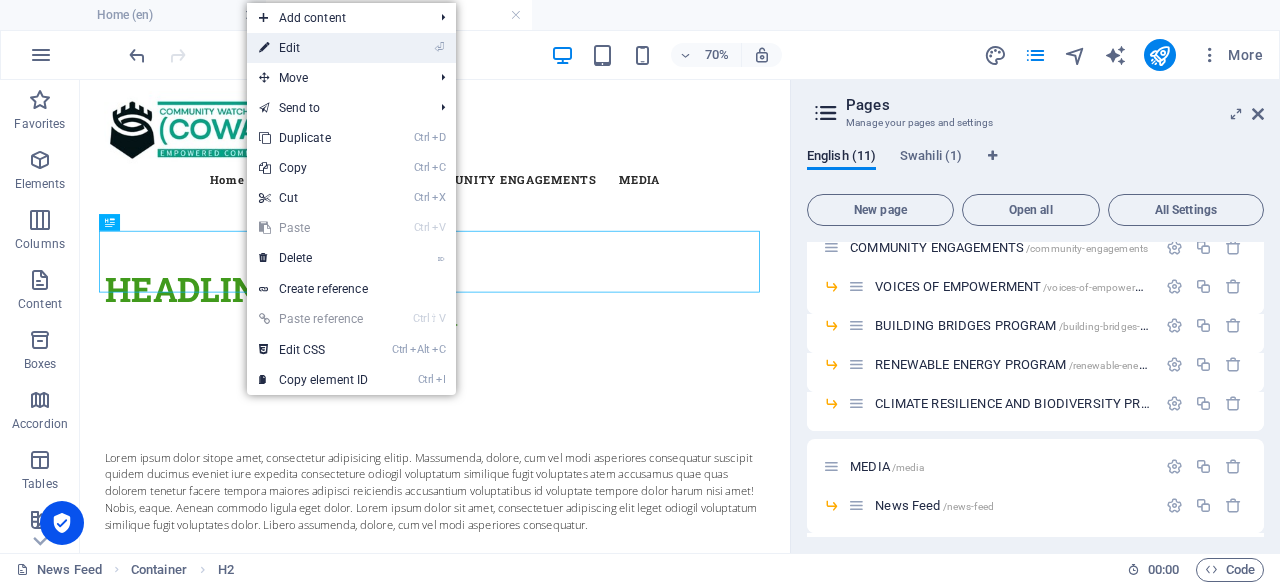 click on "⏎  Edit" at bounding box center [314, 48] 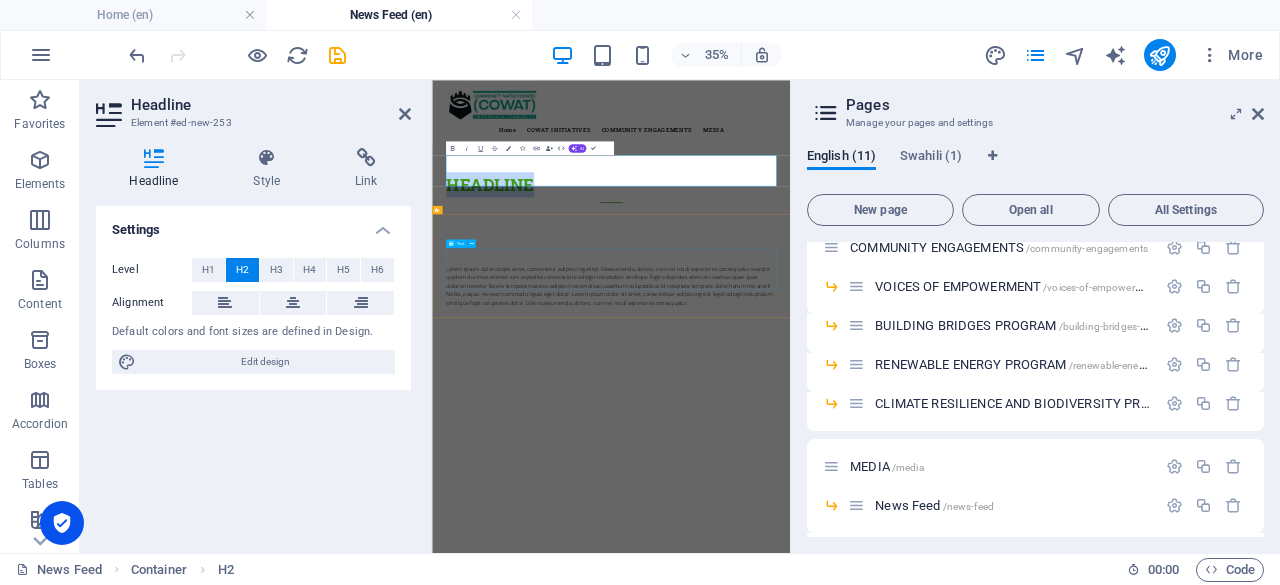 type 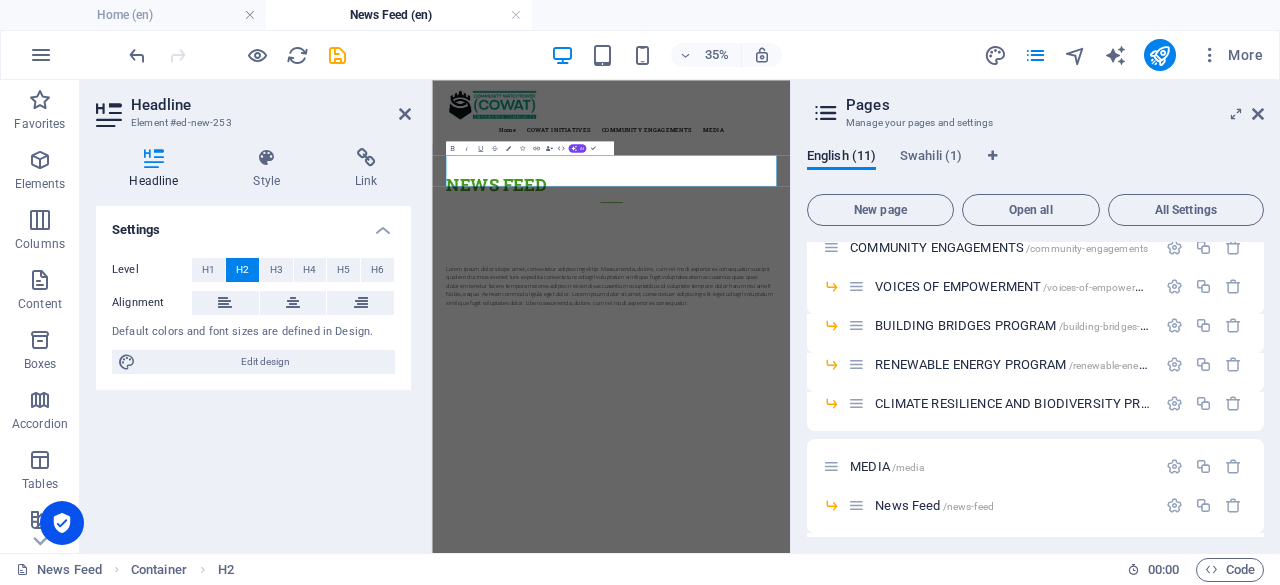 click on "Home COWAT INITIATIVES COMMUNITY ENGAGEMENTS VOICES OF EMPOWERMENT BUILDING BRIDGES PROGRAM RENEWABLE ENERGY PROGRAM CLIMATE RESILIENCE AND BIODIVERSITY PROGRAM (CREB) MEDIA News Feed Resources Blog NewS FEED Lorem ipsum dolor sitope amet, consectetur adipisicing elitip. [PERSON_NAME], dolore, cum [PERSON_NAME] asperiores consequatur suscipit quidem ducimus eveniet iure expedita consecteture odiogil voluptatum similique fugit voluptates atem accusamus quae quas dolorem tenetur facere tempora maiores adipisci reiciendis accusantium voluptatibus id voluptate tempore dolor harum nisi amet! Nobis, eaque. Aenean commodo ligula eget dolor. Lorem ipsum dolor sit amet, consectetuer adipiscing elit leget odiogil voluptatum similique fugit voluptates dolor. Libero assumenda, dolore, cum [PERSON_NAME] asperiores consequatur." at bounding box center (943, 443) 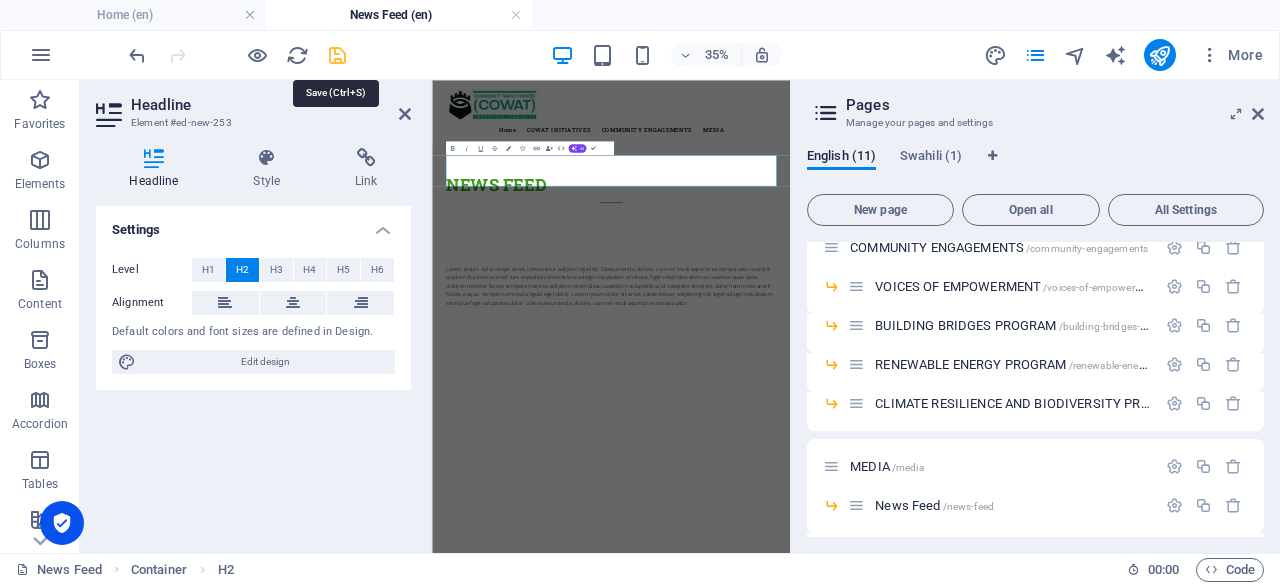 click at bounding box center [337, 55] 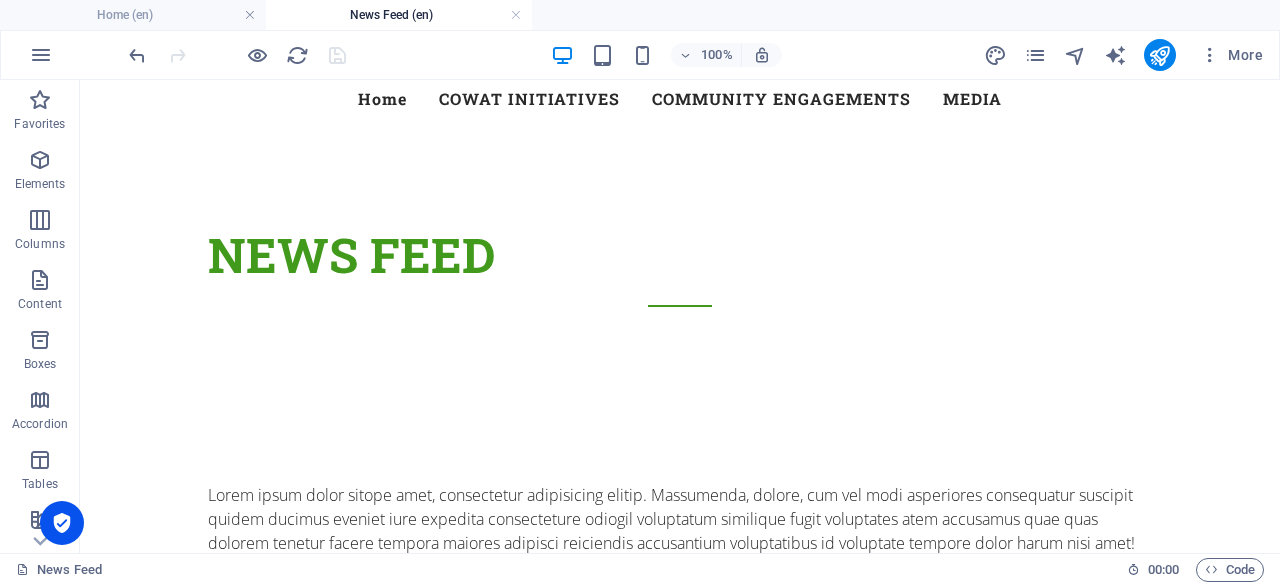 scroll, scrollTop: 124, scrollLeft: 0, axis: vertical 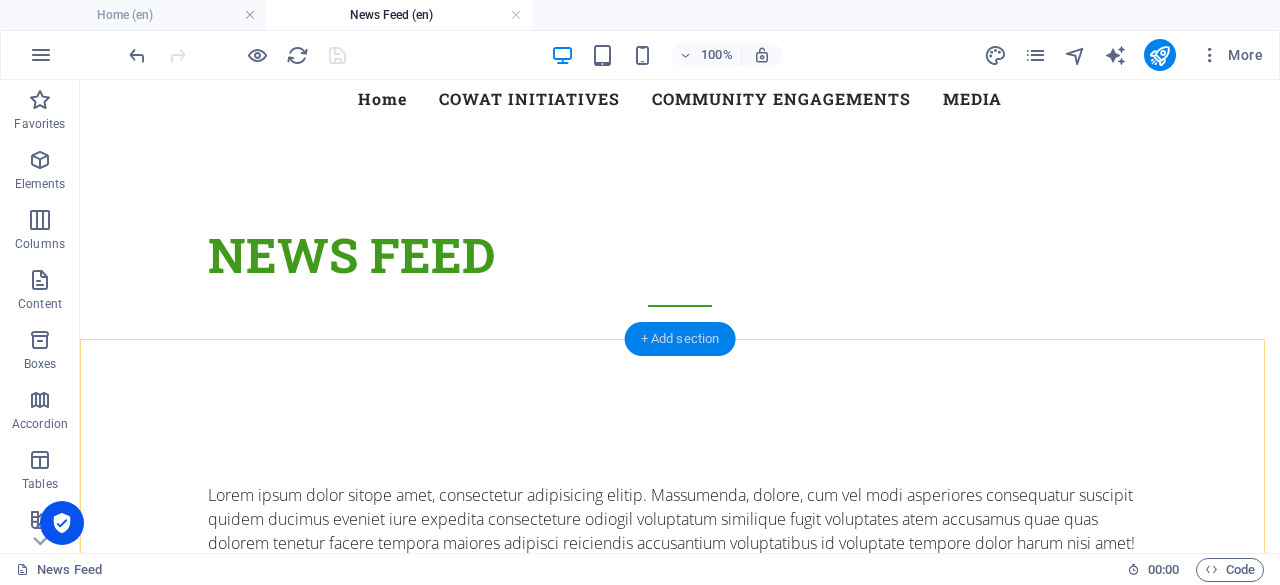 click on "+ Add section" at bounding box center [680, 339] 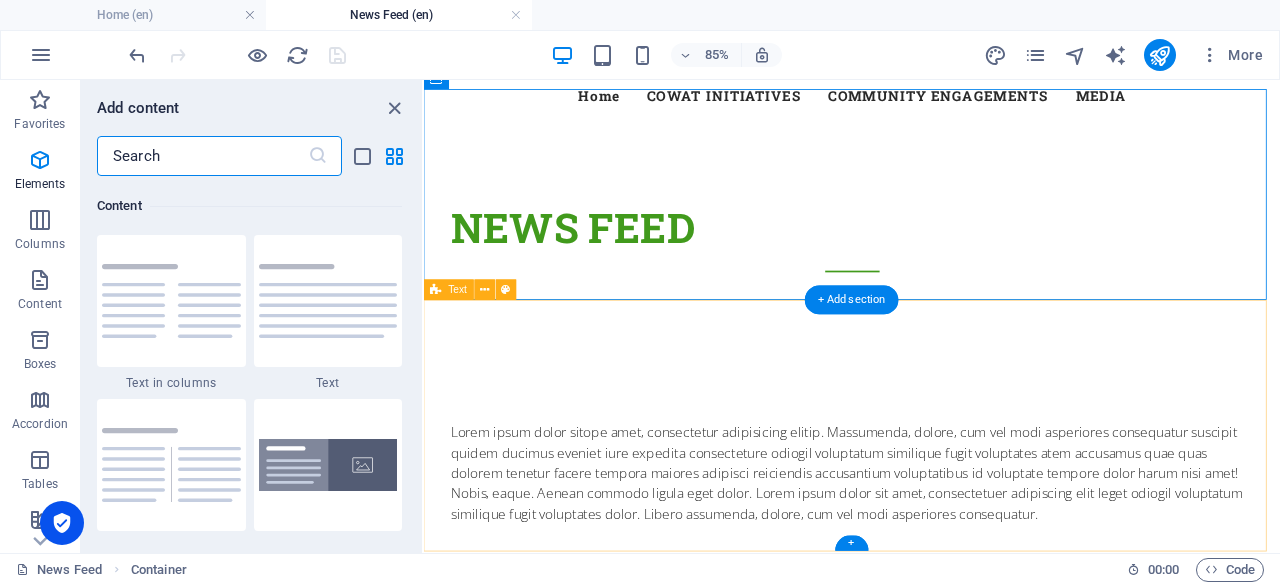 scroll, scrollTop: 3499, scrollLeft: 0, axis: vertical 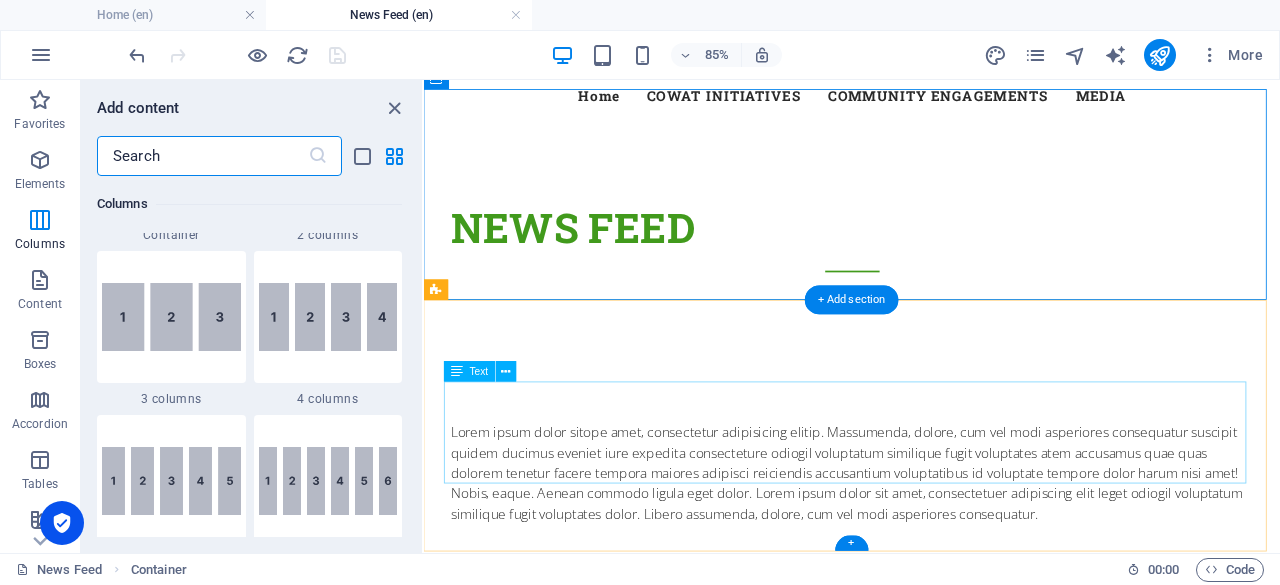 click on "Lorem ipsum dolor sitope amet, consectetur adipisicing elitip. Massumenda, dolore, cum vel modi asperiores consequatur suscipit quidem ducimus eveniet iure expedita consecteture odiogil voluptatum similique fugit voluptates atem accusamus quae quas dolorem tenetur facere tempora maiores adipisci reiciendis accusantium voluptatibus id voluptate tempore dolor harum nisi amet! Nobis, eaque. Aenean commodo ligula eget dolor. Lorem ipsum dolor sit amet, consectetuer adipiscing elit leget odiogil voluptatum similique fugit voluptates dolor. Libero assumenda, dolore, cum vel modi asperiores consequatur." at bounding box center (928, 543) 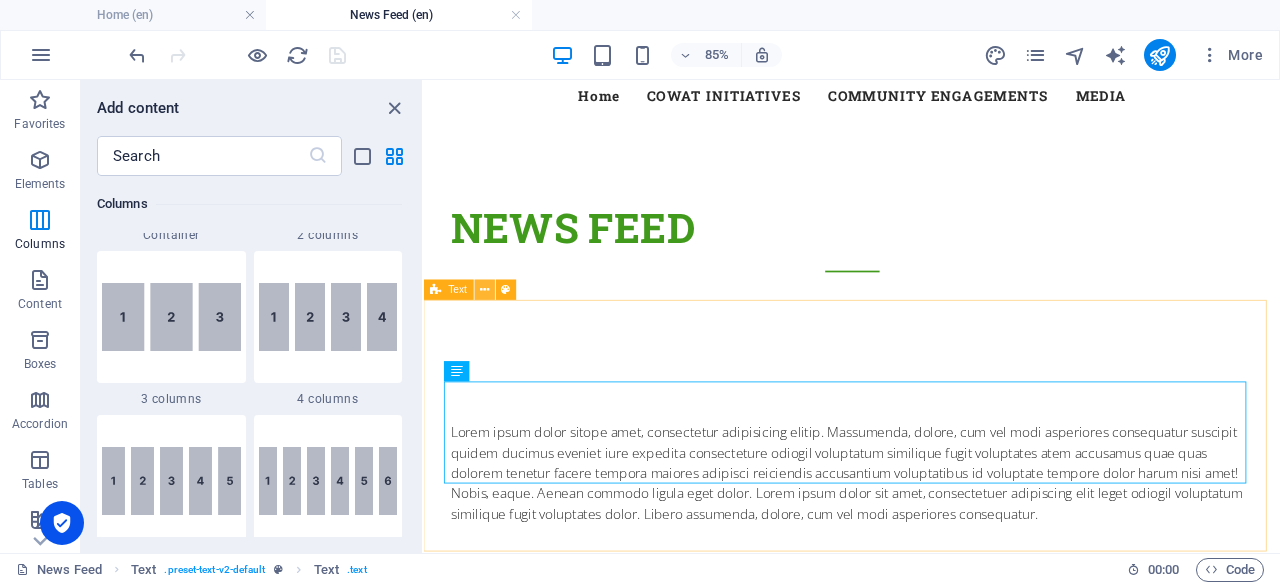 click at bounding box center (485, 290) 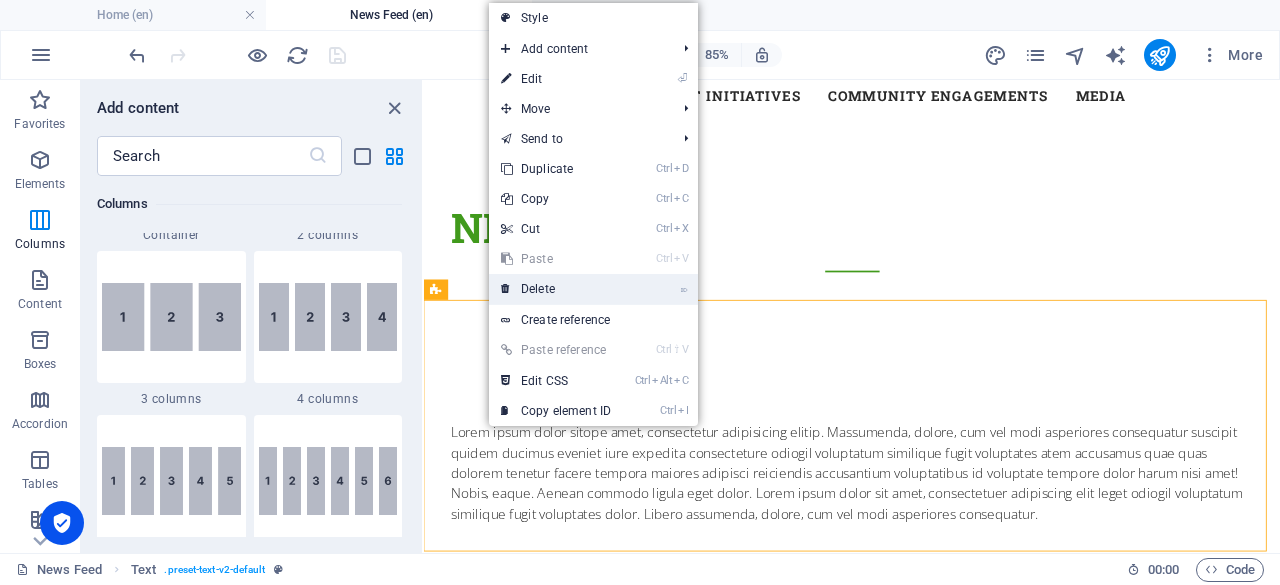 click on "⌦  Delete" at bounding box center [556, 289] 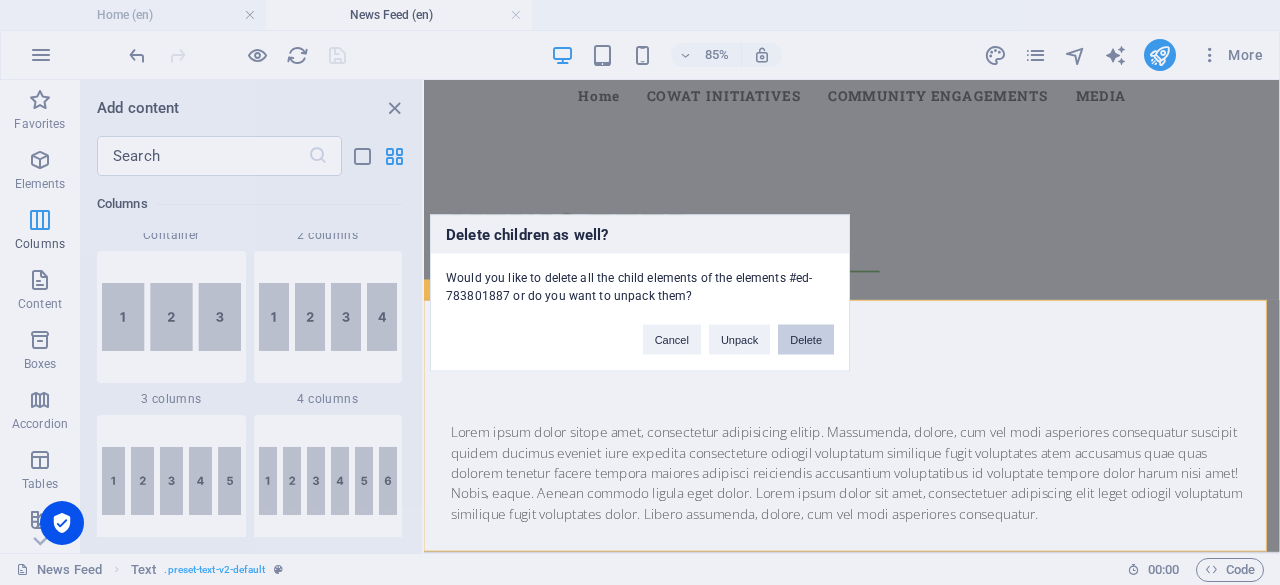 click on "Delete" at bounding box center (806, 339) 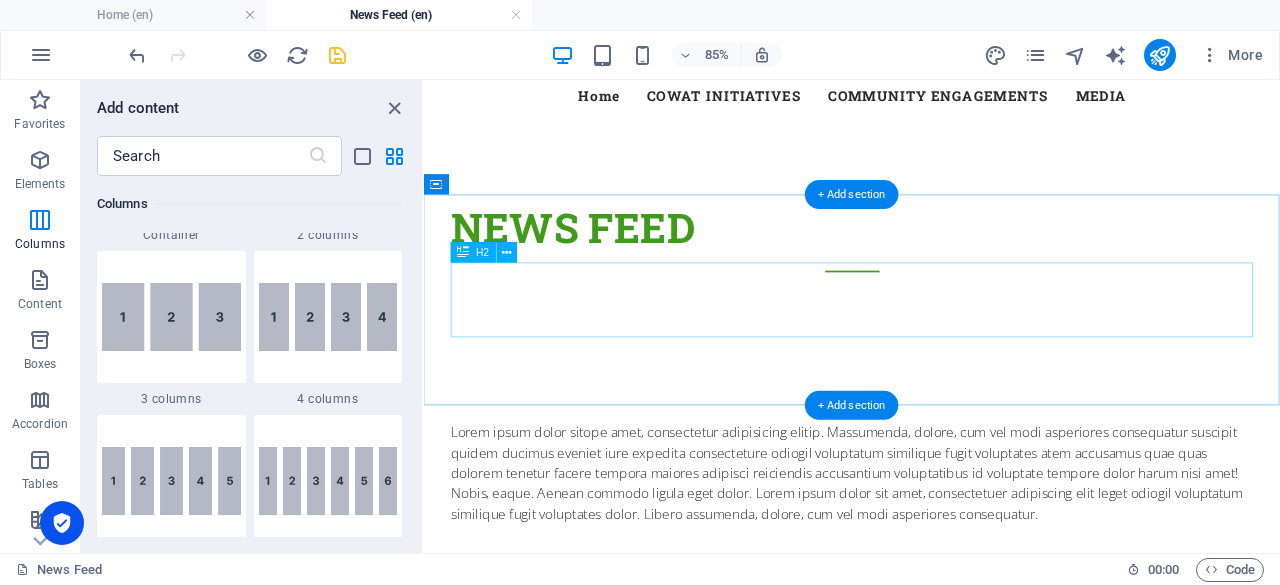 scroll, scrollTop: 0, scrollLeft: 0, axis: both 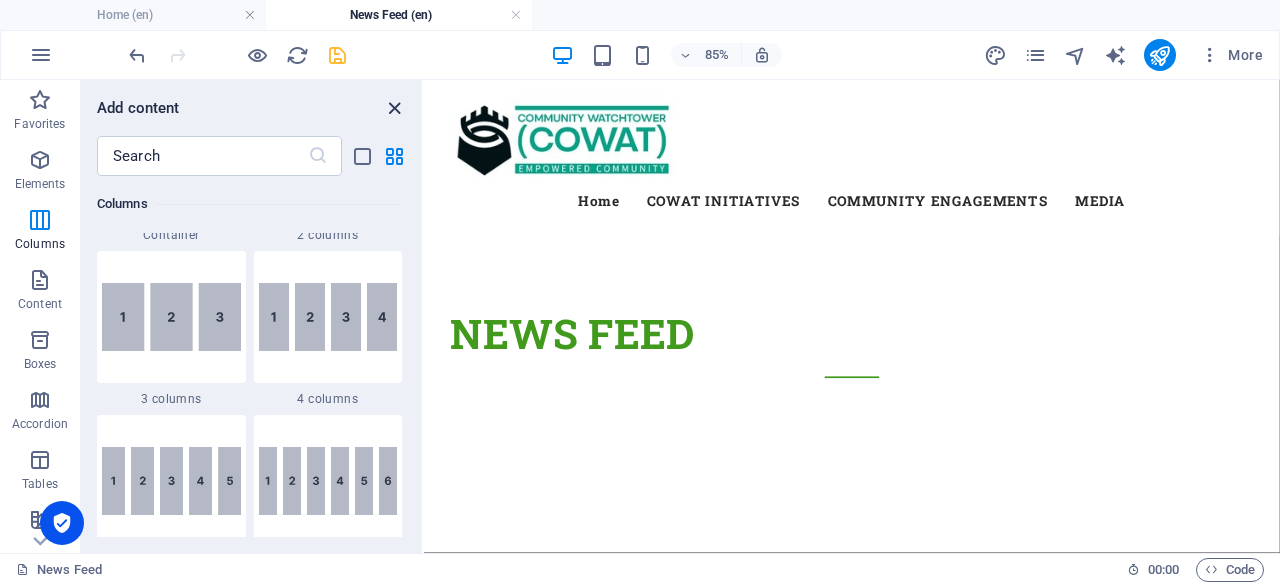 click at bounding box center [394, 108] 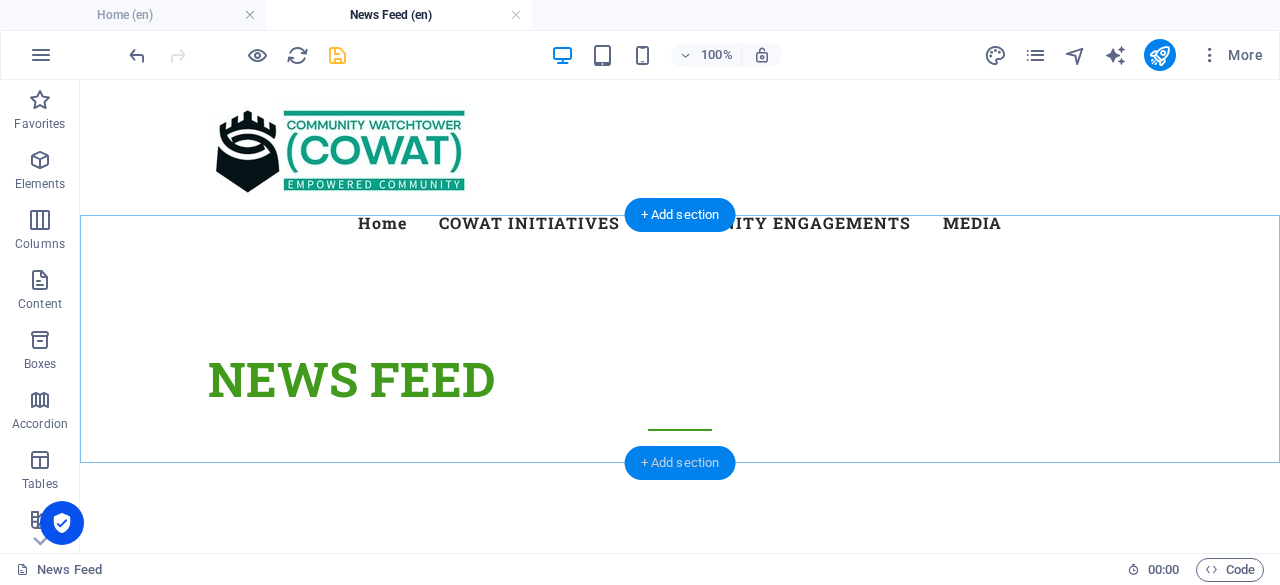 click on "+ Add section" at bounding box center [680, 463] 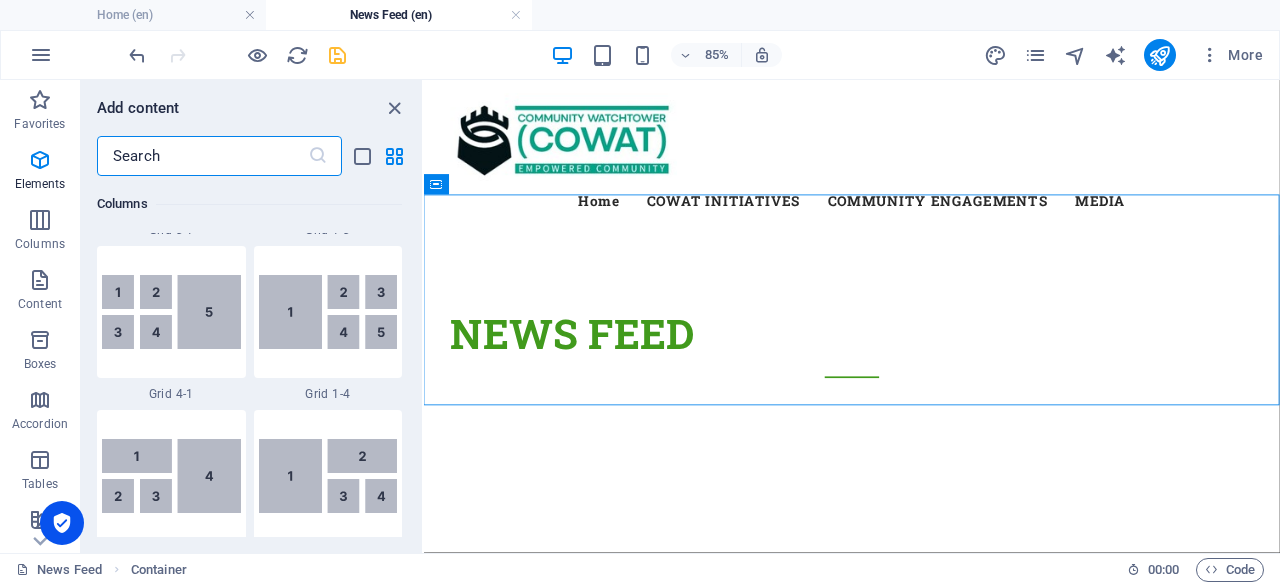 scroll, scrollTop: 3499, scrollLeft: 0, axis: vertical 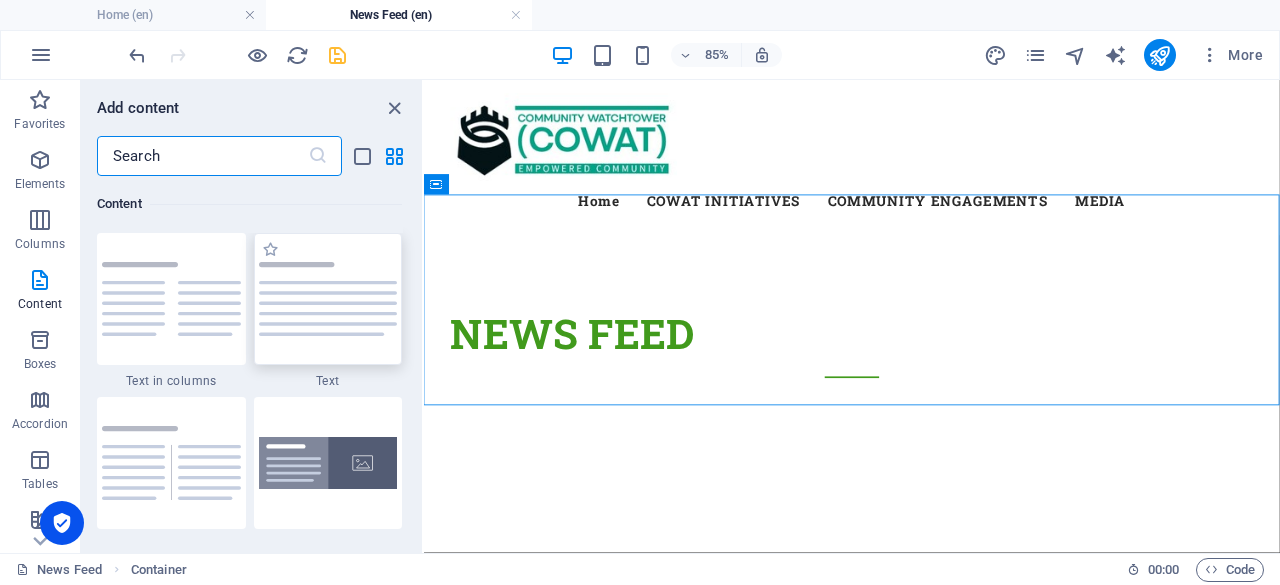 click at bounding box center (328, 299) 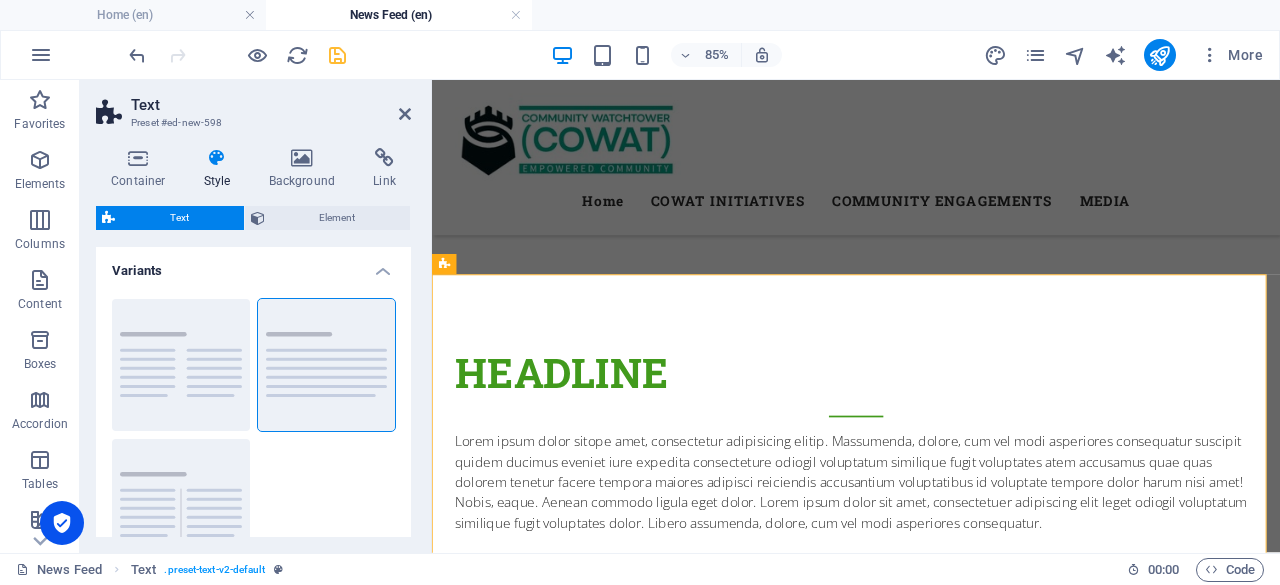 scroll, scrollTop: 160, scrollLeft: 0, axis: vertical 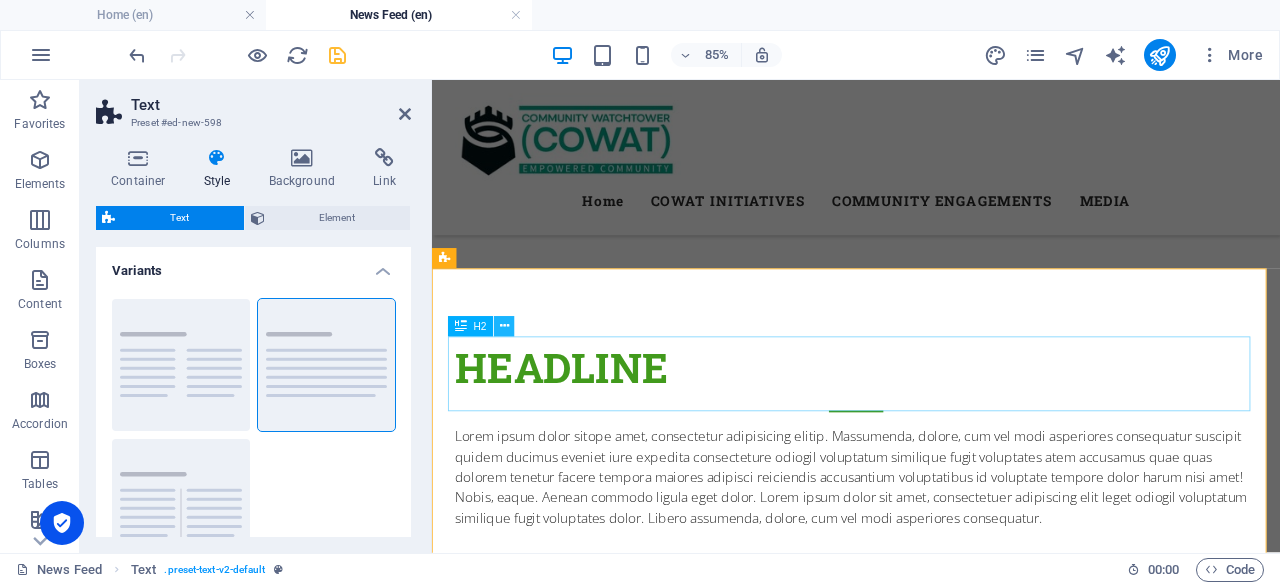 click at bounding box center [504, 327] 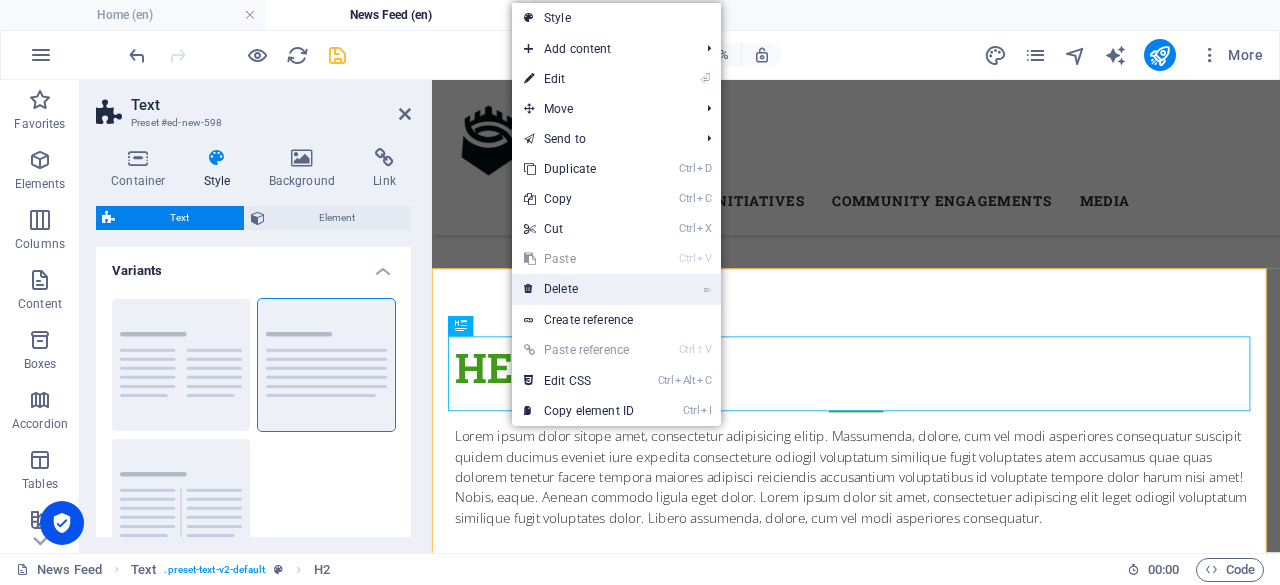 click on "⌦  Delete" at bounding box center [579, 289] 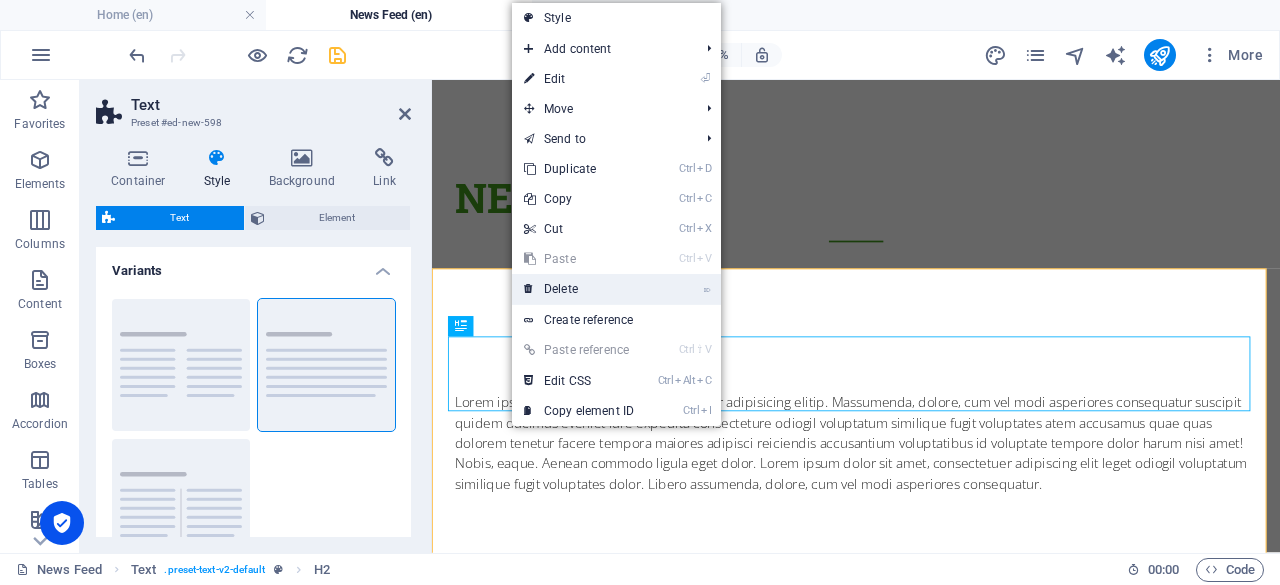 scroll, scrollTop: 122, scrollLeft: 0, axis: vertical 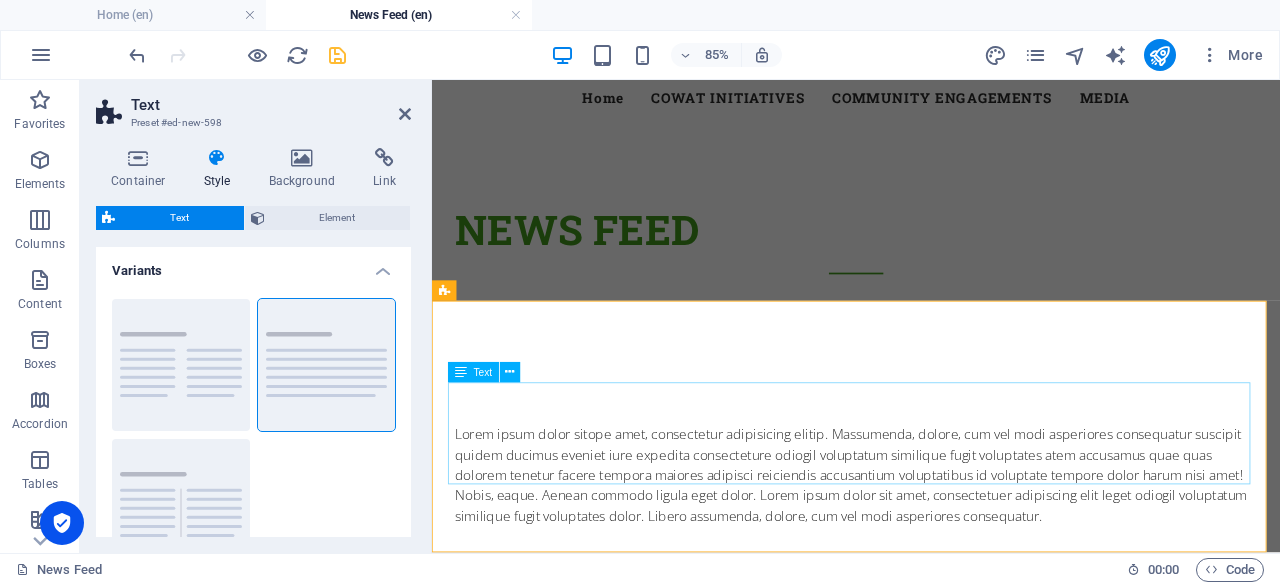 click on "Lorem ipsum dolor sitope amet, consectetur adipisicing elitip. Massumenda, dolore, cum vel modi asperiores consequatur suscipit quidem ducimus eveniet iure expedita consecteture odiogil voluptatum similique fugit voluptates atem accusamus quae quas dolorem tenetur facere tempora maiores adipisci reiciendis accusantium voluptatibus id voluptate tempore dolor harum nisi amet! Nobis, eaque. Aenean commodo ligula eget dolor. Lorem ipsum dolor sit amet, consectetuer adipiscing elit leget odiogil voluptatum similique fugit voluptates dolor. Libero assumenda, dolore, cum vel modi asperiores consequatur." at bounding box center [931, 545] 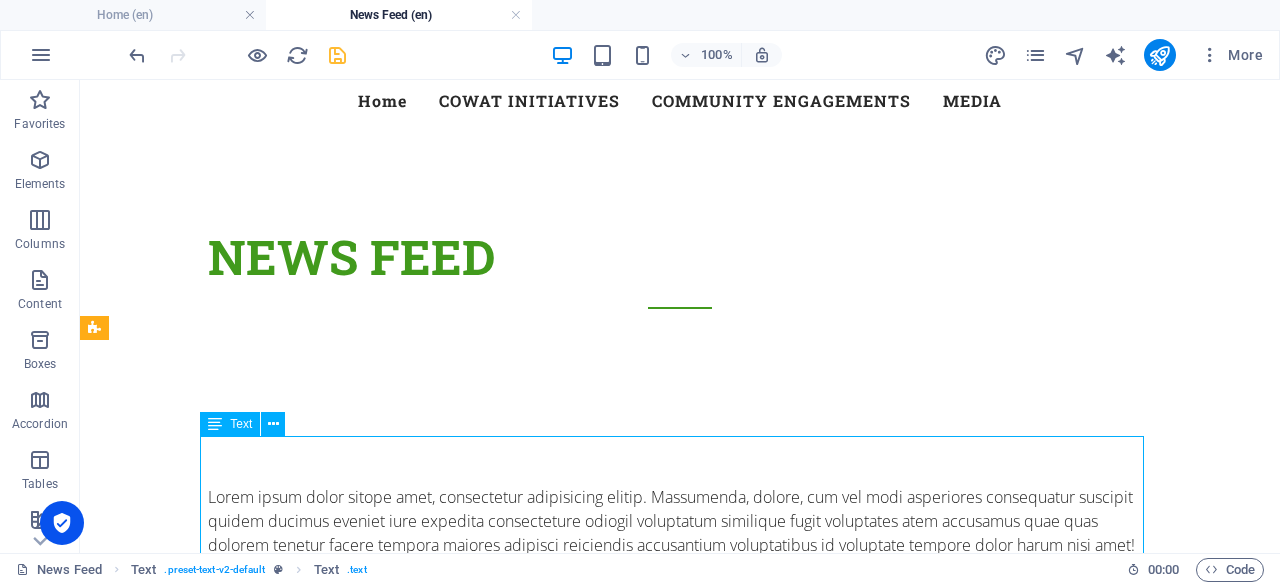 drag, startPoint x: 809, startPoint y: 542, endPoint x: 984, endPoint y: 476, distance: 187.03209 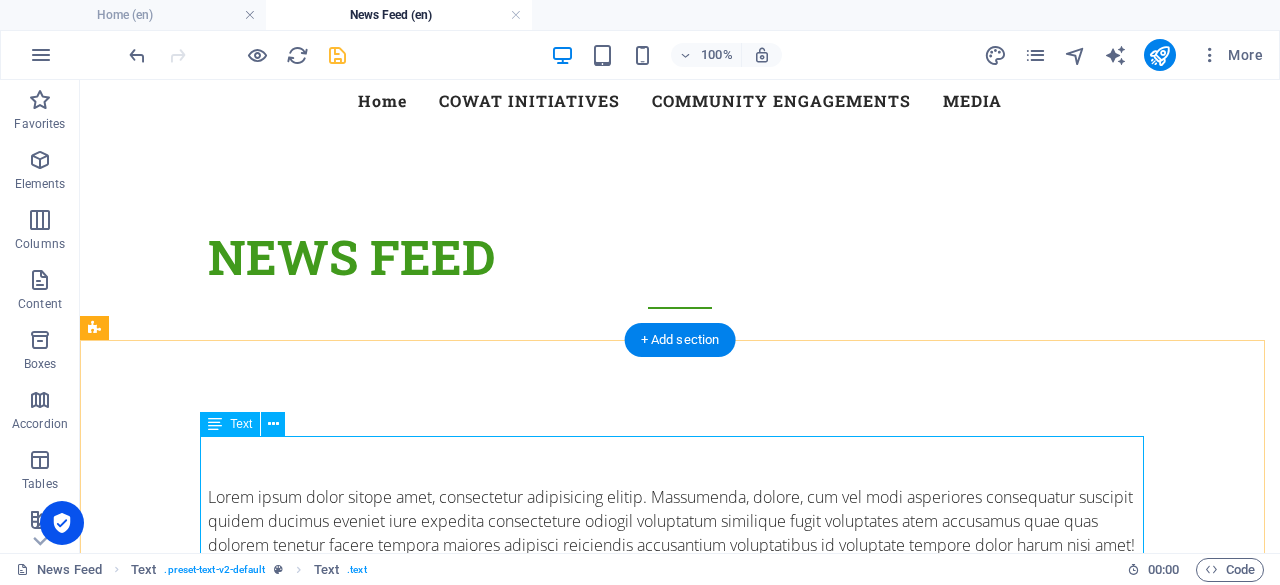 click on "Lorem ipsum dolor sitope amet, consectetur adipisicing elitip. Massumenda, dolore, cum vel modi asperiores consequatur suscipit quidem ducimus eveniet iure expedita consecteture odiogil voluptatum similique fugit voluptates atem accusamus quae quas dolorem tenetur facere tempora maiores adipisci reiciendis accusantium voluptatibus id voluptate tempore dolor harum nisi amet! Nobis, eaque. Aenean commodo ligula eget dolor. Lorem ipsum dolor sit amet, consectetuer adipiscing elit leget odiogil voluptatum similique fugit voluptates dolor. Libero assumenda, dolore, cum vel modi asperiores consequatur." at bounding box center (680, 545) 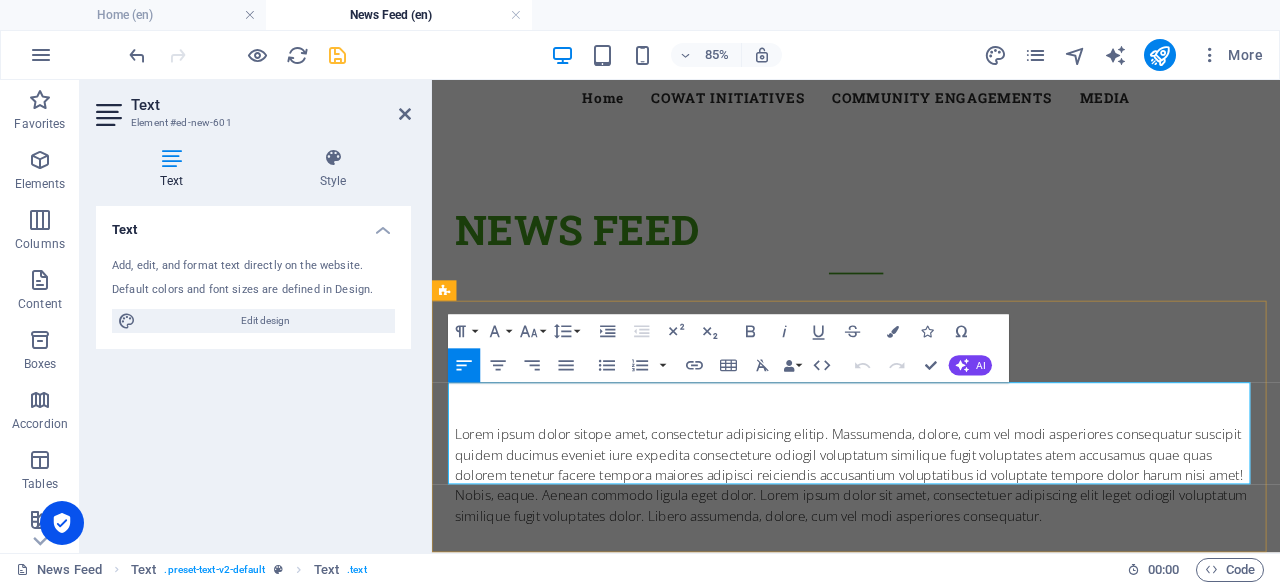 click on "Lorem ipsum dolor sitope amet, consectetur adipisicing elitip. Massumenda, dolore, cum vel modi asperiores consequatur suscipit quidem ducimus eveniet iure expedita consecteture odiogil voluptatum similique fugit voluptates atem accusamus quae quas dolorem tenetur facere tempora maiores adipisci reiciendis accusantium voluptatibus id voluptate tempore dolor harum nisi amet! Nobis, eaque. Aenean commodo ligula eget dolor. Lorem ipsum dolor sit amet, consectetuer adipiscing elit leget odiogil voluptatum similique fugit voluptates dolor. Libero assumenda, dolore, cum vel modi asperiores consequatur." at bounding box center [931, 545] 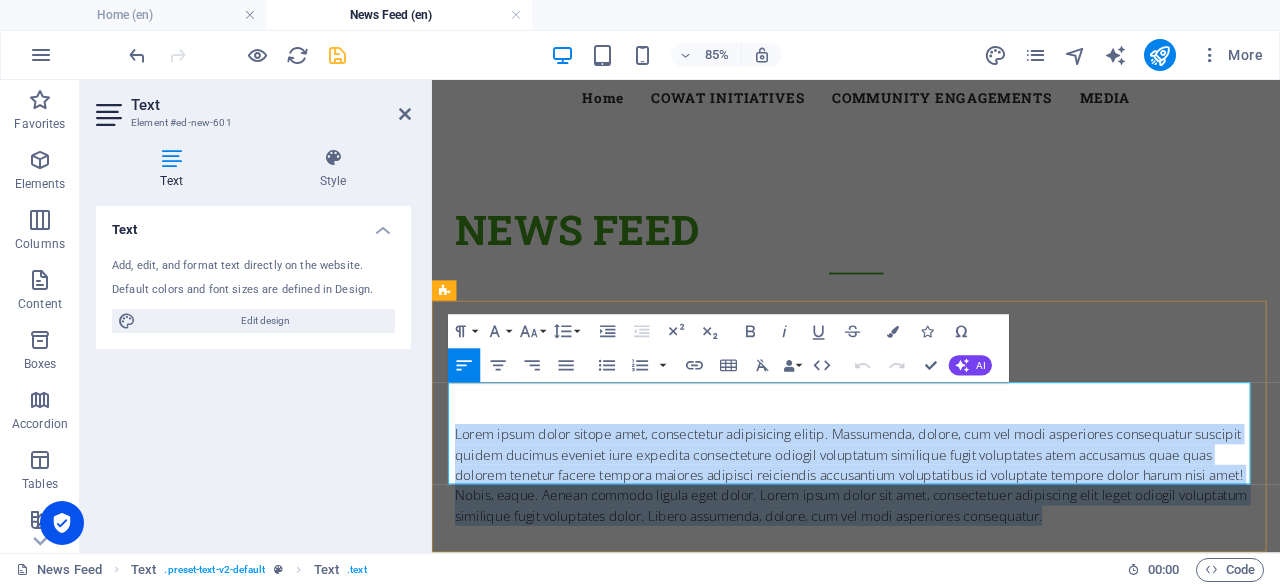 drag, startPoint x: 451, startPoint y: 445, endPoint x: 1287, endPoint y: 546, distance: 842.079 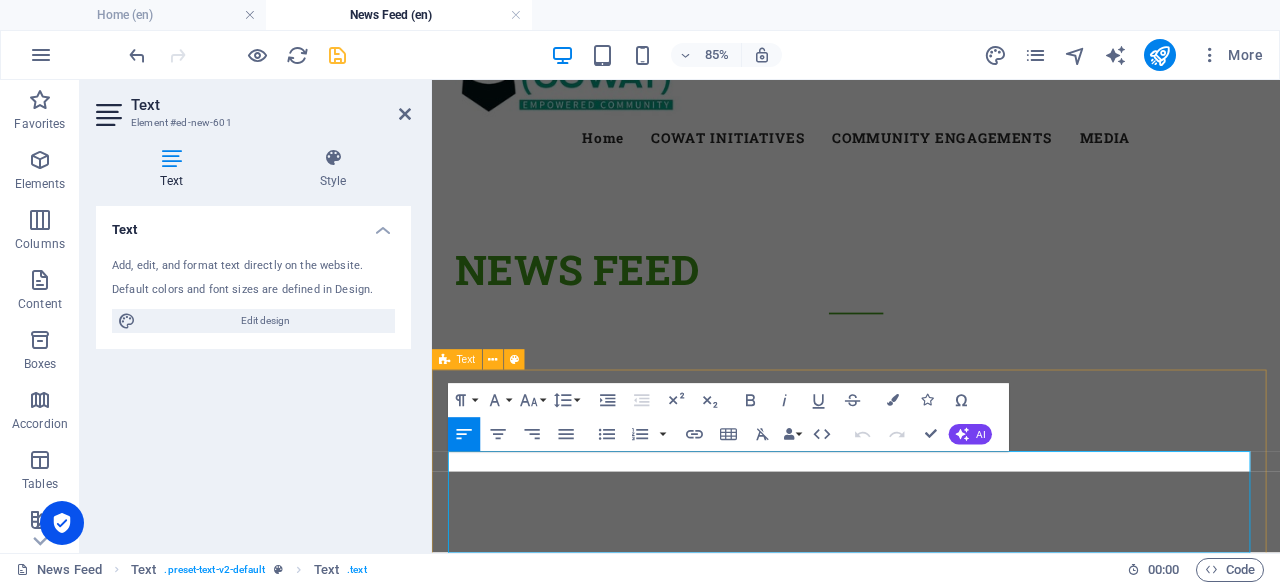 scroll, scrollTop: 42, scrollLeft: 0, axis: vertical 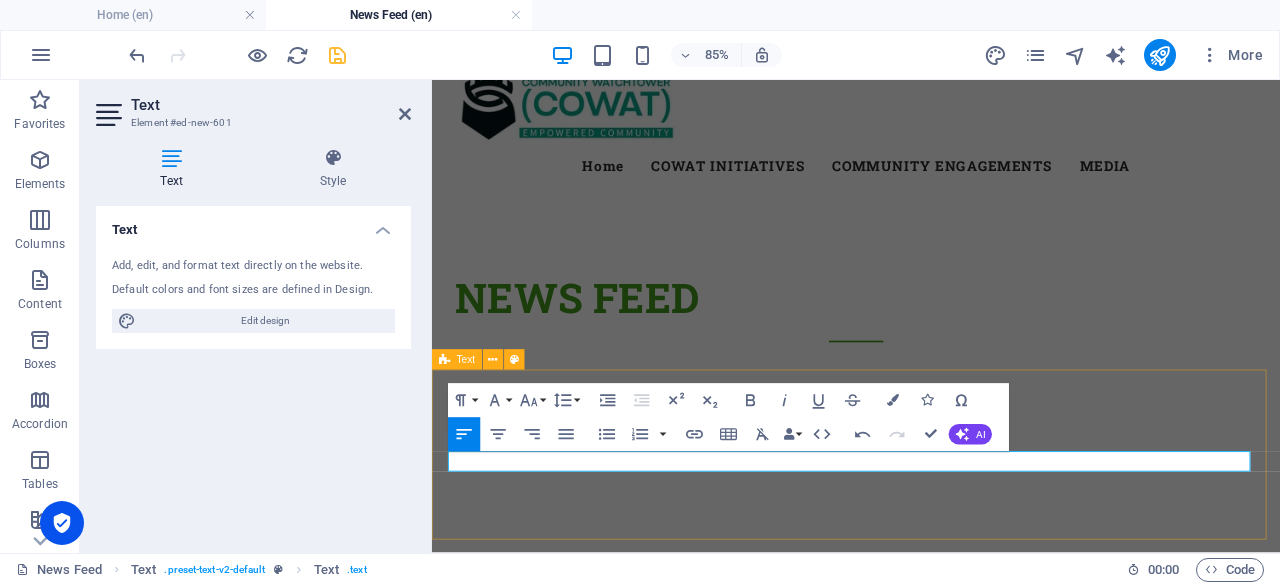 type 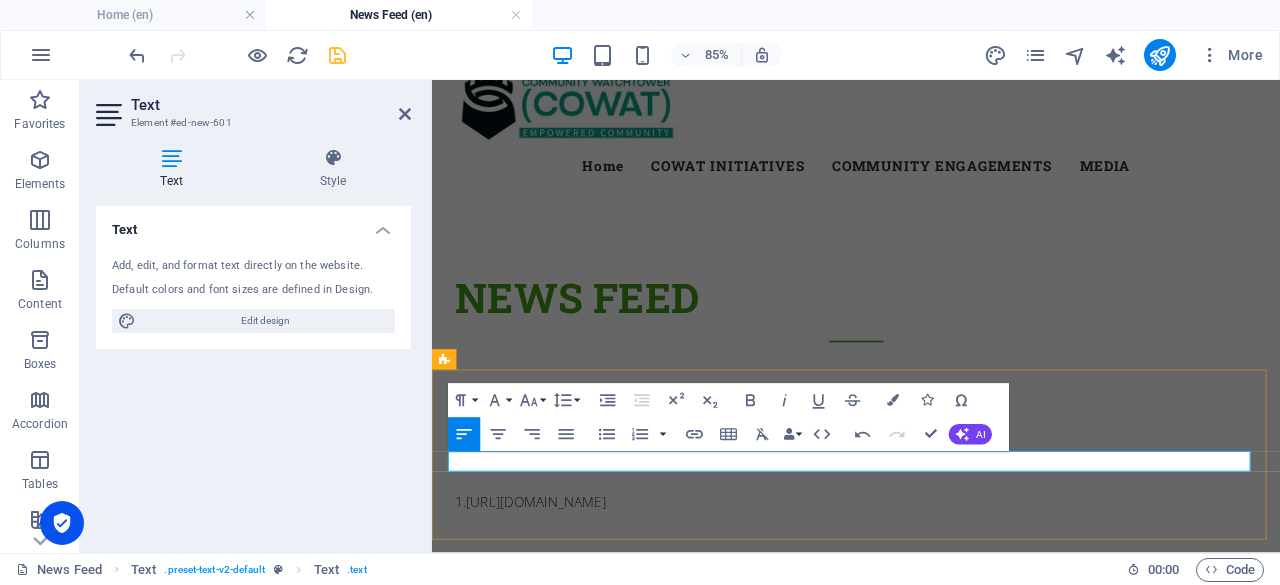 scroll, scrollTop: 1340, scrollLeft: 4, axis: both 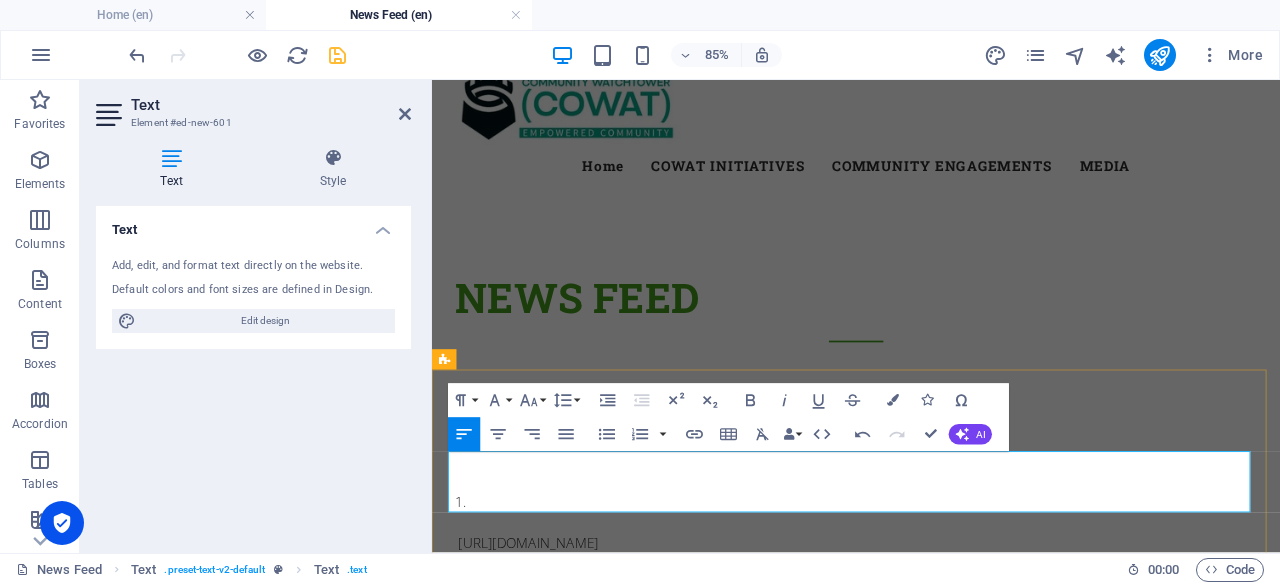 click at bounding box center [931, 601] 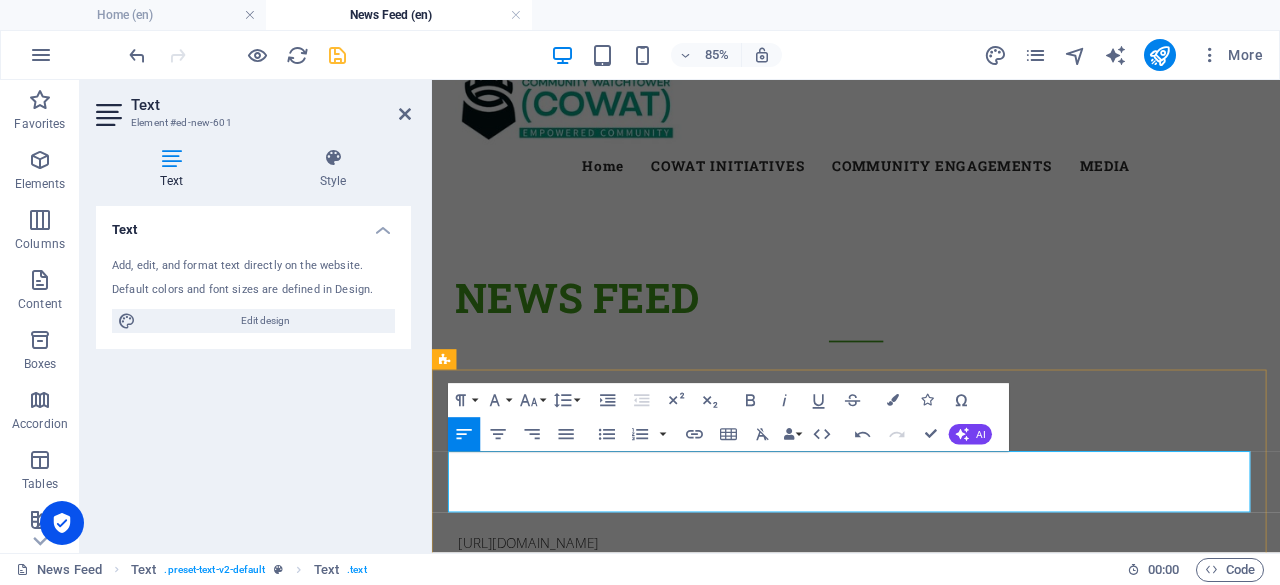 click at bounding box center [931, 601] 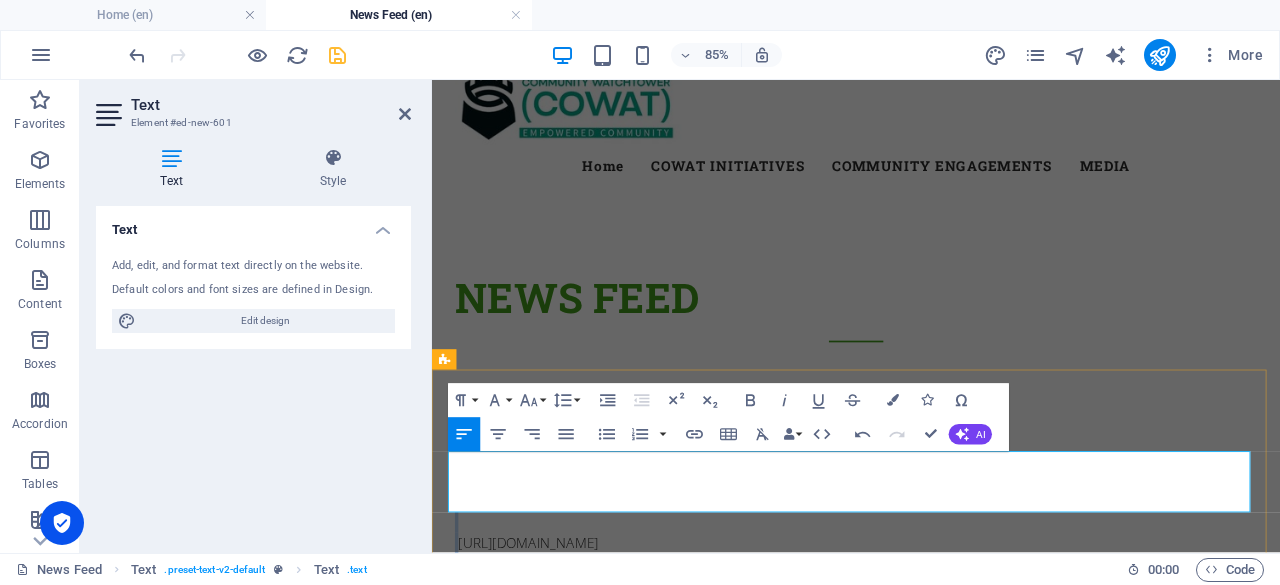 click at bounding box center (931, 601) 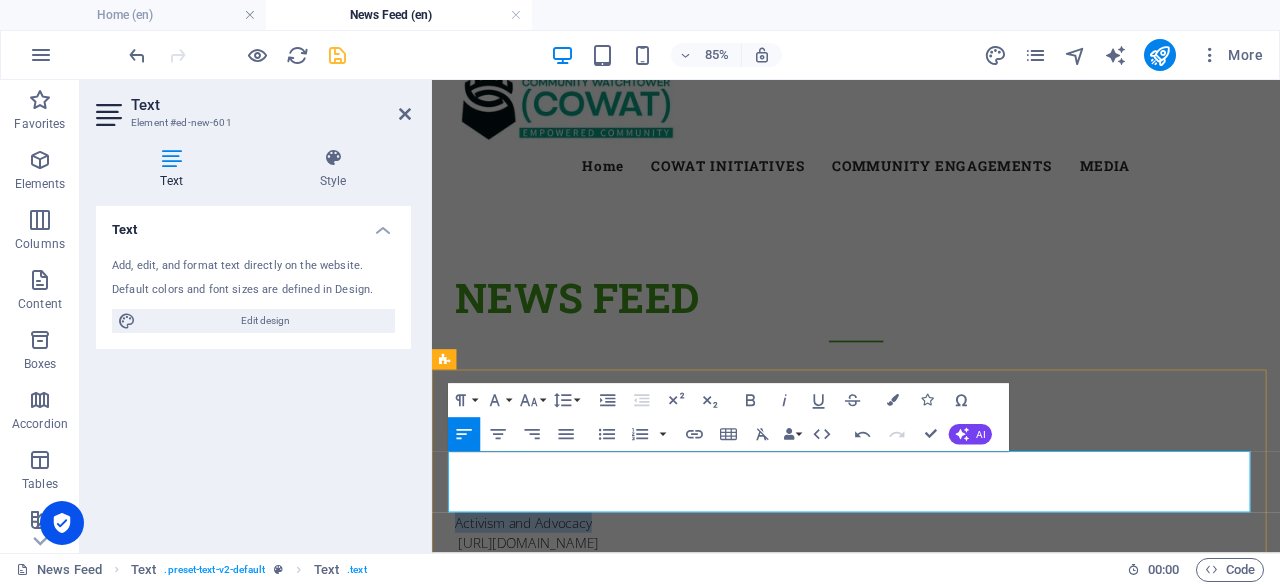 drag, startPoint x: 617, startPoint y: 549, endPoint x: 449, endPoint y: 558, distance: 168.2409 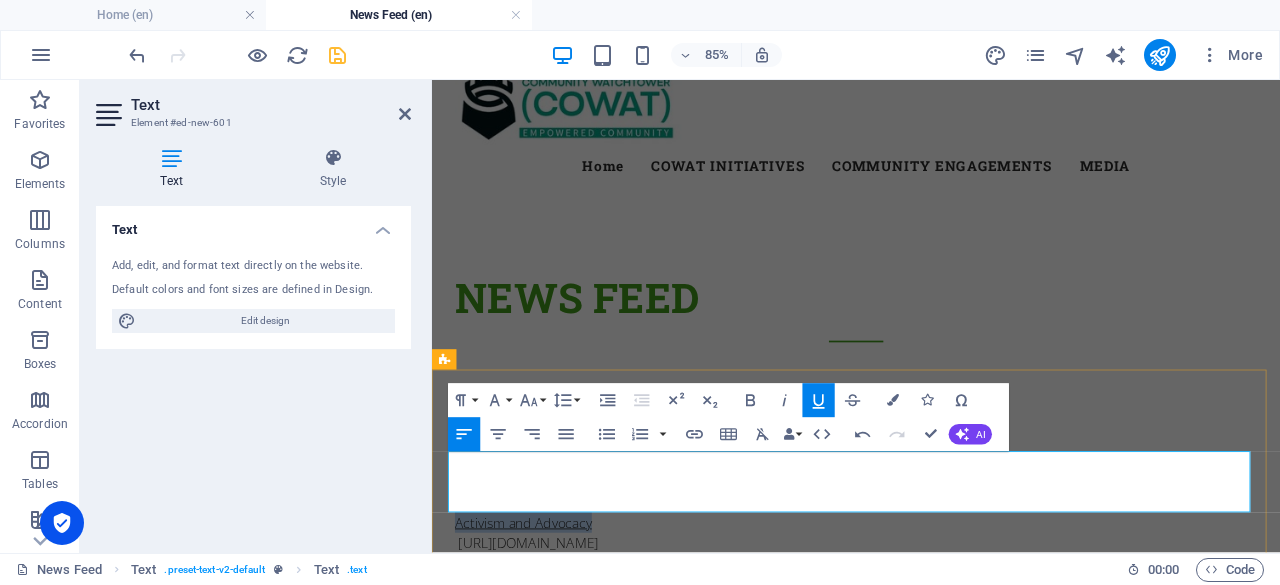 click on "Activism and Advocacy" at bounding box center [931, 601] 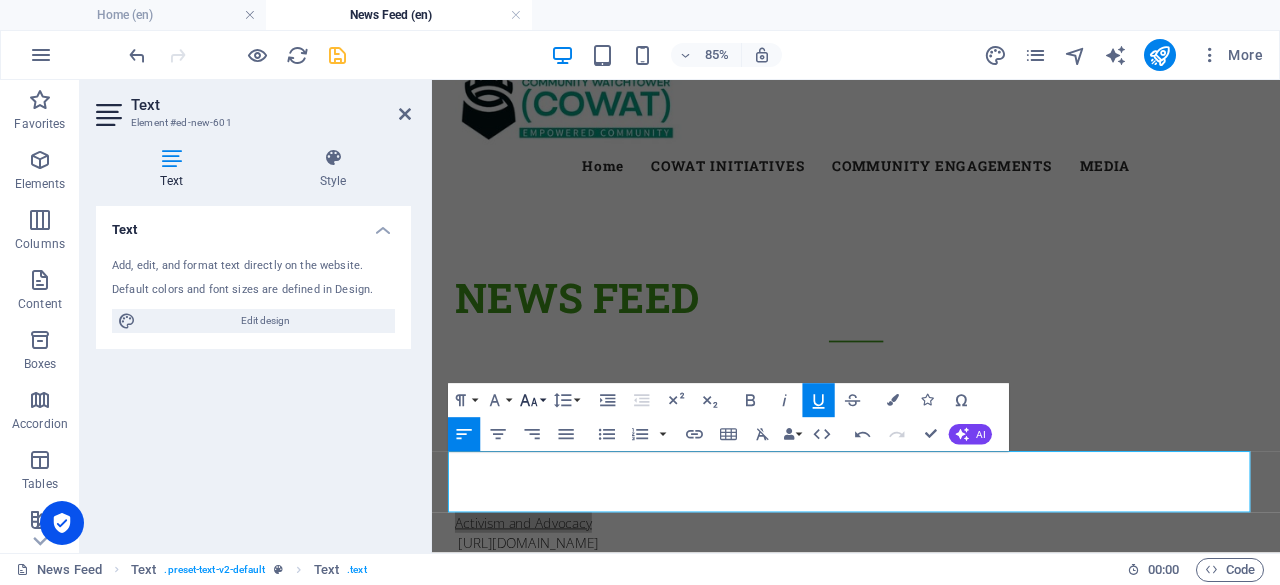 click on "Font Size" at bounding box center [532, 400] 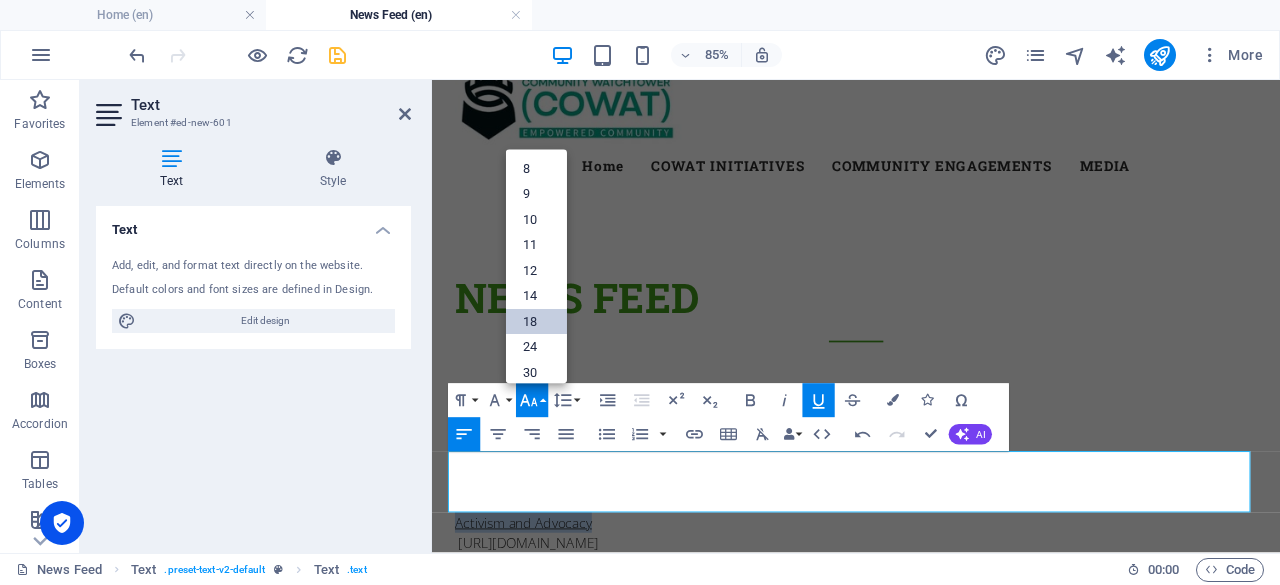 click on "18" at bounding box center [536, 323] 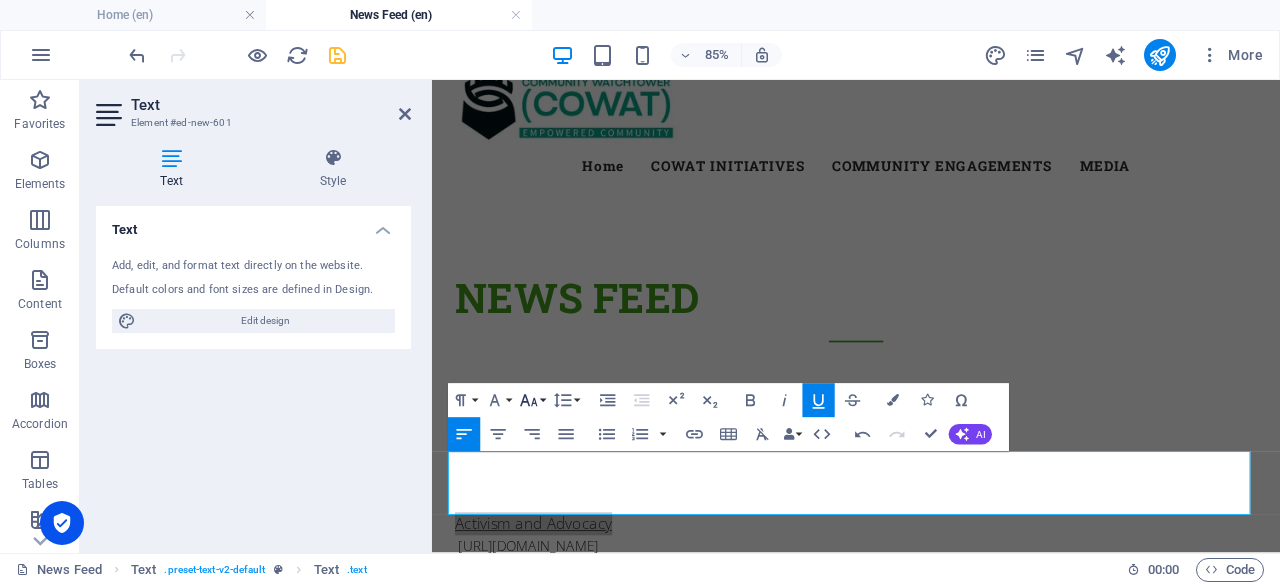 click on "Font Size" at bounding box center (532, 400) 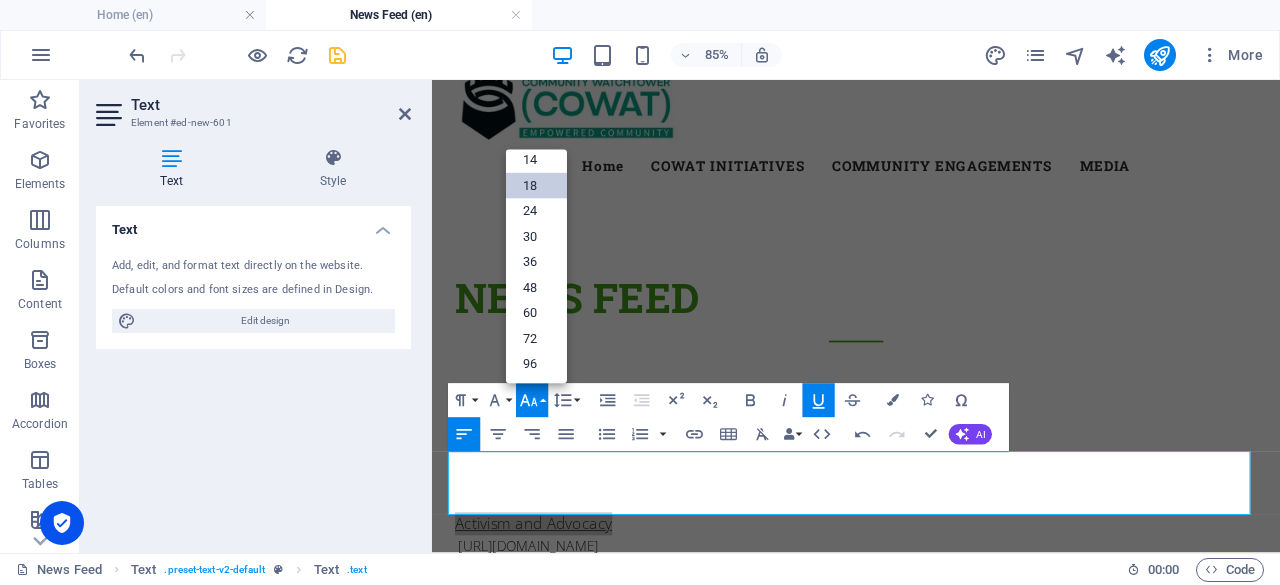scroll, scrollTop: 160, scrollLeft: 0, axis: vertical 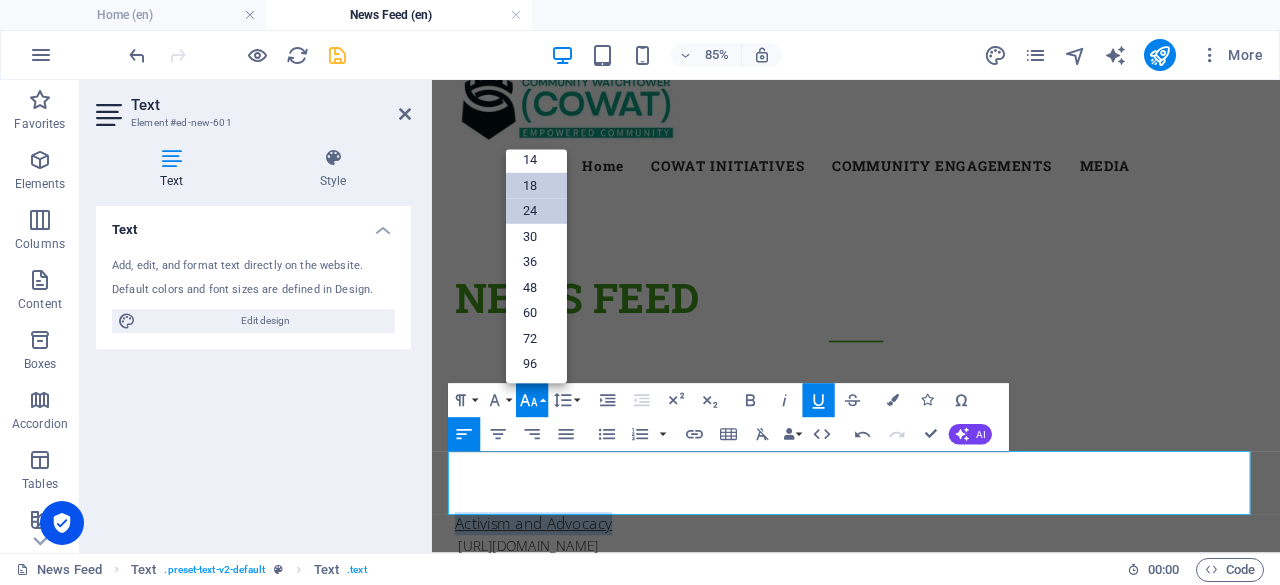 click on "24" at bounding box center (536, 212) 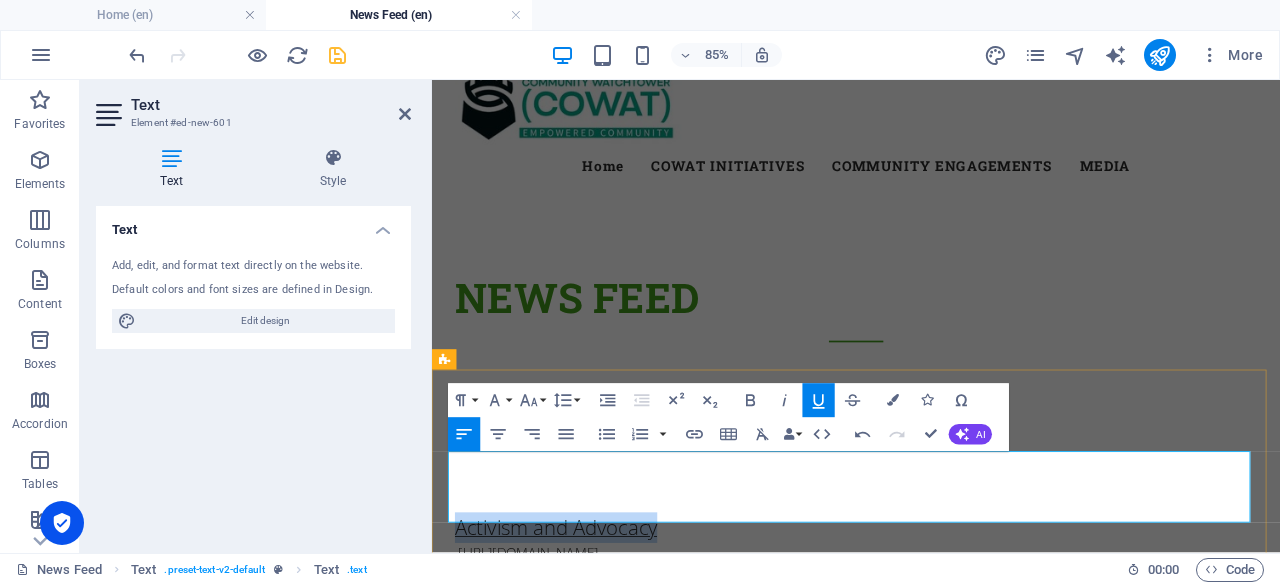 click on "Activism and Advocacy" at bounding box center (931, 607) 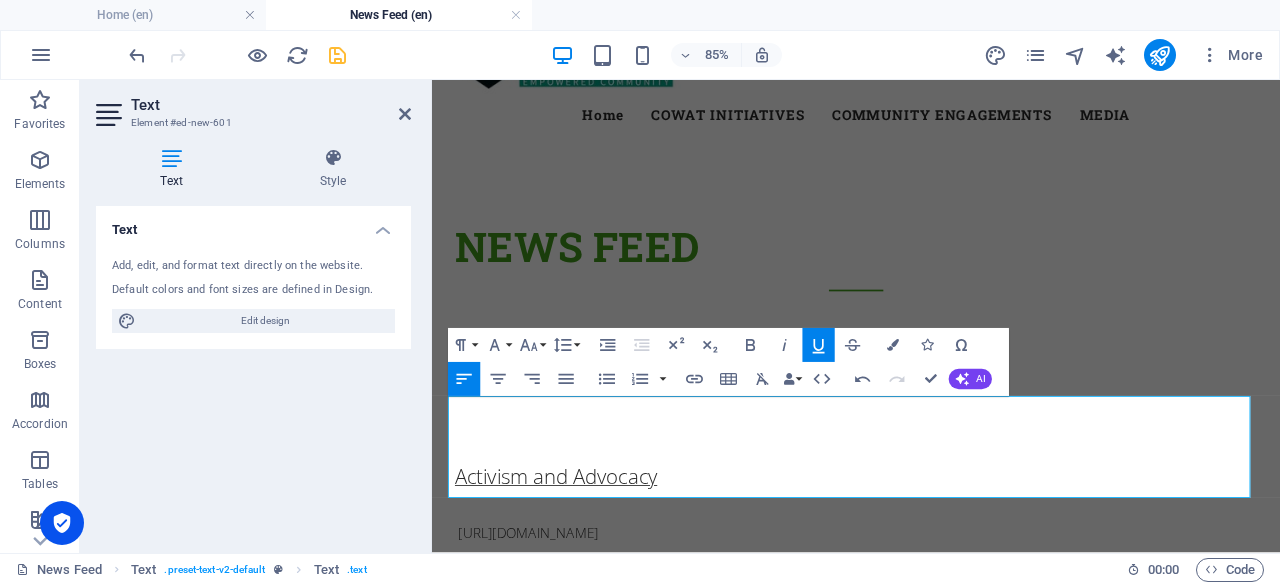 scroll, scrollTop: 112, scrollLeft: 0, axis: vertical 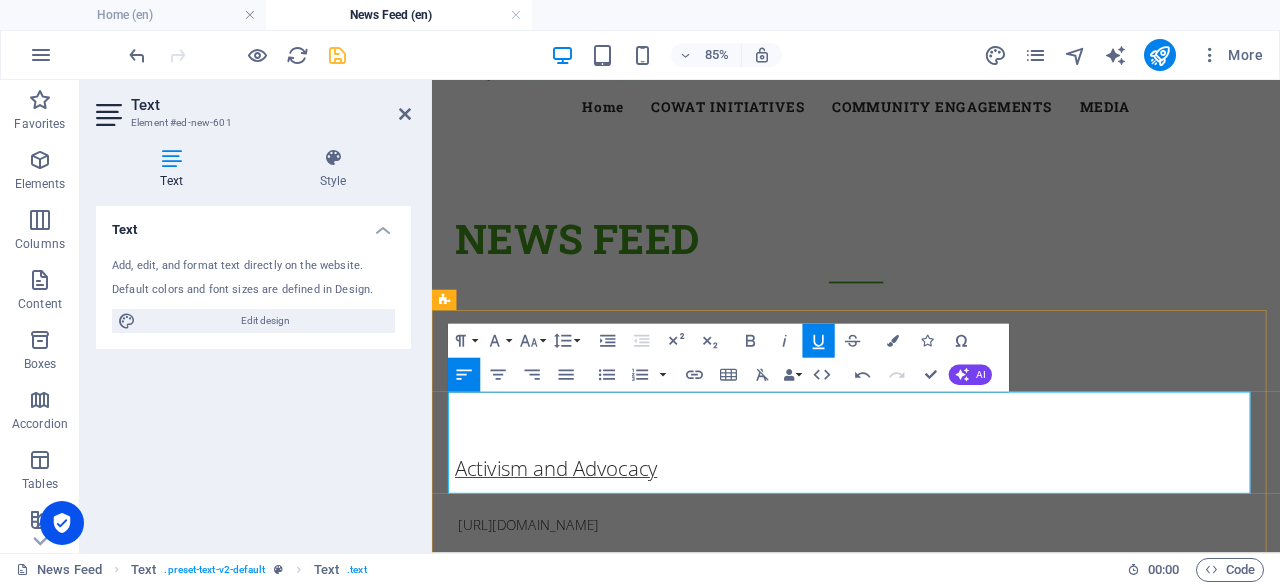 click on "​" at bounding box center (931, 573) 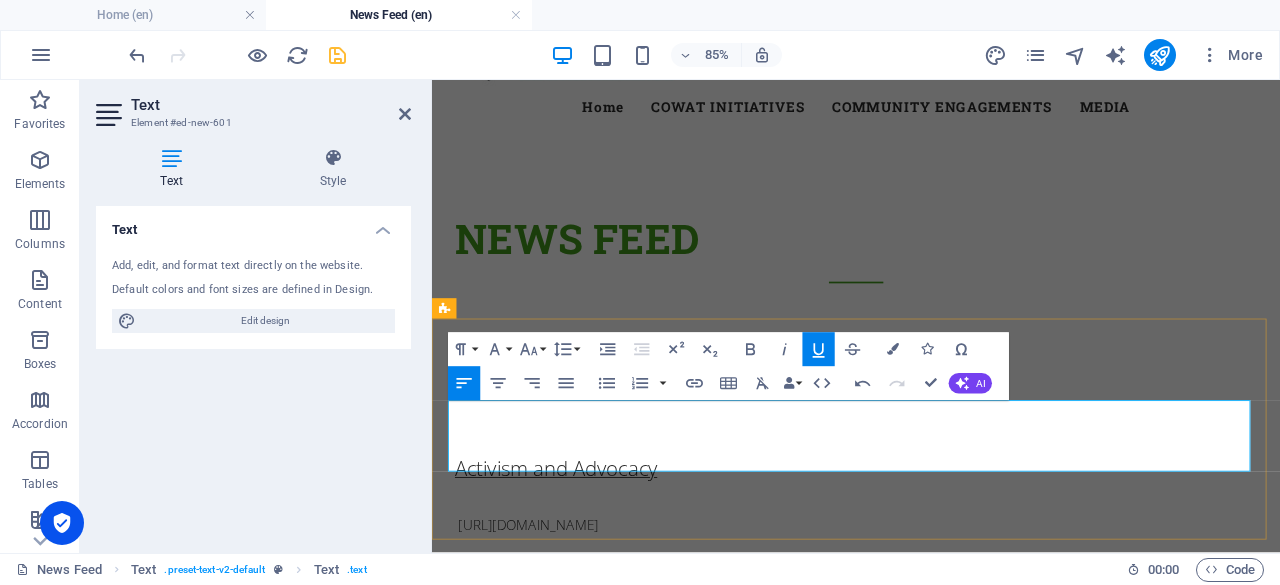 scroll, scrollTop: 102, scrollLeft: 0, axis: vertical 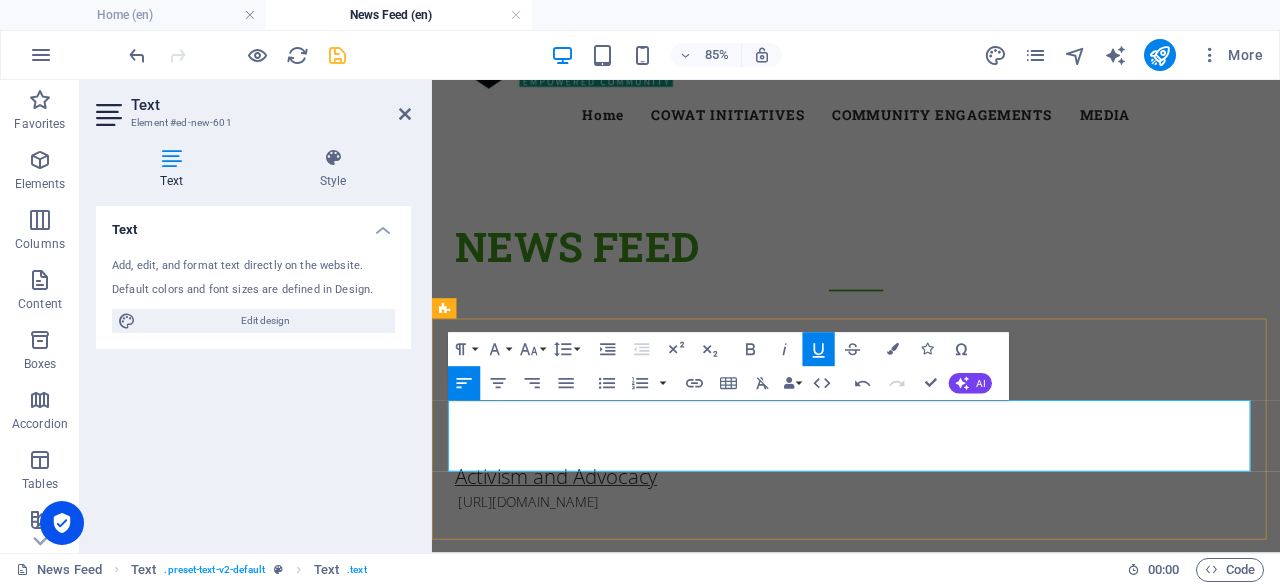 click on "Activism and Advocacy" at bounding box center [578, 546] 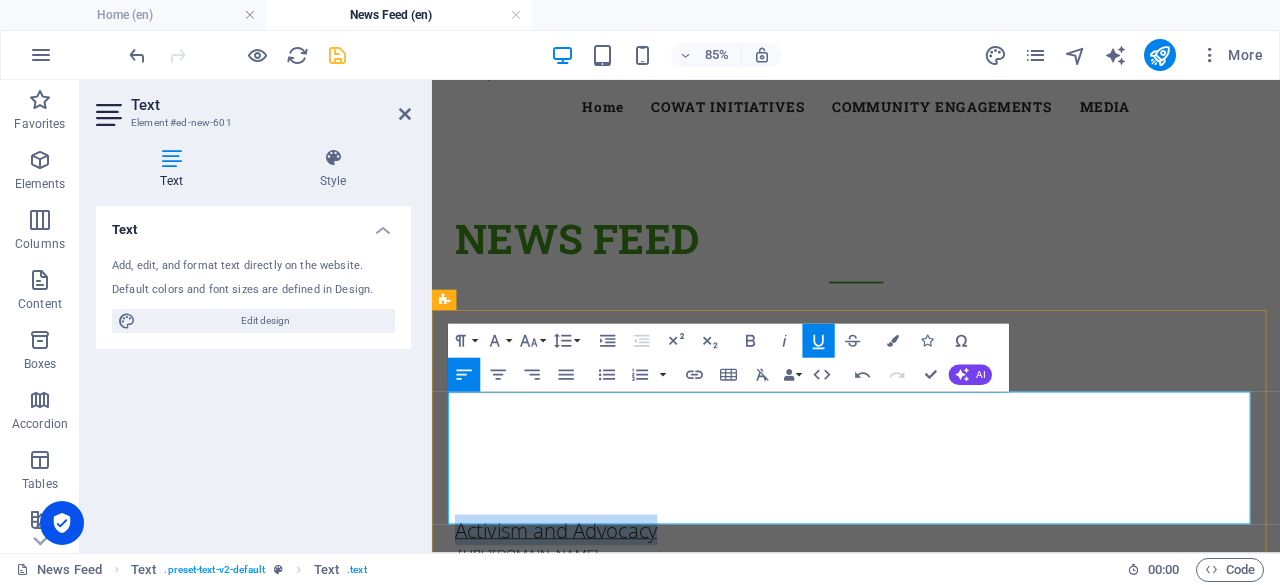 drag, startPoint x: 453, startPoint y: 558, endPoint x: 788, endPoint y: 550, distance: 335.09552 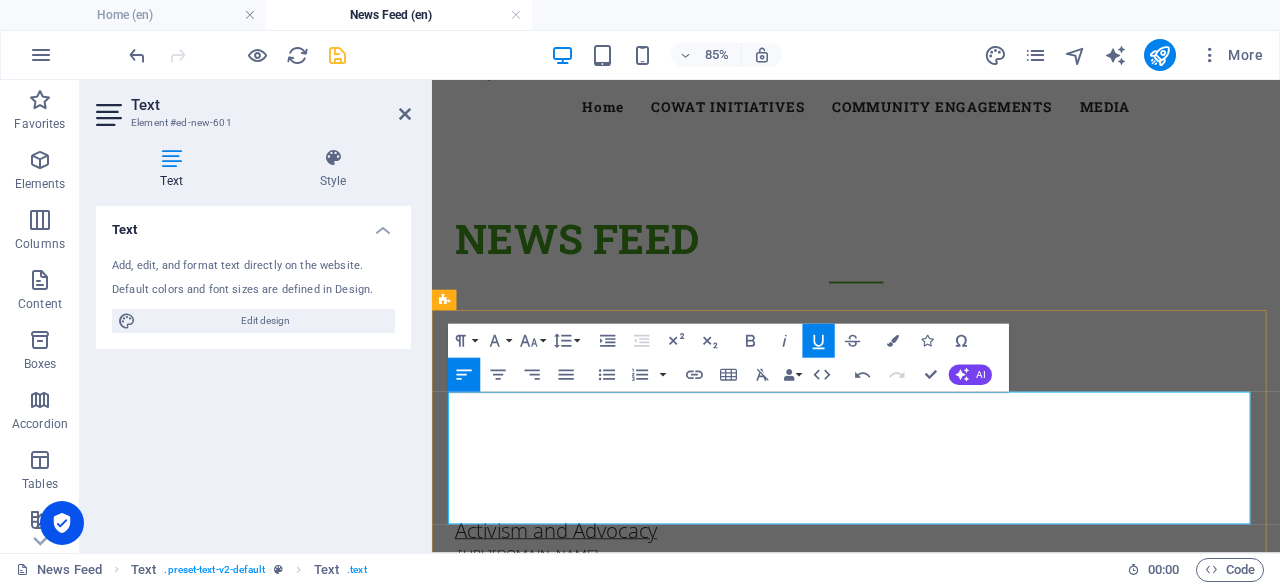 click at bounding box center [931, 531] 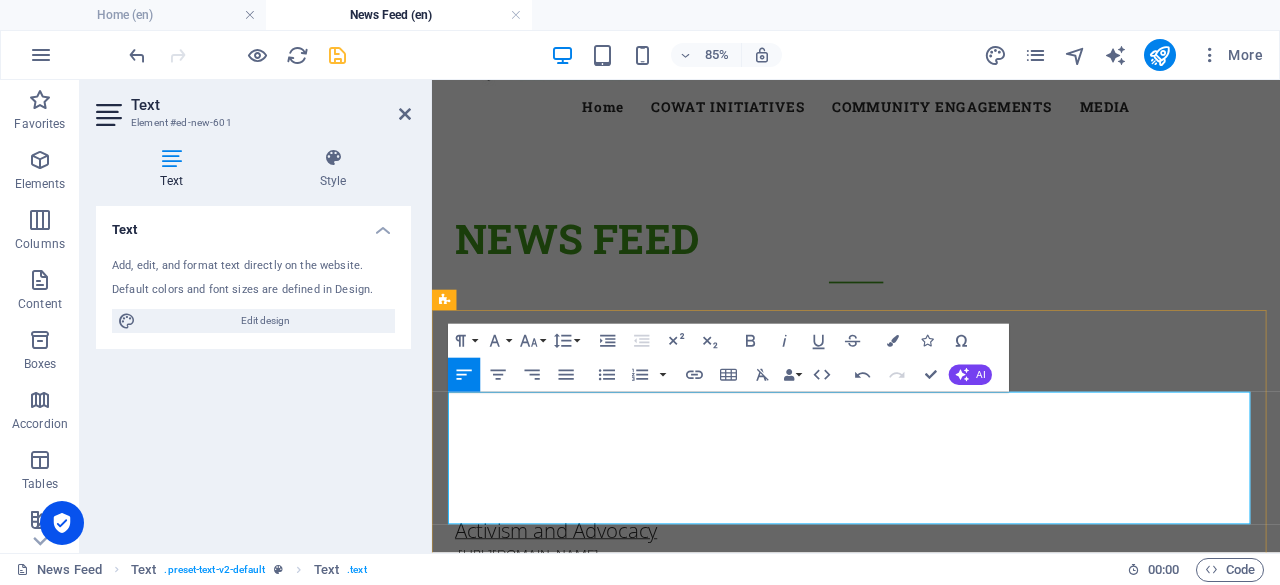 click at bounding box center [931, 531] 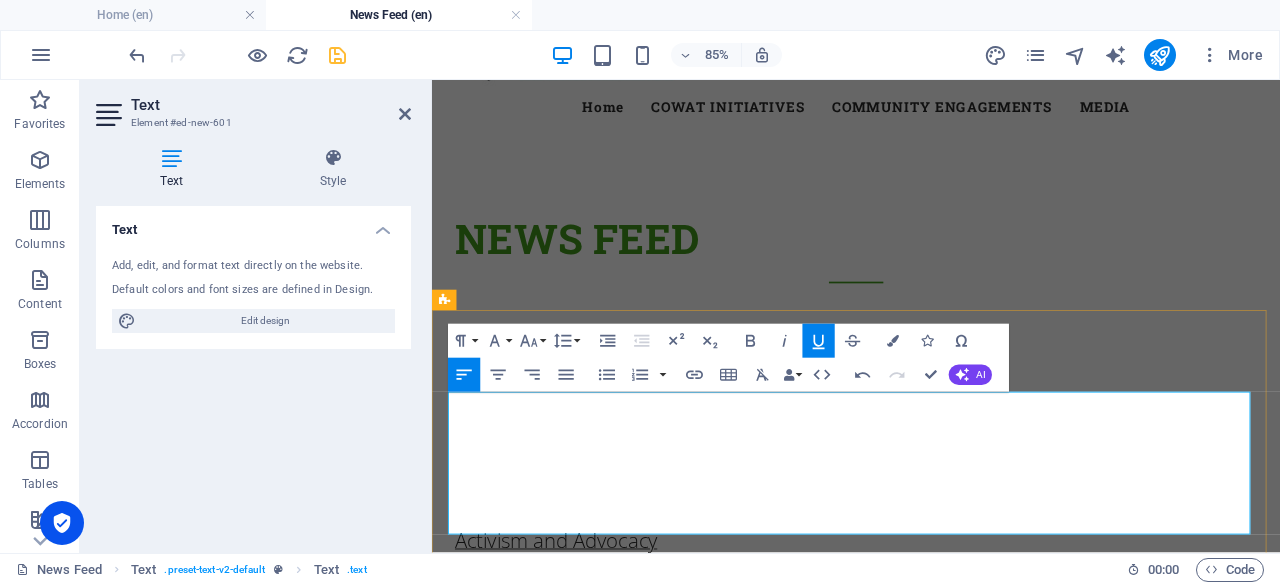 click on "​" at bounding box center (931, 537) 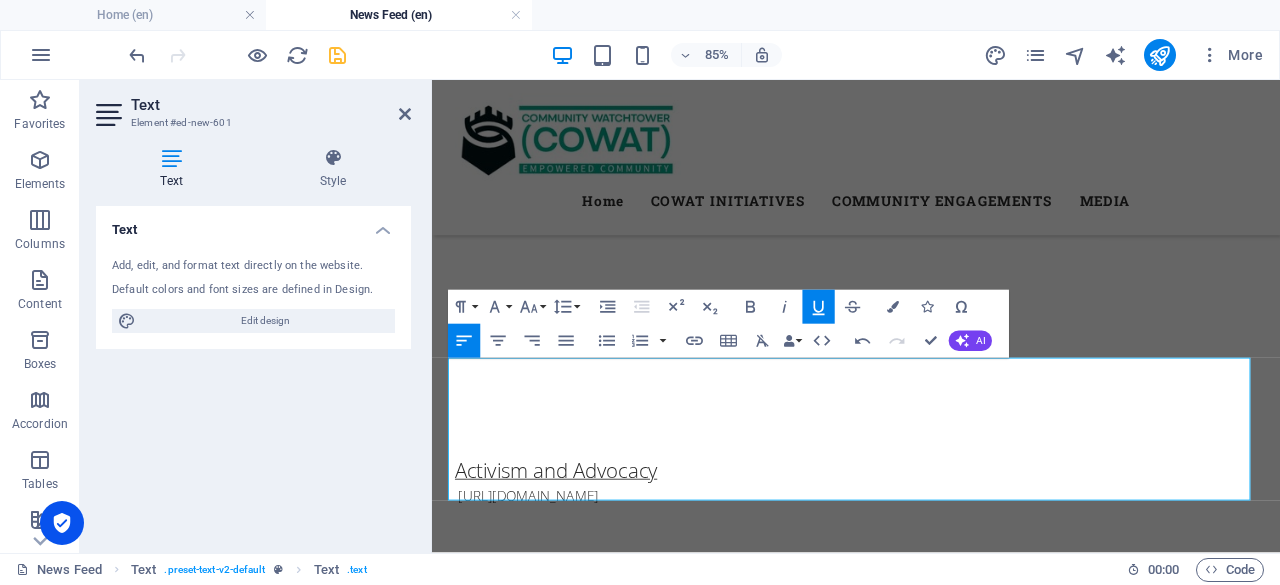 scroll, scrollTop: 163, scrollLeft: 0, axis: vertical 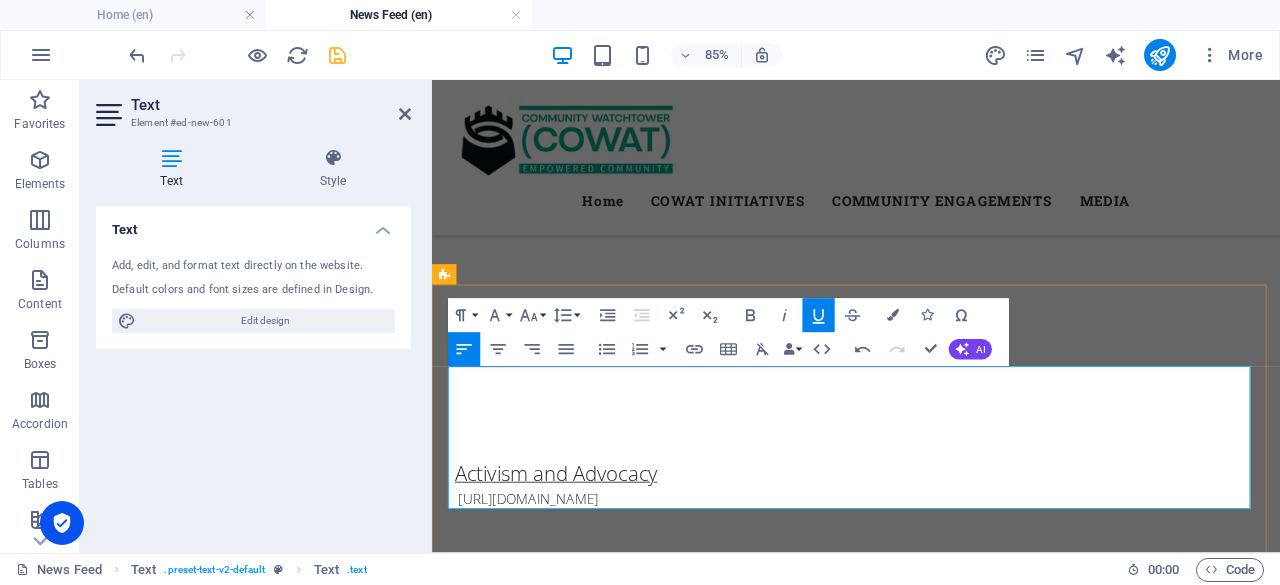 click on "​" at bounding box center [931, 459] 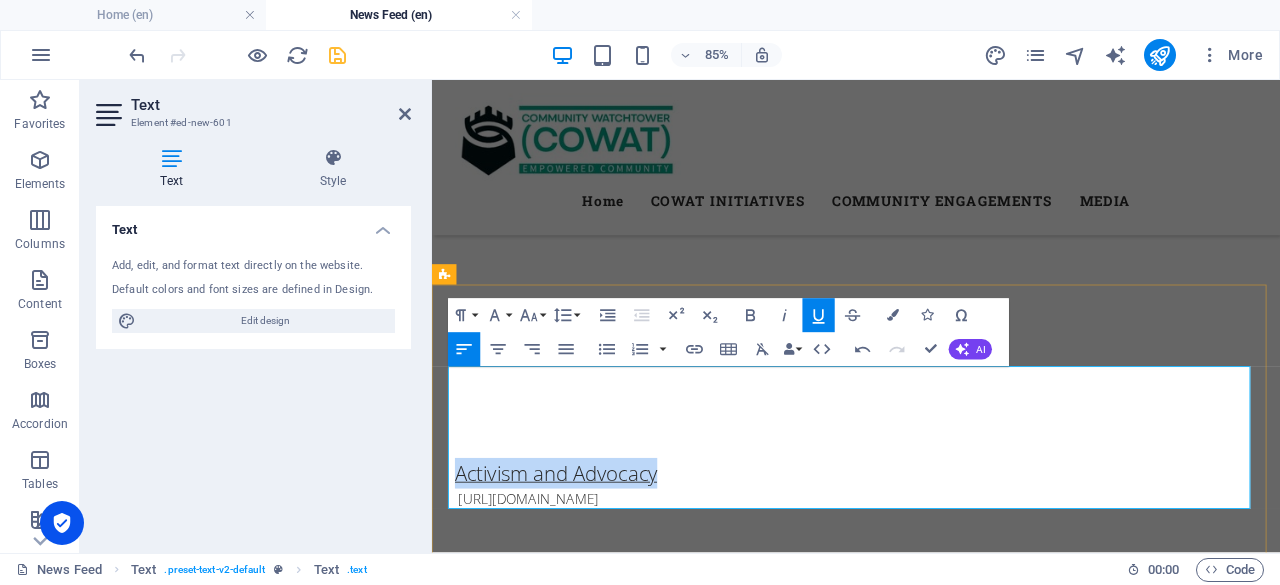 drag, startPoint x: 701, startPoint y: 539, endPoint x: 451, endPoint y: 543, distance: 250.032 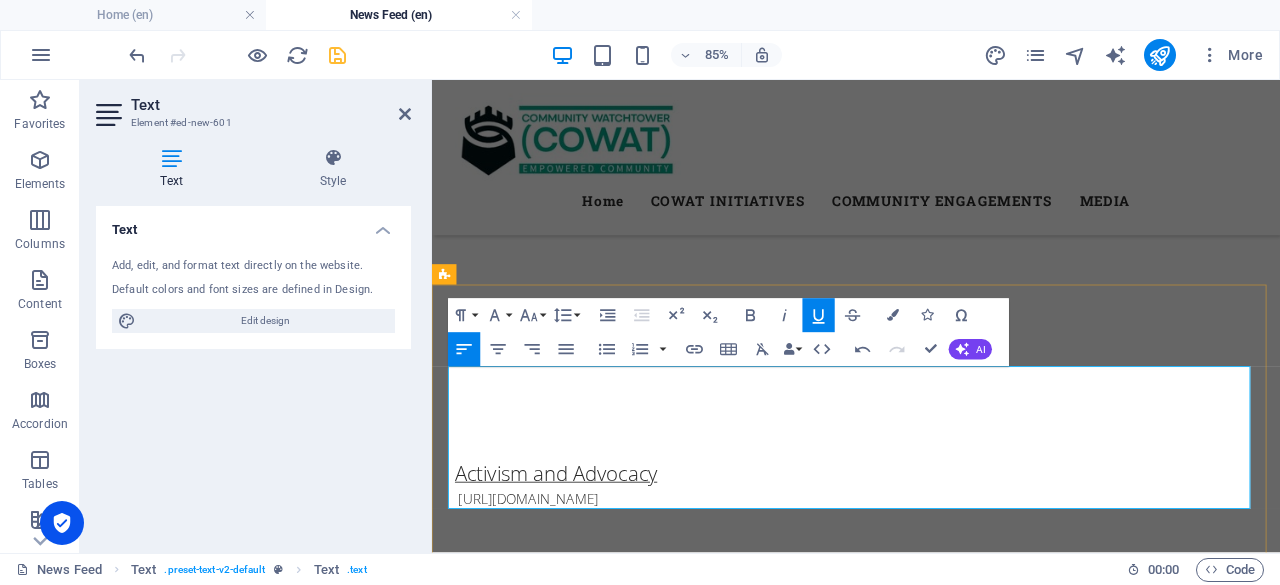 click on "​" at bounding box center (931, 459) 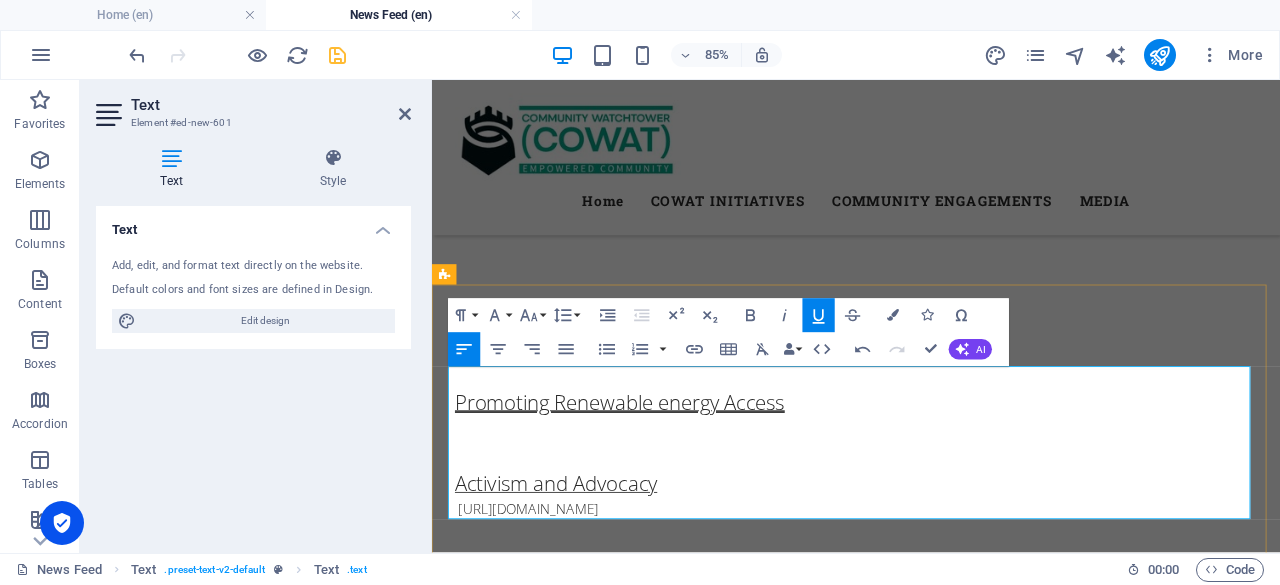 click on "​" at bounding box center (931, 495) 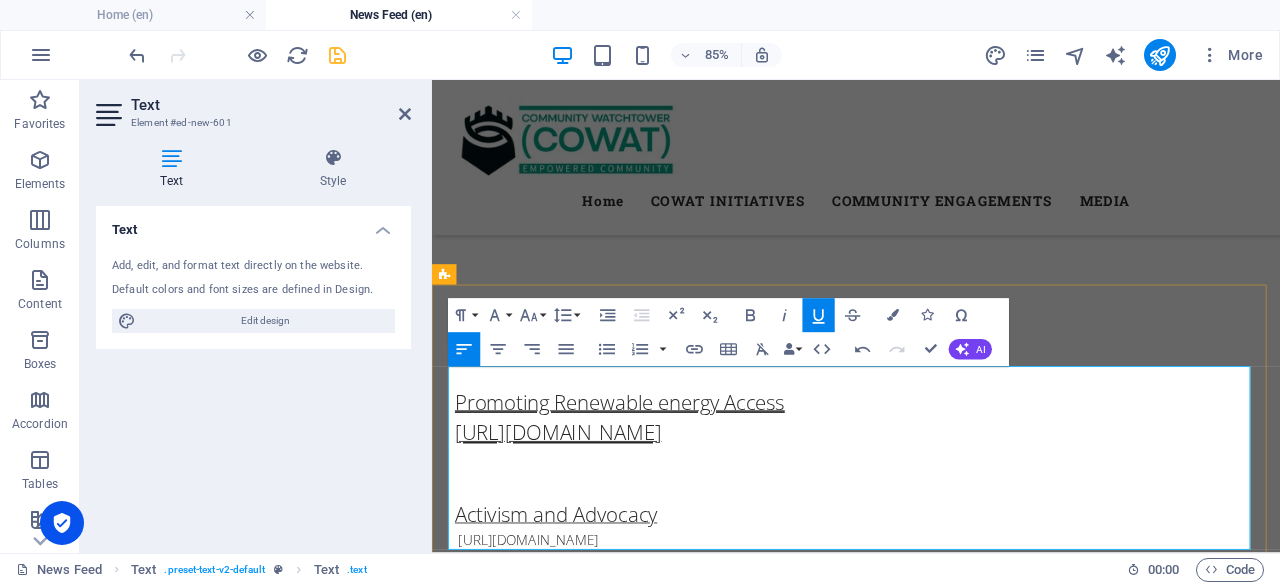 scroll, scrollTop: 787, scrollLeft: 8, axis: both 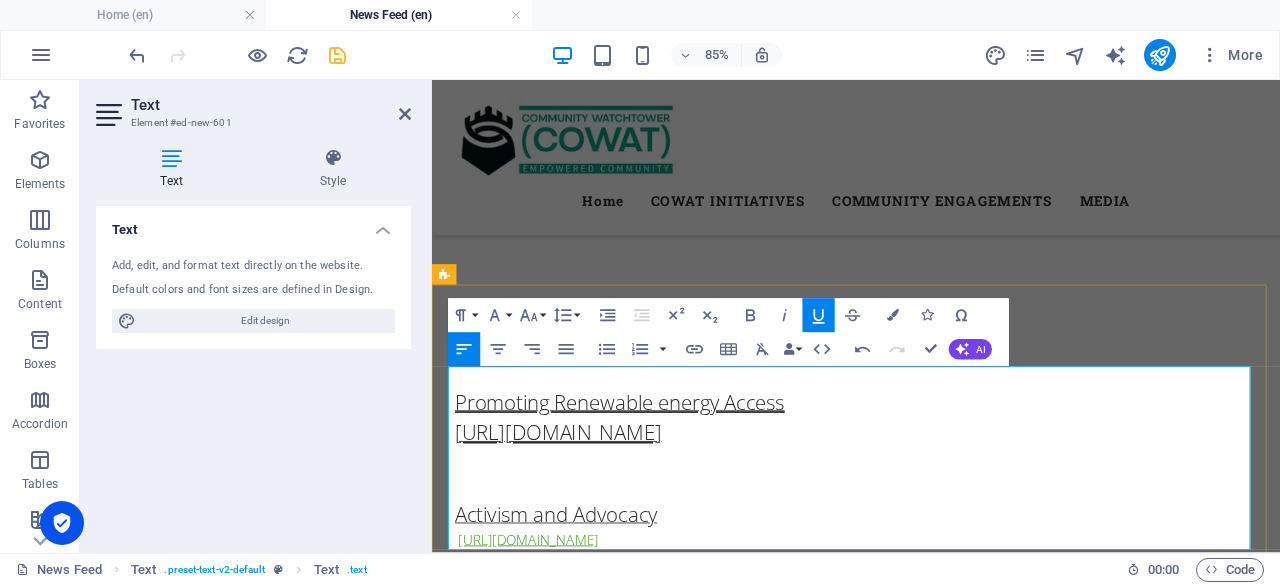 click on "[URL][DOMAIN_NAME]" at bounding box center [545, 621] 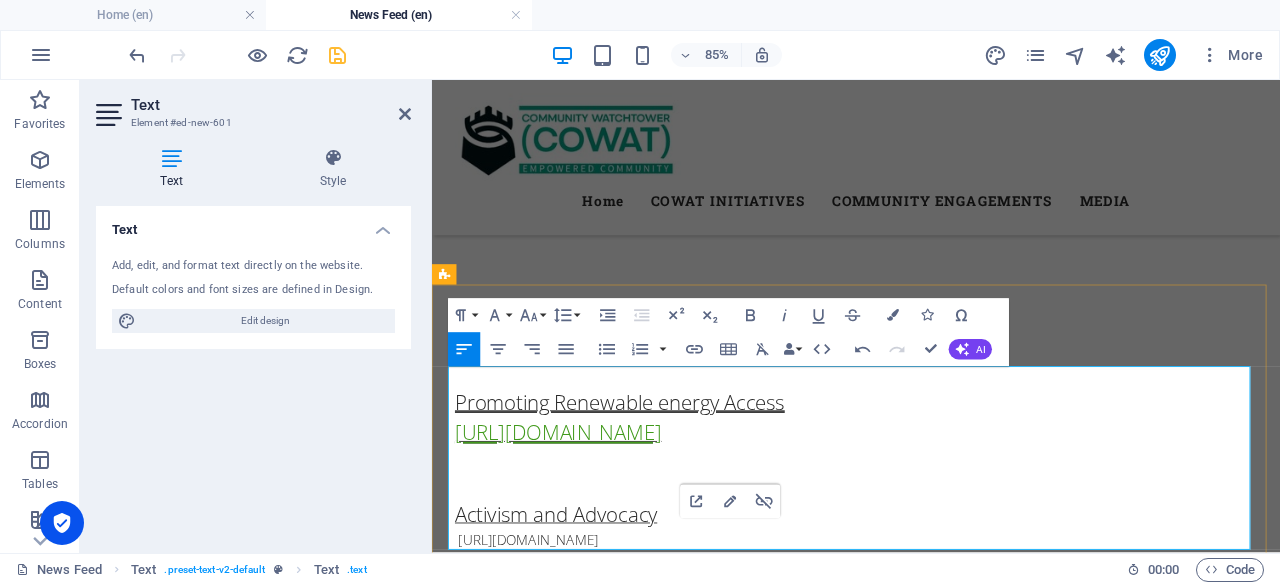 click on "[URL][DOMAIN_NAME]" 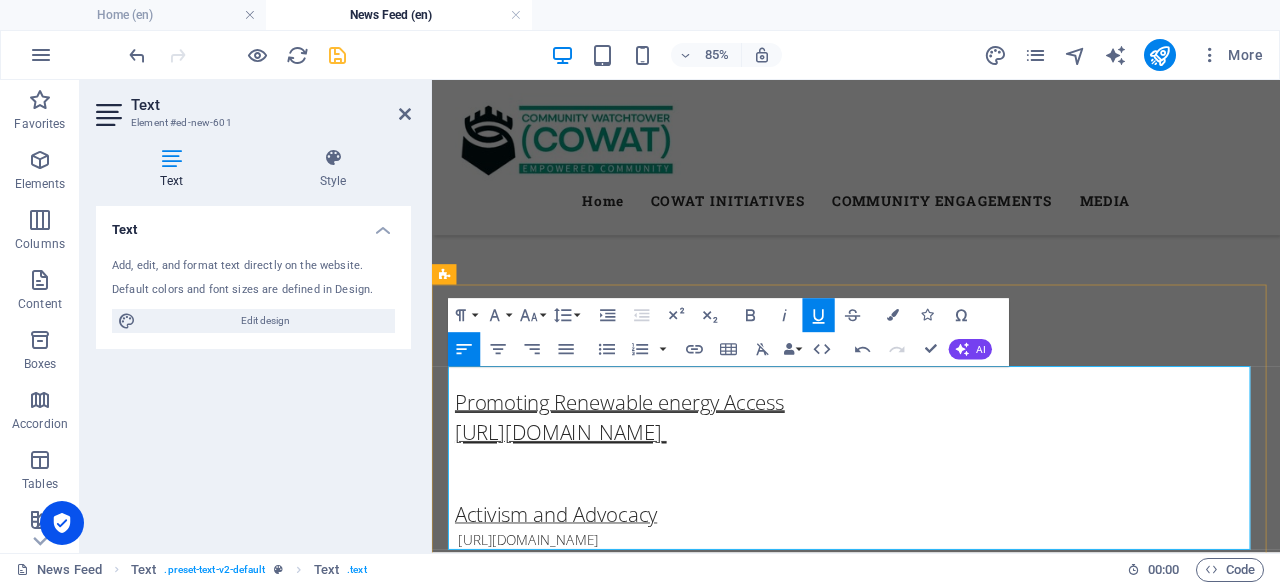click on "Activism and Advocacy ​" at bounding box center [931, 591] 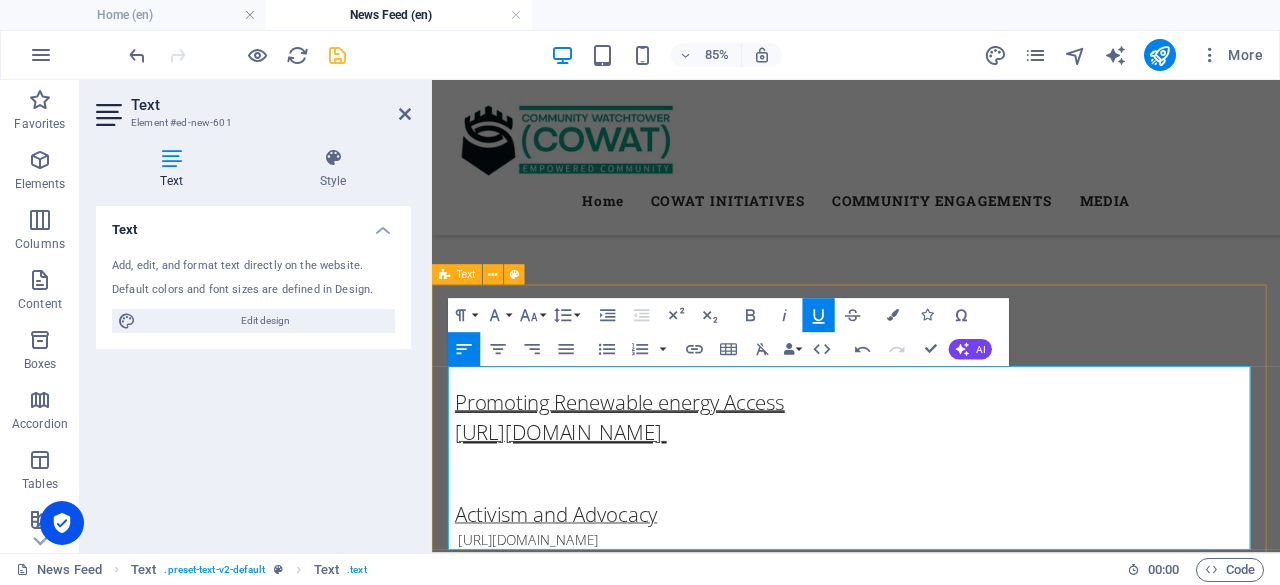 drag, startPoint x: 1097, startPoint y: 618, endPoint x: 446, endPoint y: 621, distance: 651.0069 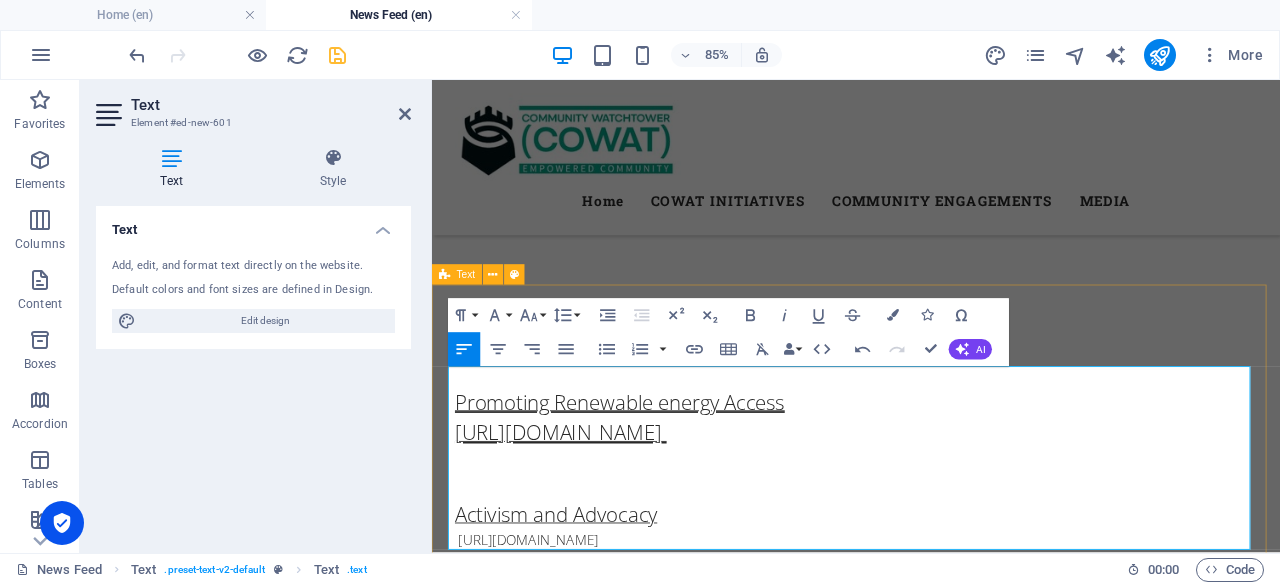 copy on "[URL][DOMAIN_NAME]" 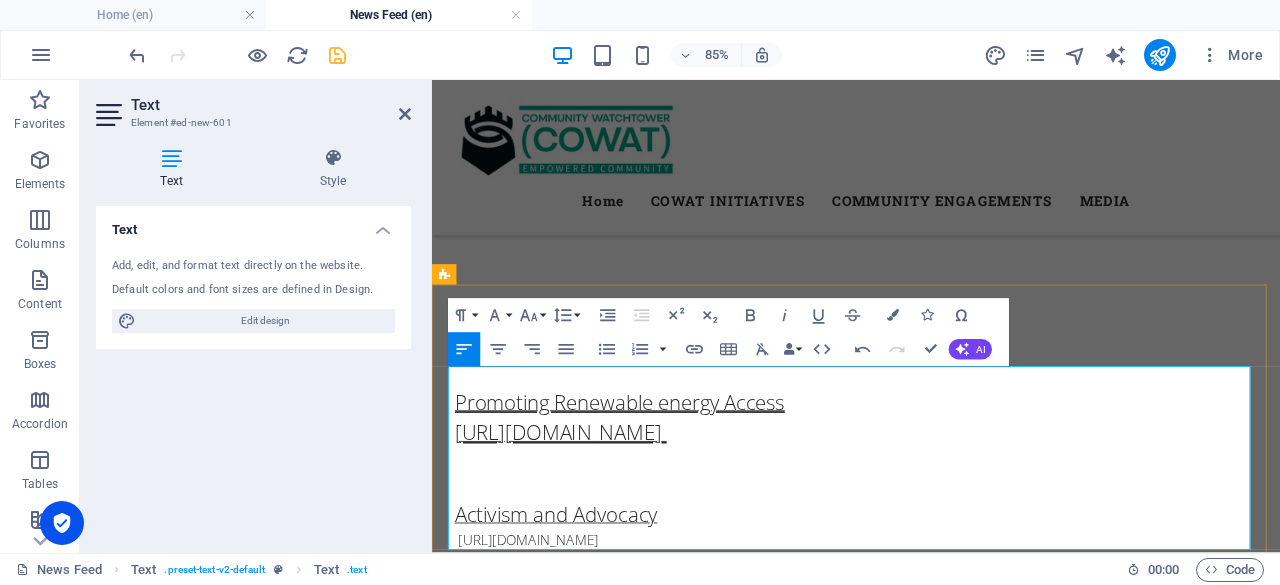 click on "[URL][DOMAIN_NAME]" at bounding box center (931, 495) 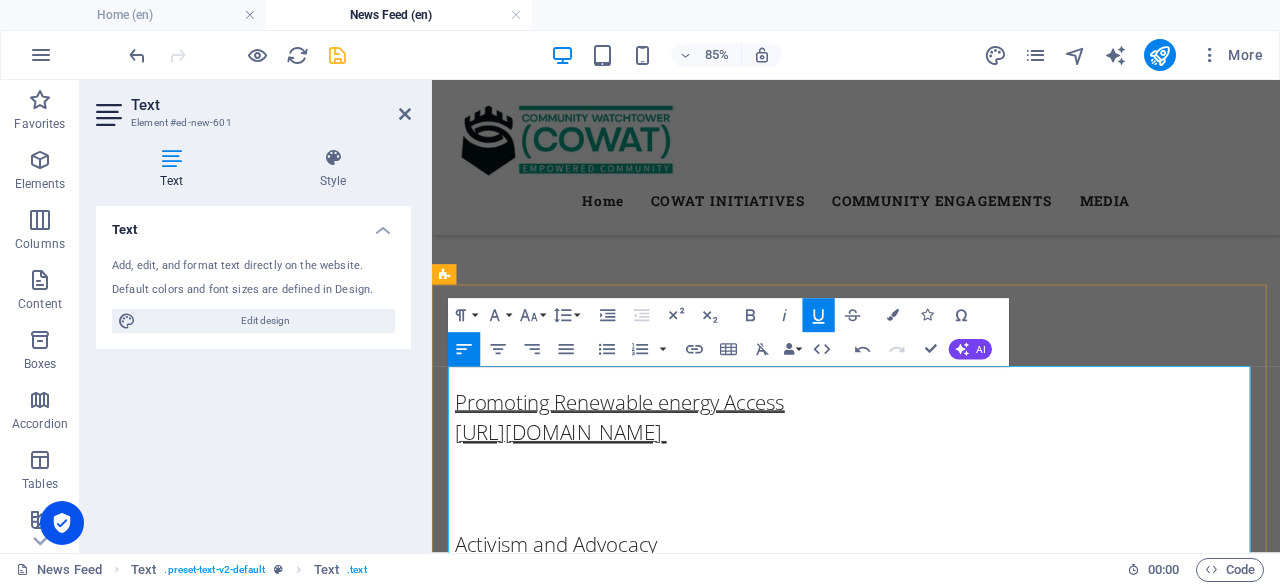 scroll, scrollTop: 1346, scrollLeft: 4, axis: both 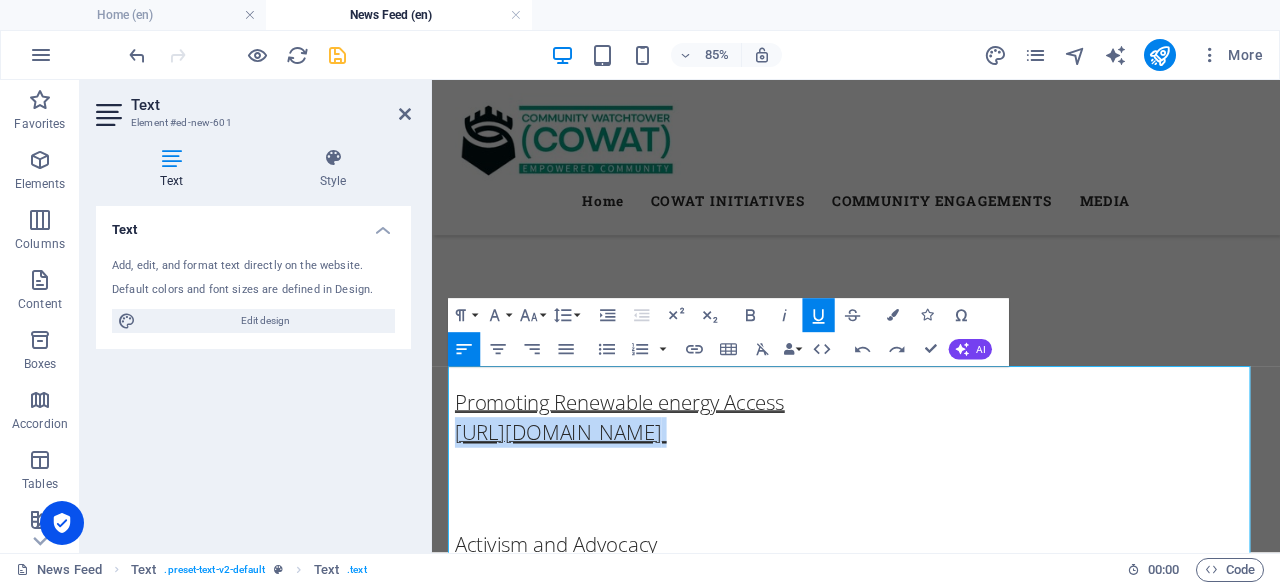 drag, startPoint x: 1174, startPoint y: 499, endPoint x: 846, endPoint y: 519, distance: 328.6092 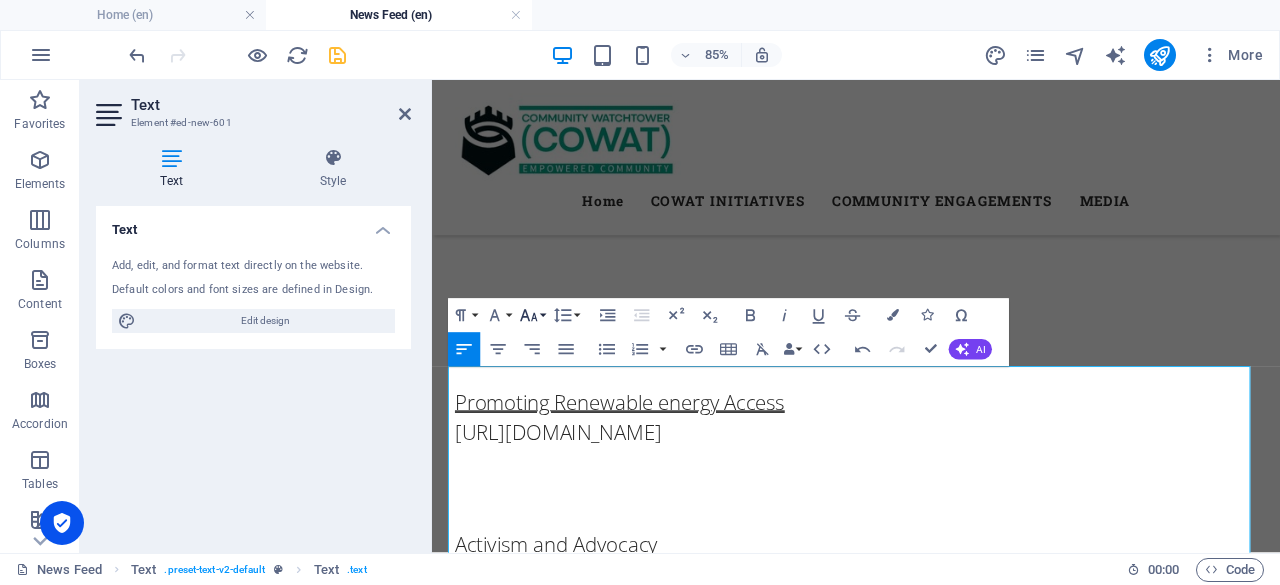 click on "Font Size" at bounding box center [532, 315] 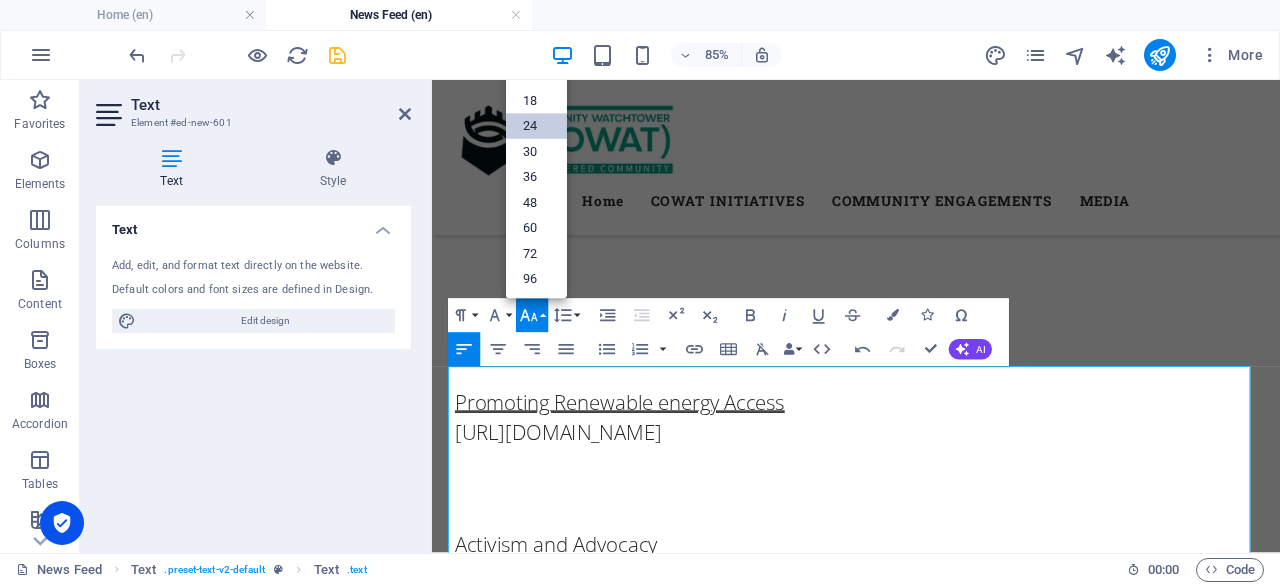 scroll, scrollTop: 160, scrollLeft: 0, axis: vertical 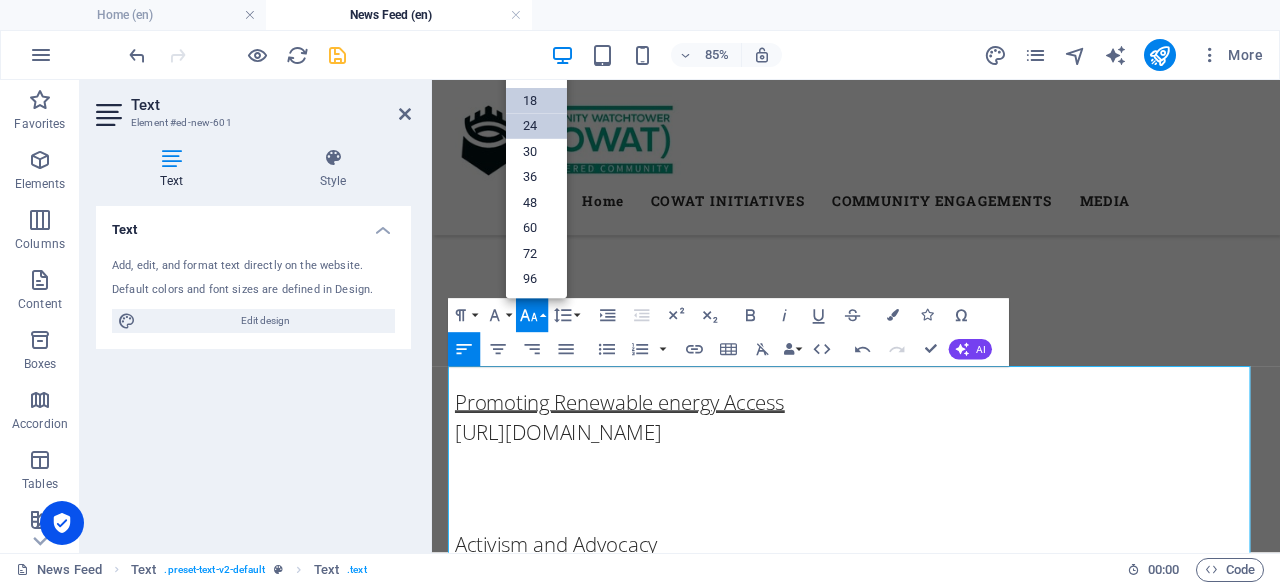 click on "18" at bounding box center [536, 102] 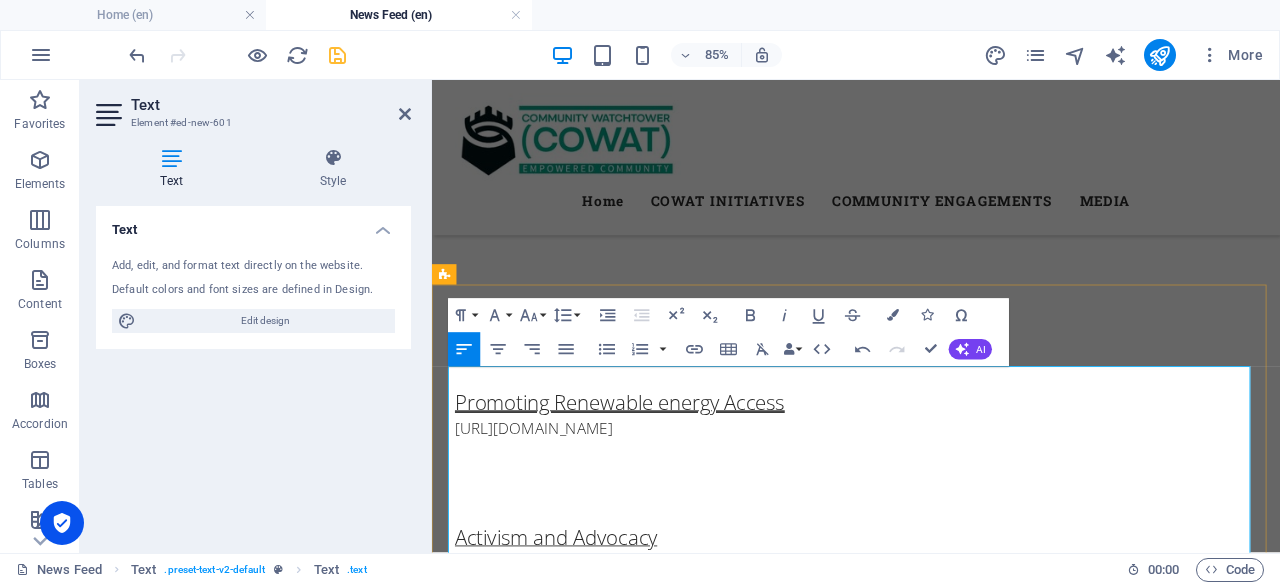 click at bounding box center [931, 588] 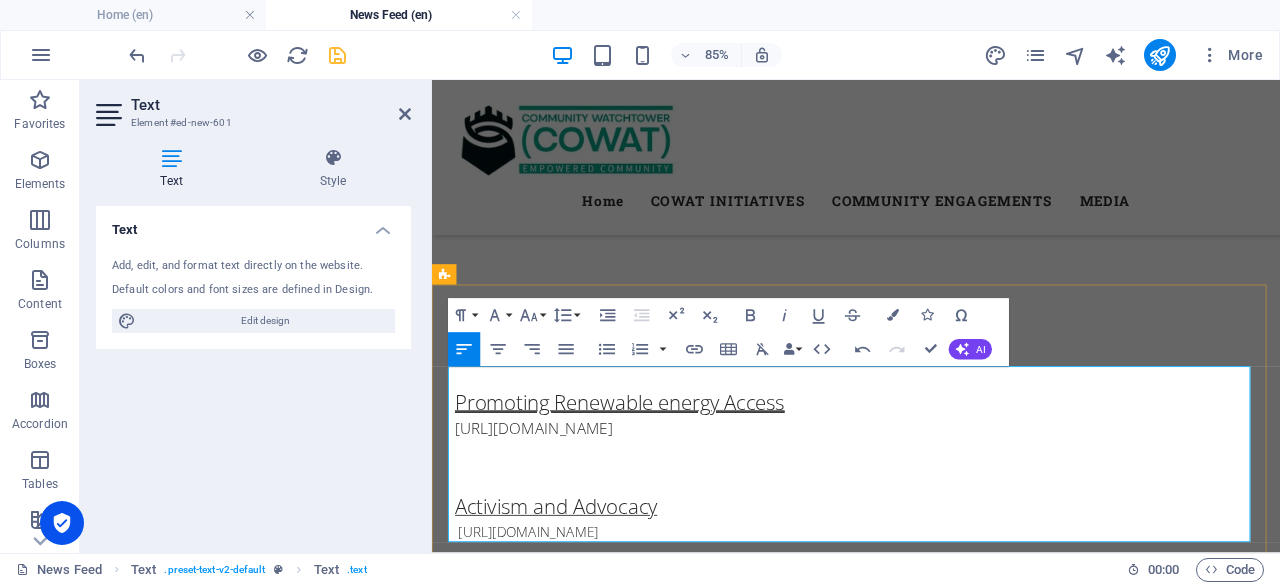 click at bounding box center (931, 552) 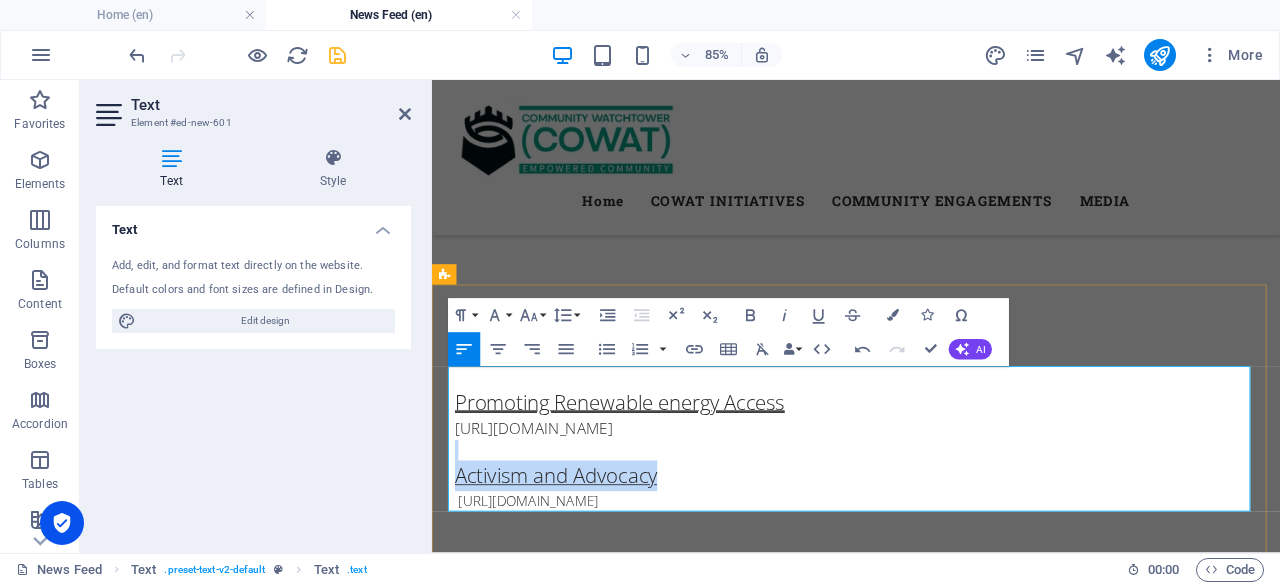 drag, startPoint x: 703, startPoint y: 543, endPoint x: 498, endPoint y: 525, distance: 205.78873 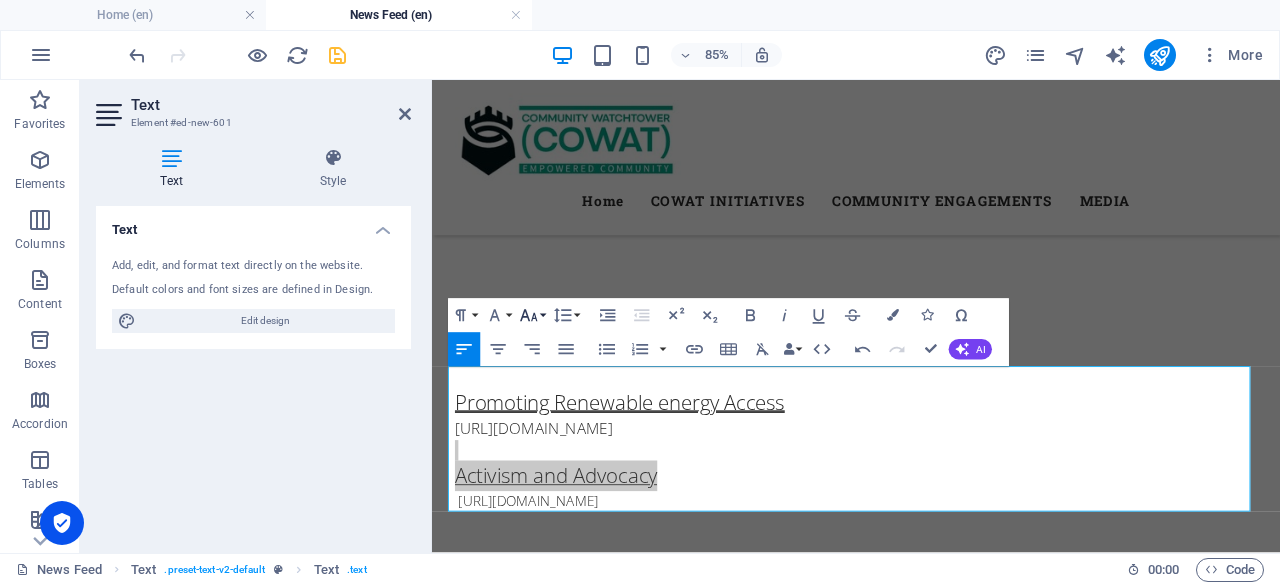 click on "Font Size" at bounding box center (532, 315) 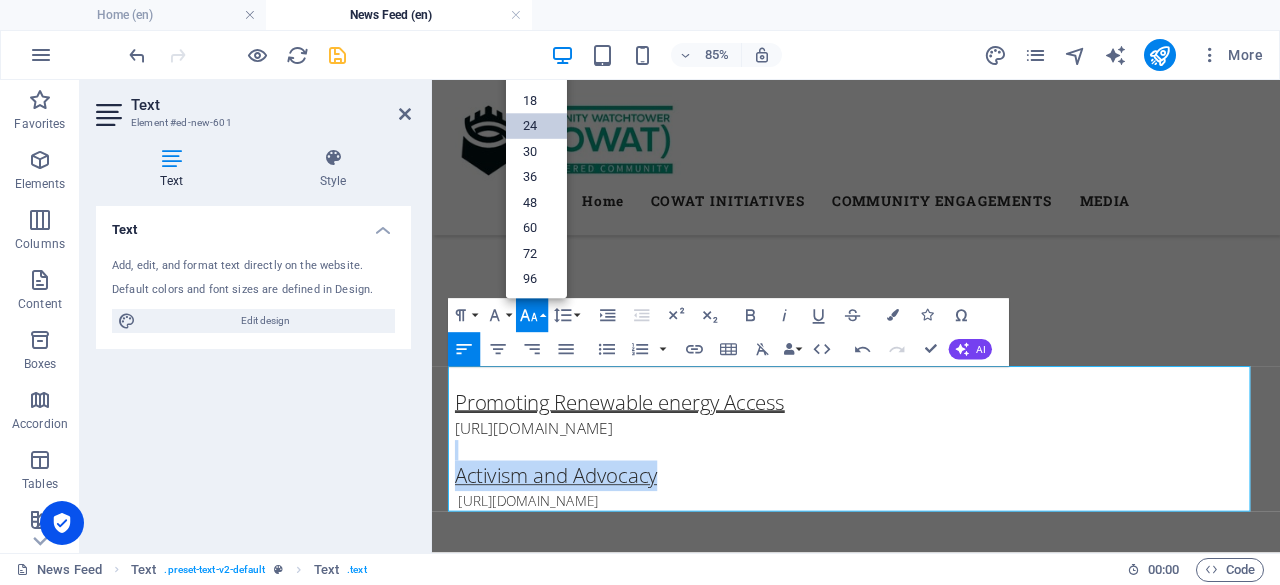 click on "24" at bounding box center (536, 127) 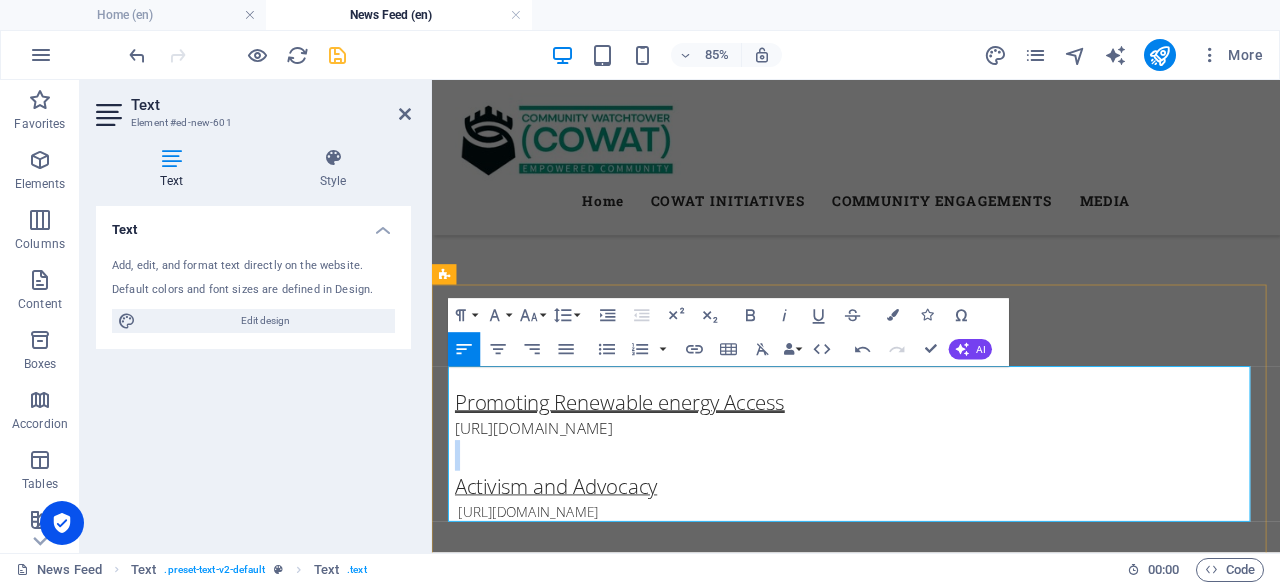 click at bounding box center [931, 522] 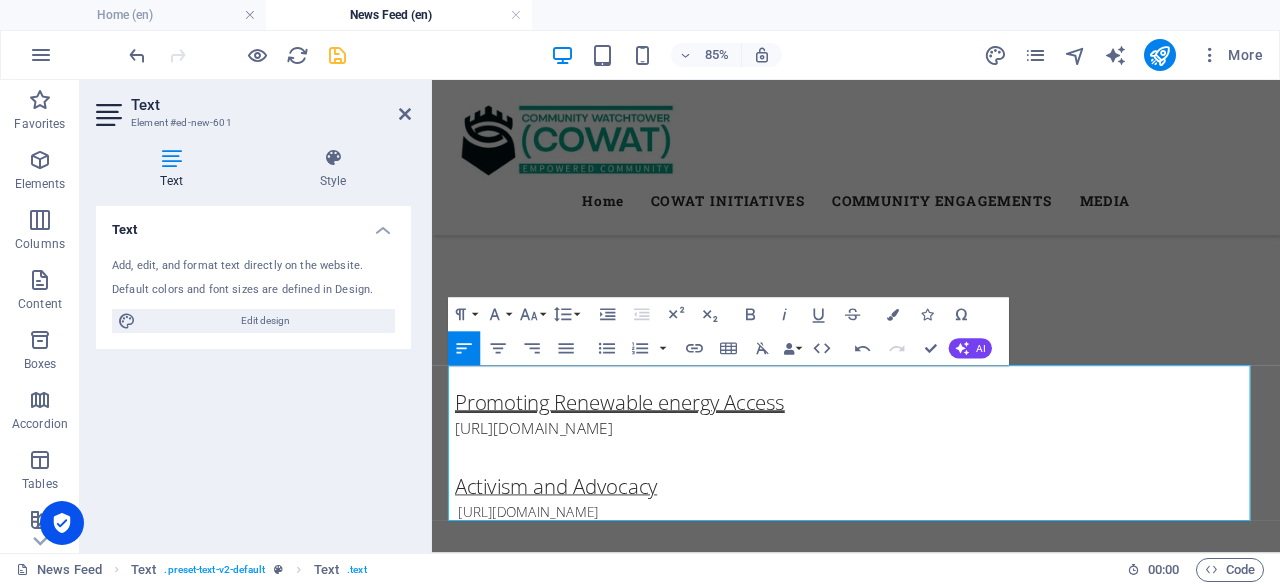 scroll, scrollTop: 185, scrollLeft: 0, axis: vertical 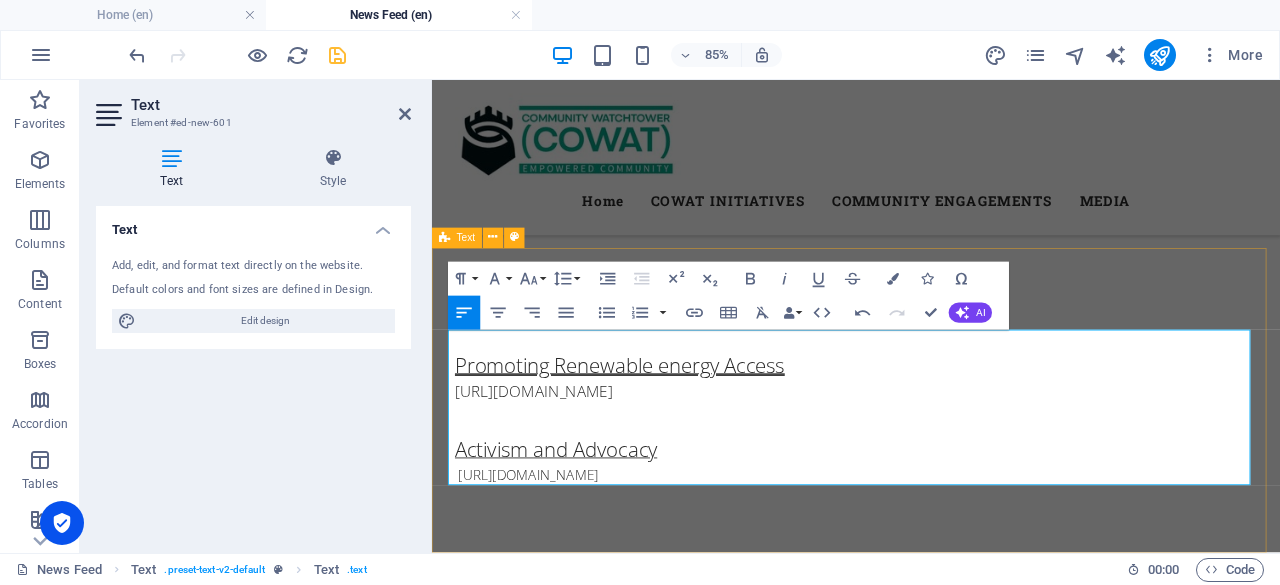 drag, startPoint x: 1094, startPoint y: 543, endPoint x: 449, endPoint y: 575, distance: 645.79333 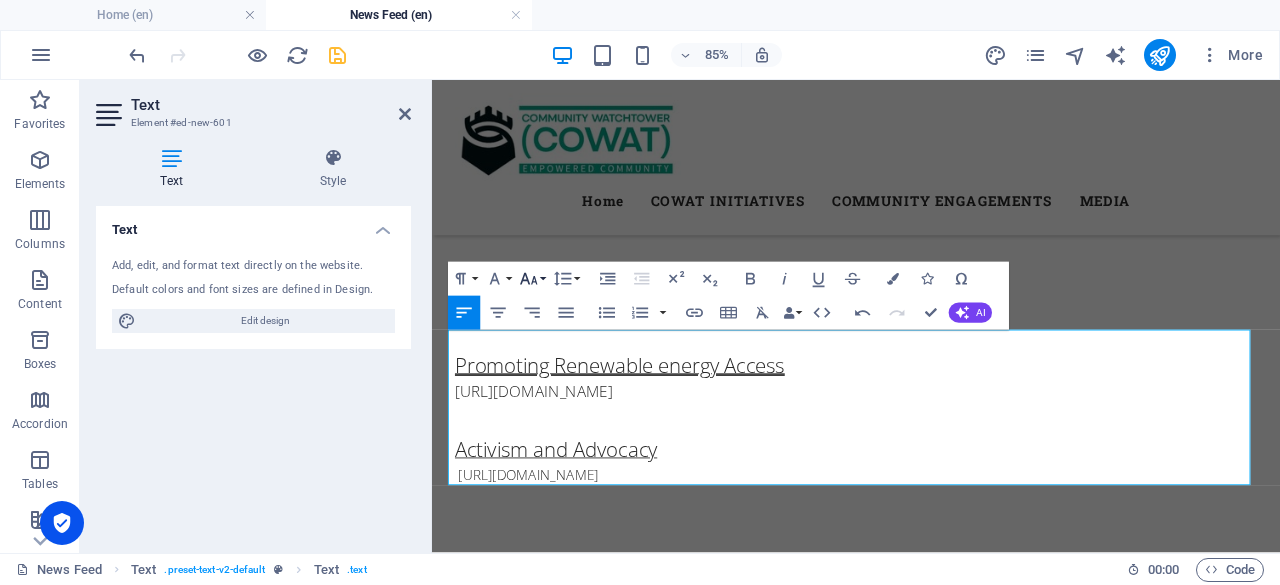click on "Font Size" at bounding box center [532, 279] 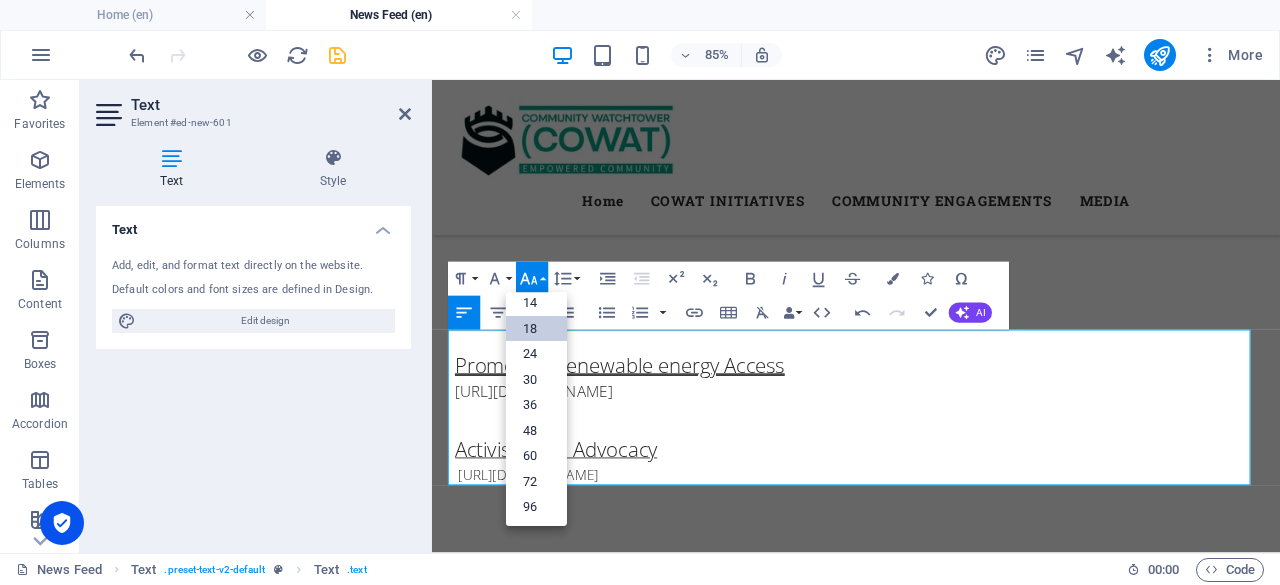 click on "18" at bounding box center [536, 328] 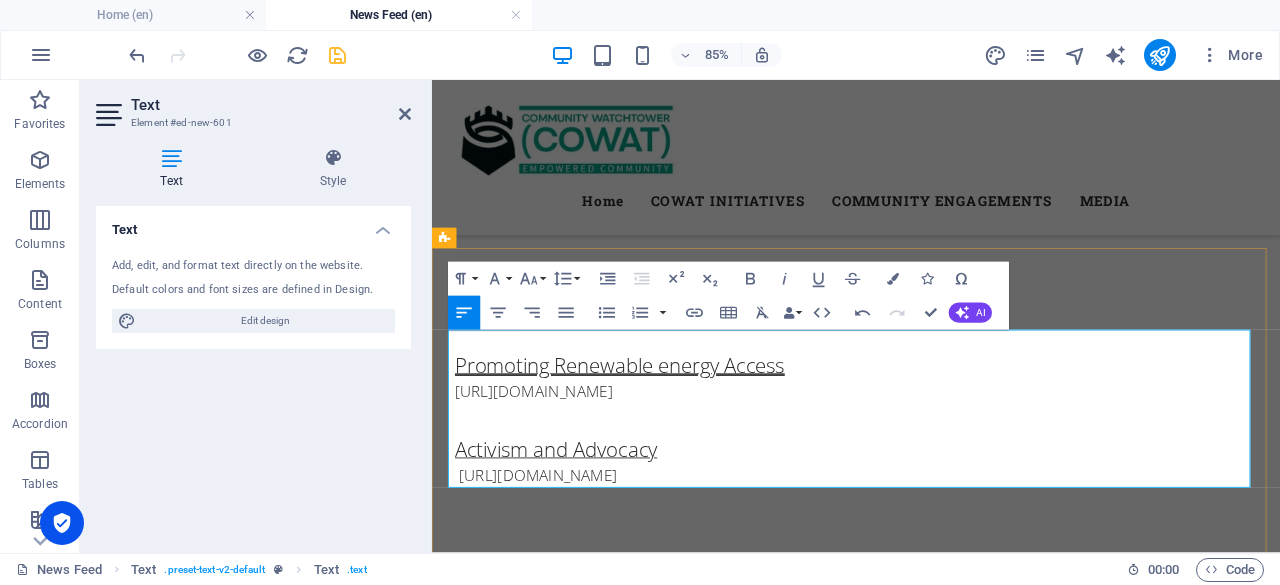 click on "Activism and Advocacy ​" at bounding box center (931, 515) 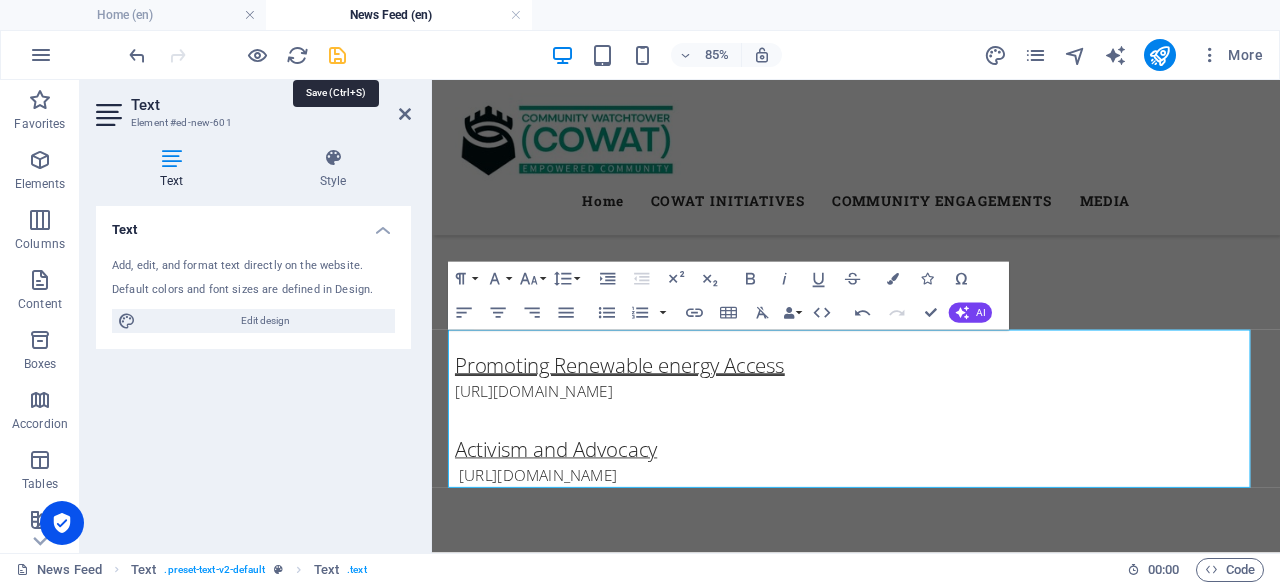click at bounding box center (337, 55) 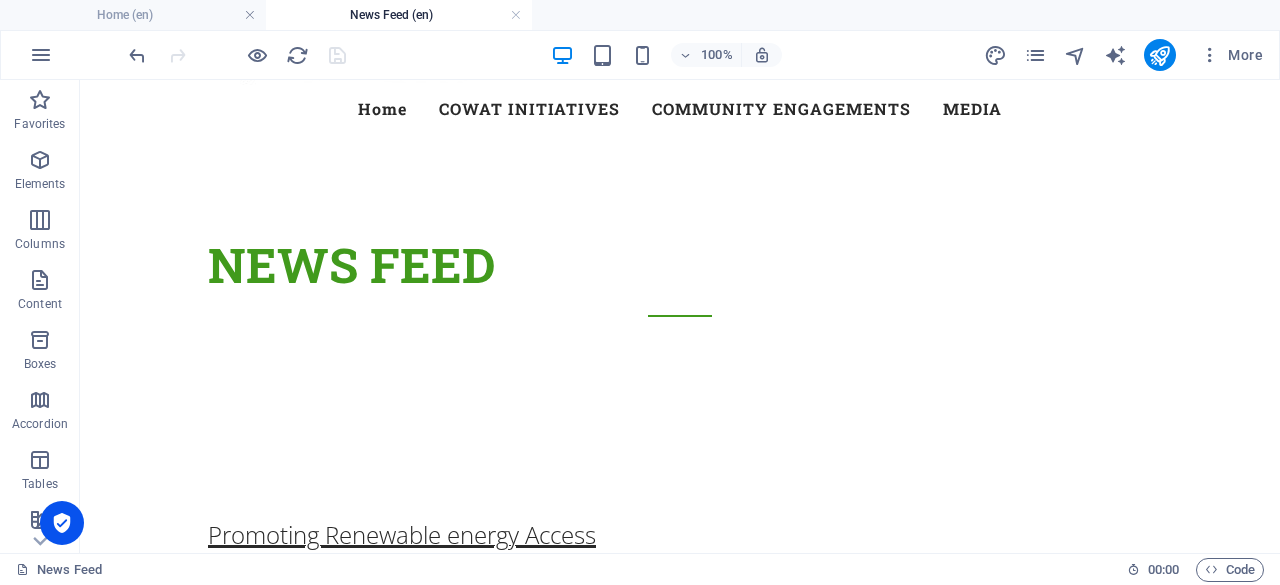 scroll, scrollTop: 119, scrollLeft: 0, axis: vertical 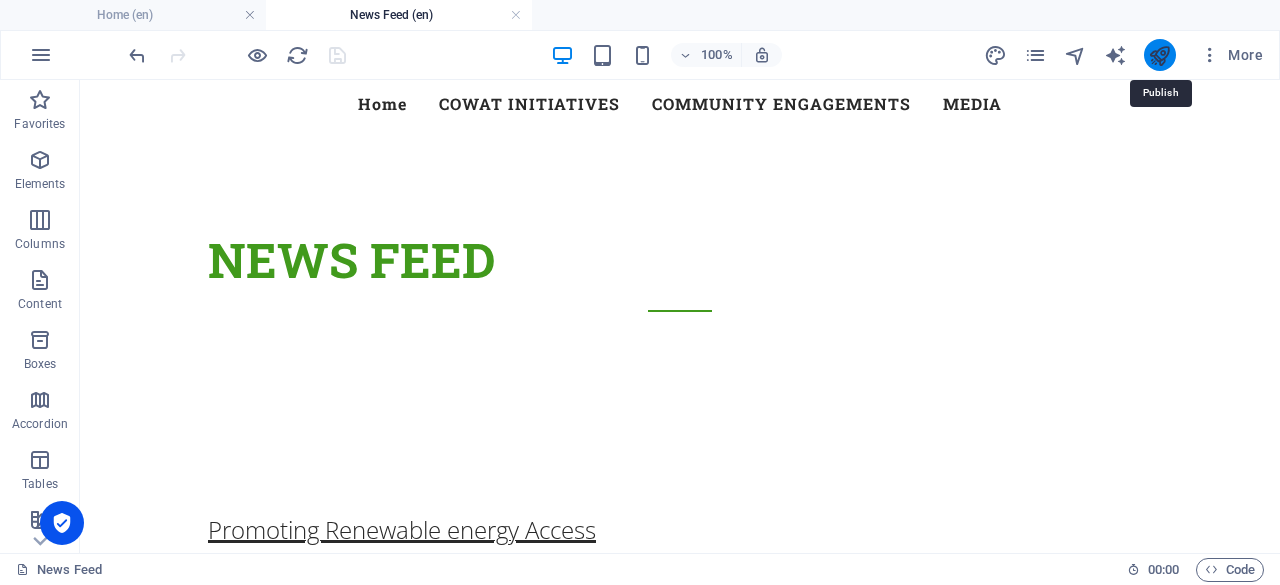 click at bounding box center [1159, 55] 